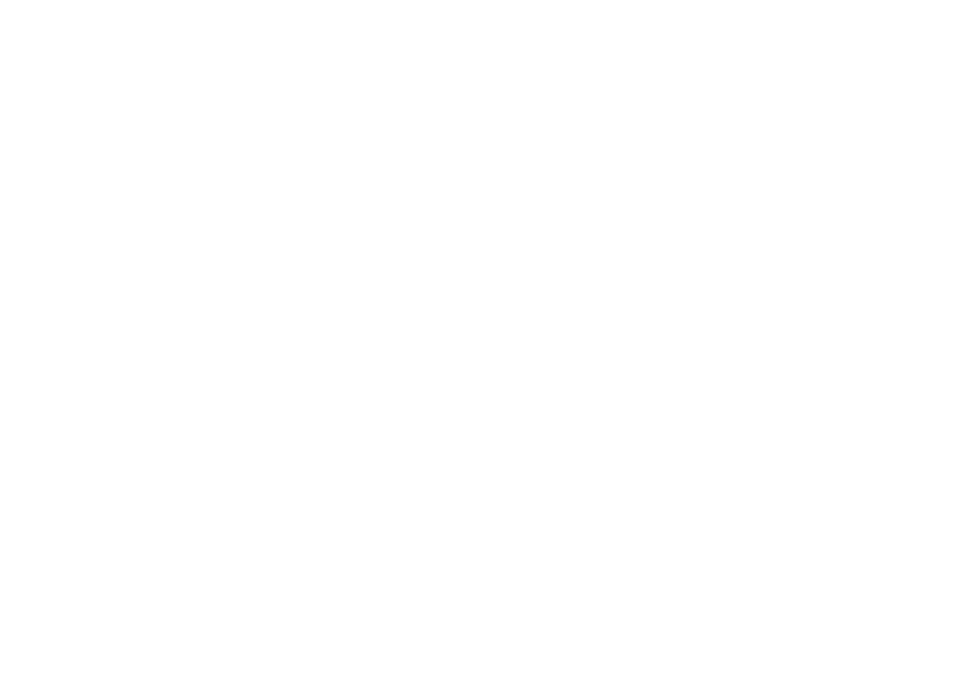 scroll, scrollTop: 0, scrollLeft: 0, axis: both 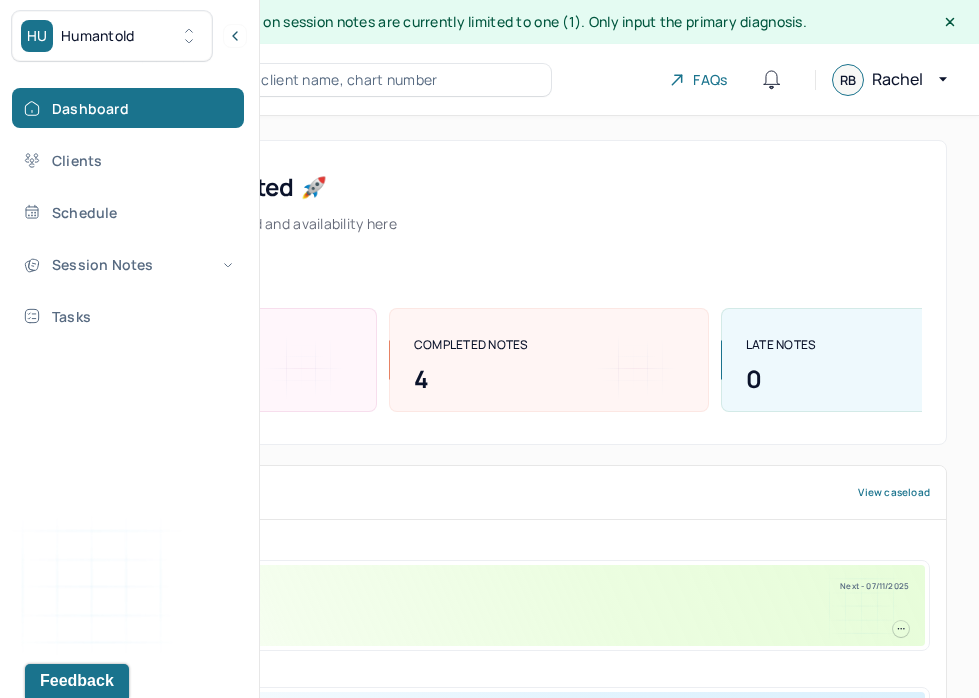 click on "Let’s get you started 🚀 You can manage your caseload and availability here" at bounding box center [489, 203] 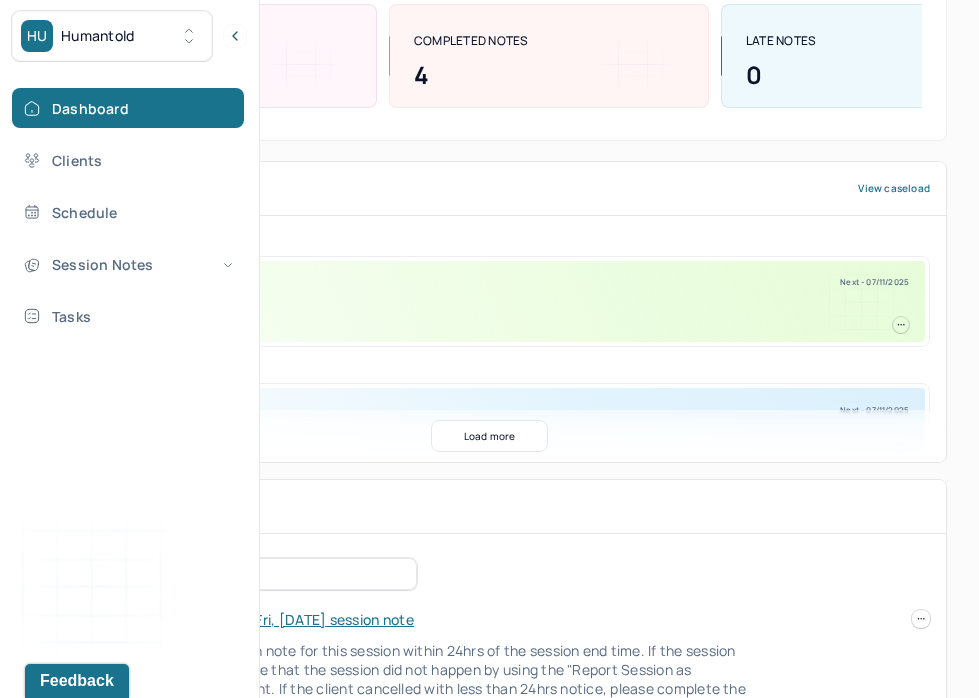 scroll, scrollTop: 365, scrollLeft: 0, axis: vertical 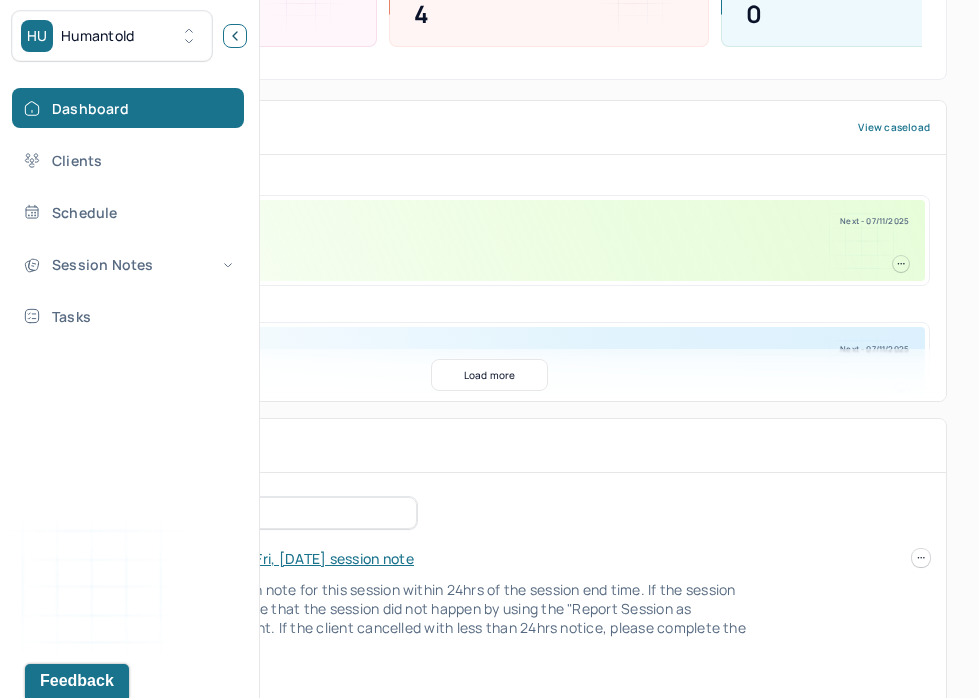 click at bounding box center [235, 36] 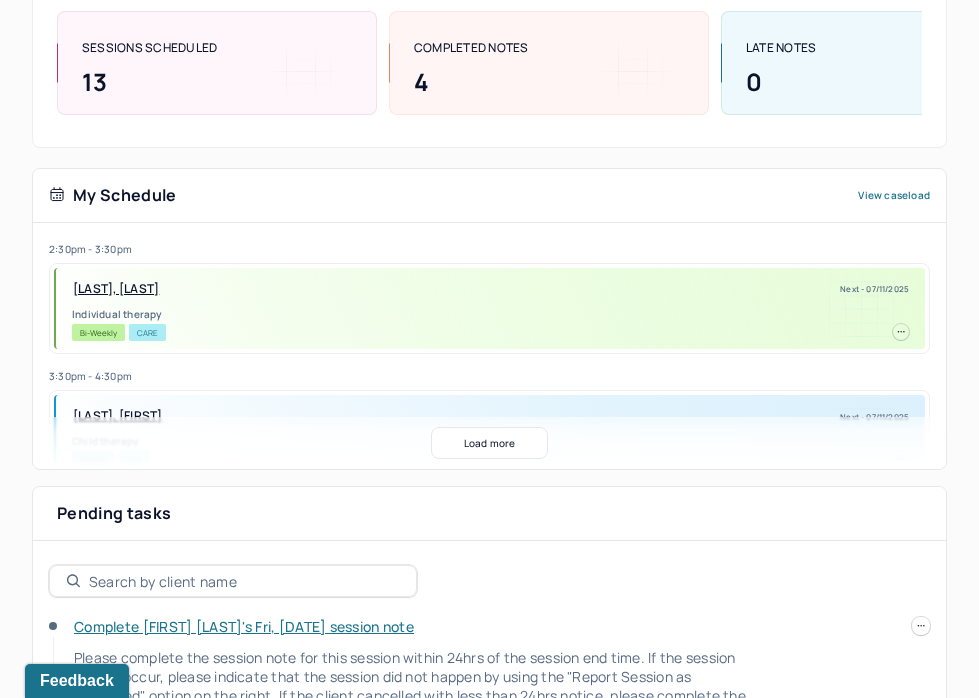 scroll, scrollTop: 0, scrollLeft: 0, axis: both 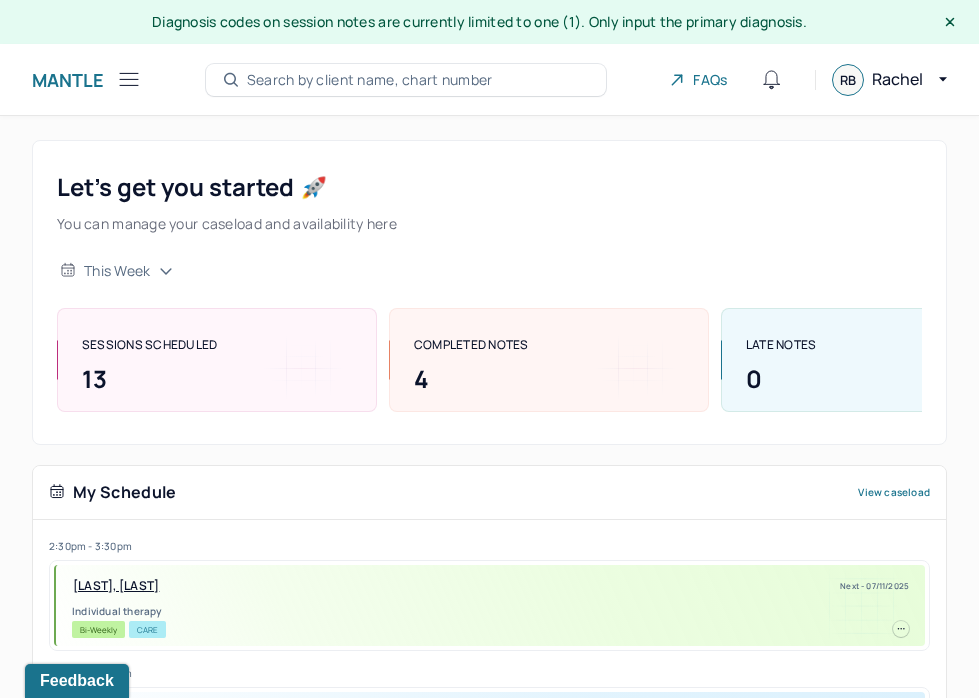 click on "Mantle       Search by client name, chart number     FAQs     RB [FIRST]" at bounding box center (489, 80) 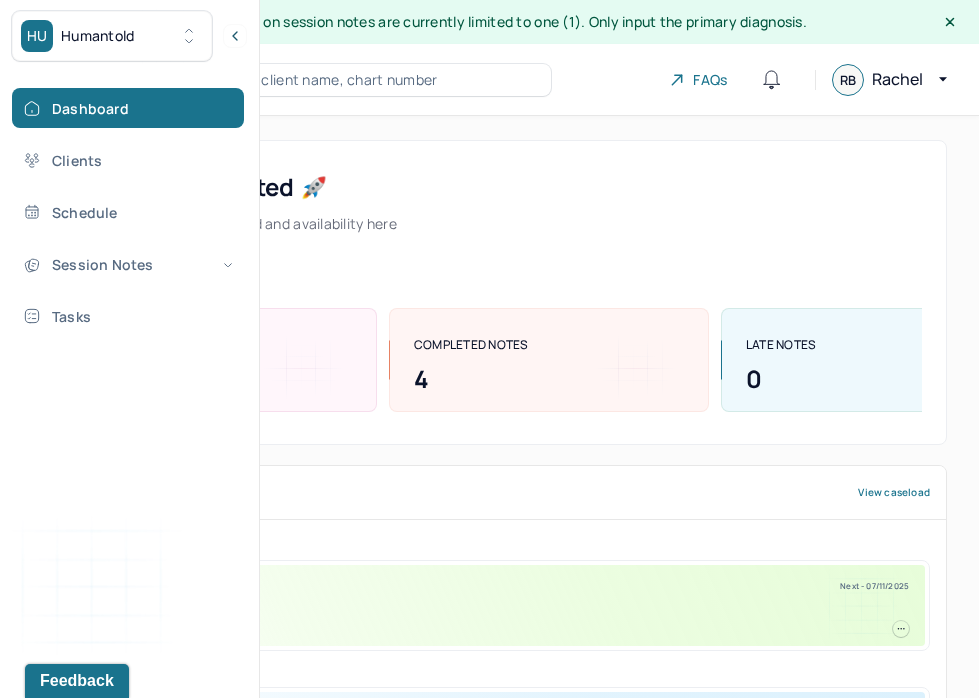 click on "Dashboard Clients Schedule Session Notes Tasks" at bounding box center (129, 212) 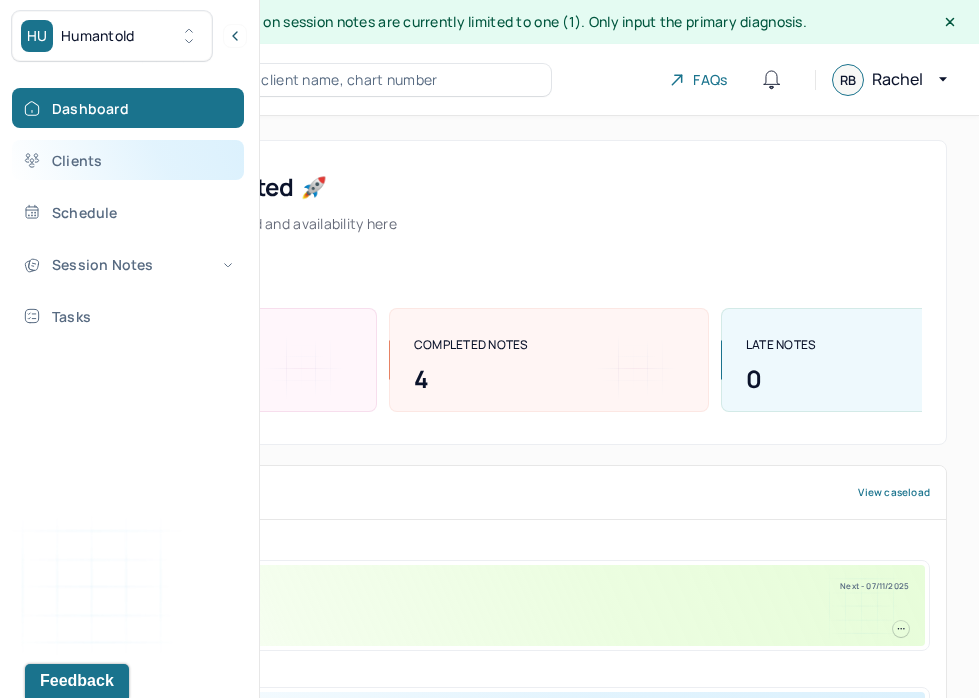 click on "Clients" at bounding box center [128, 160] 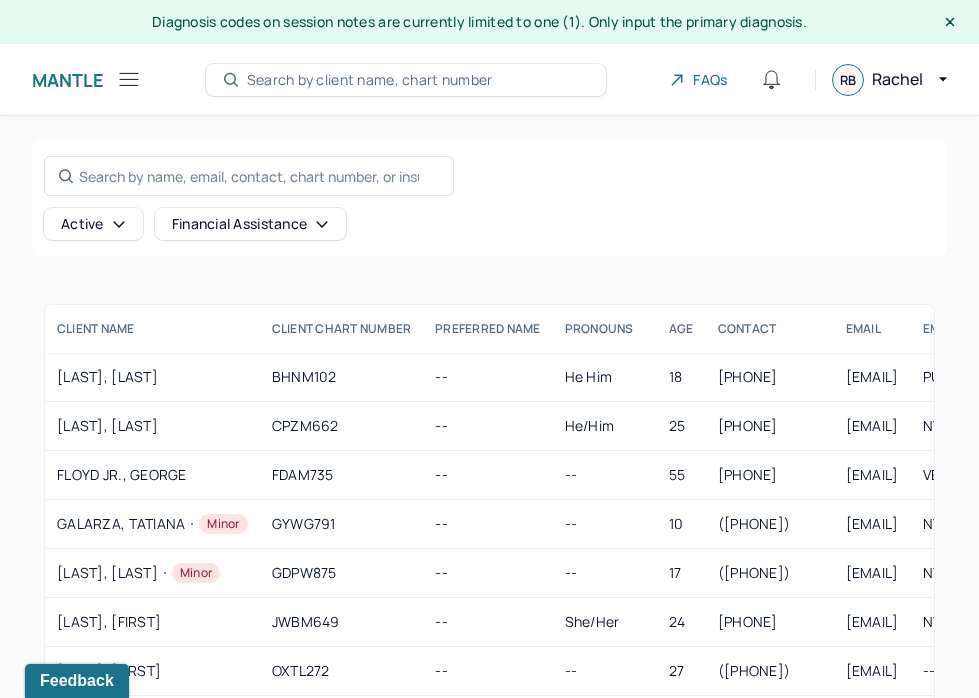 click on "Mantle     Clients ([NUMBER])   Search by client name, chart number     FAQs     RB [LAST]" at bounding box center (489, 80) 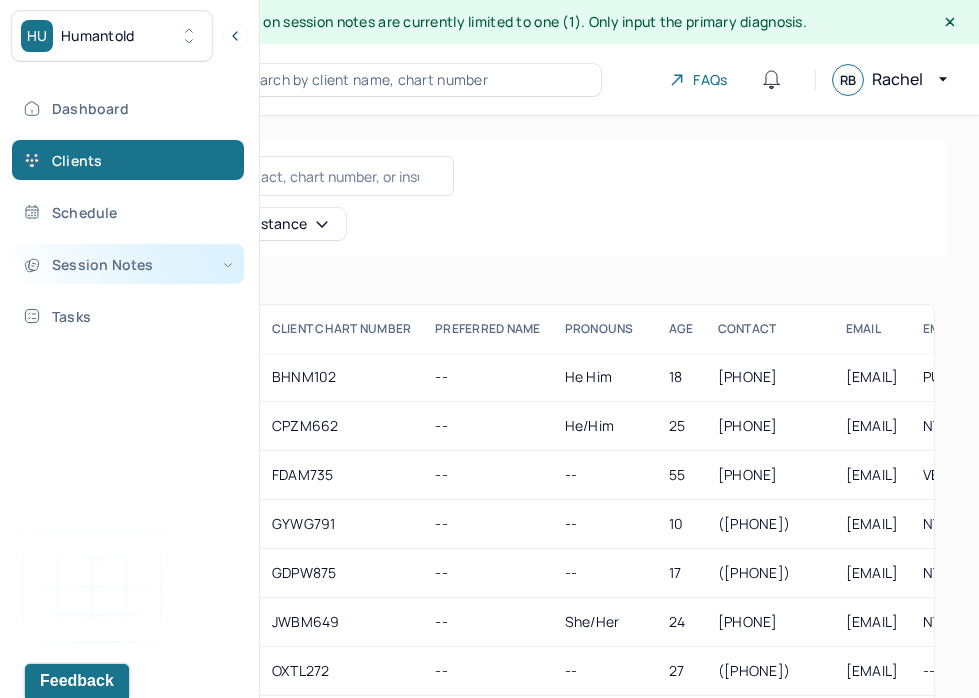 click on "Session Notes" at bounding box center (128, 264) 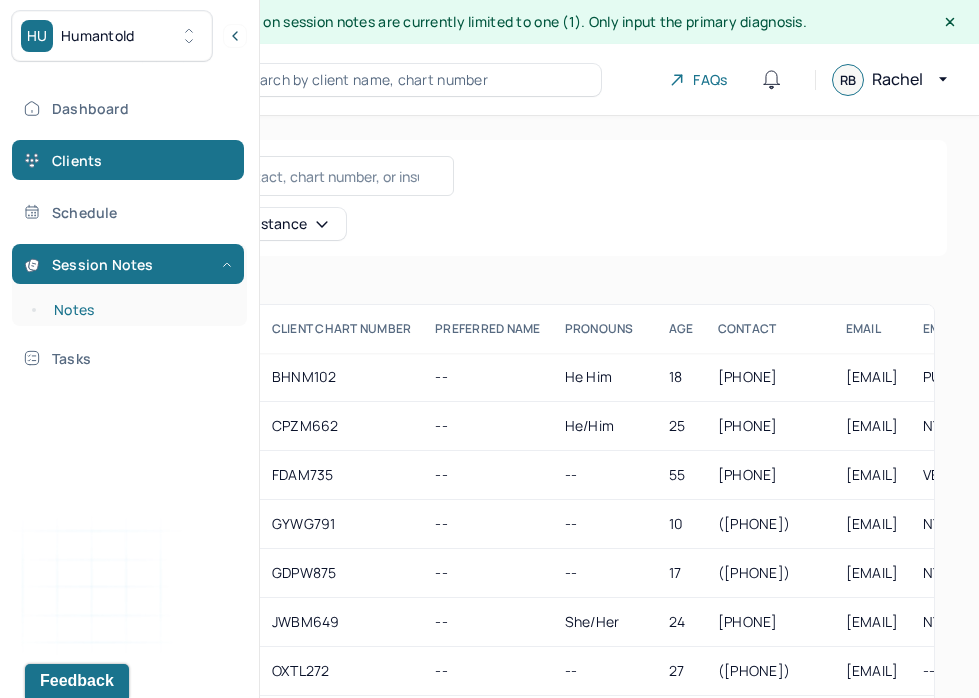 click on "Notes" at bounding box center (139, 310) 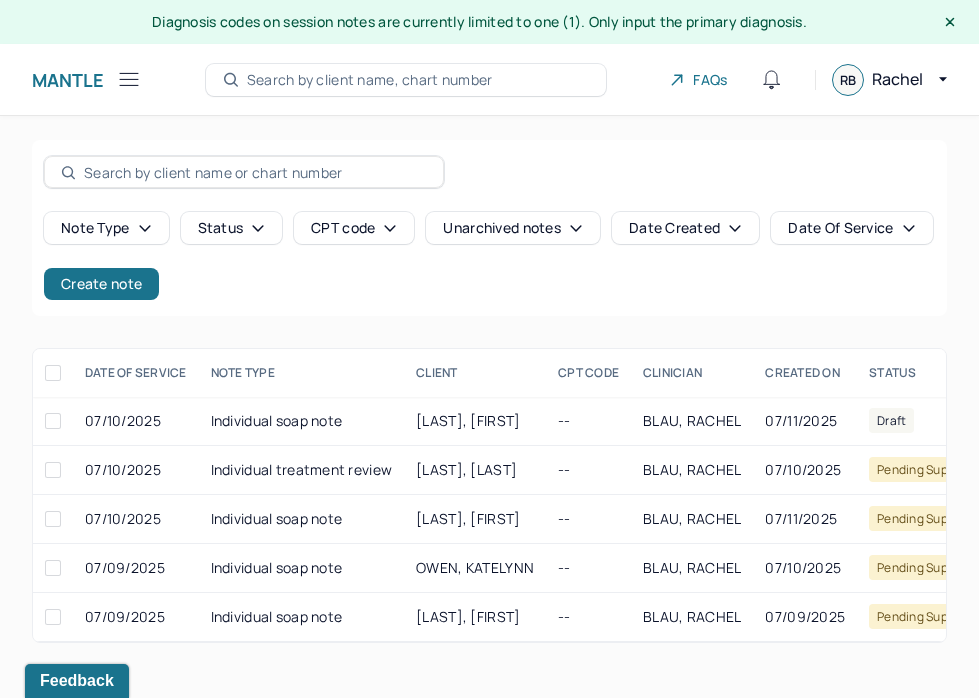 scroll, scrollTop: 13, scrollLeft: 0, axis: vertical 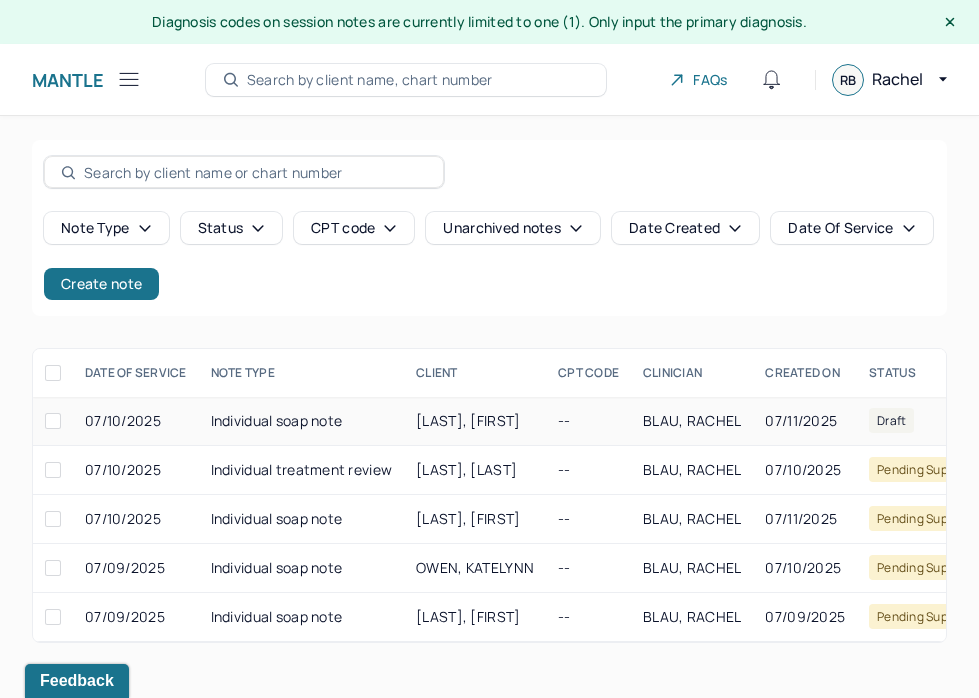 click on "[LAST], [FIRST]" at bounding box center (475, 421) 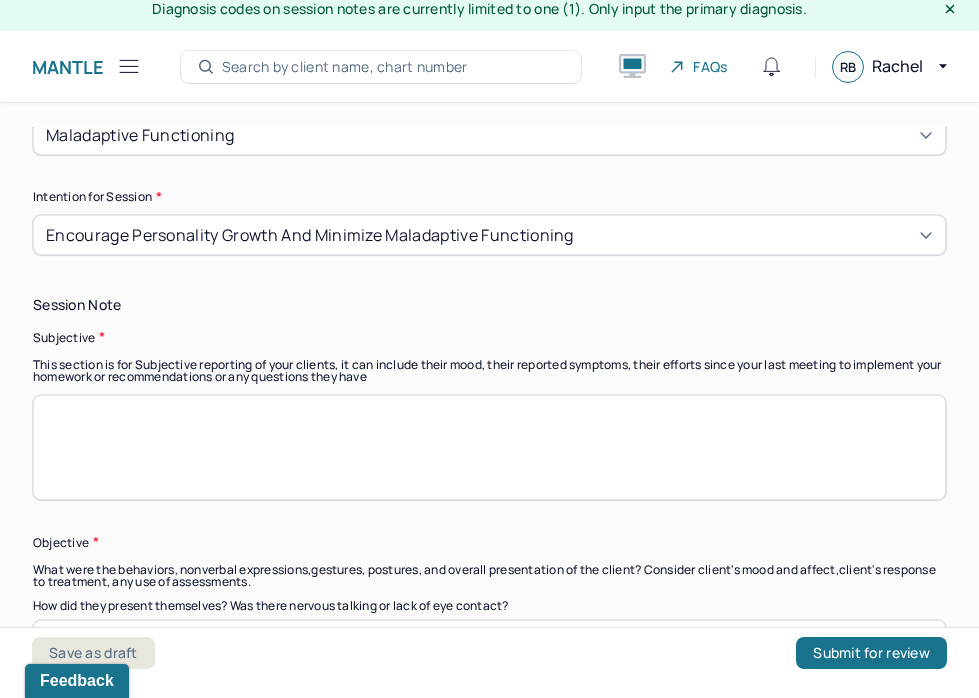 scroll, scrollTop: 1260, scrollLeft: 0, axis: vertical 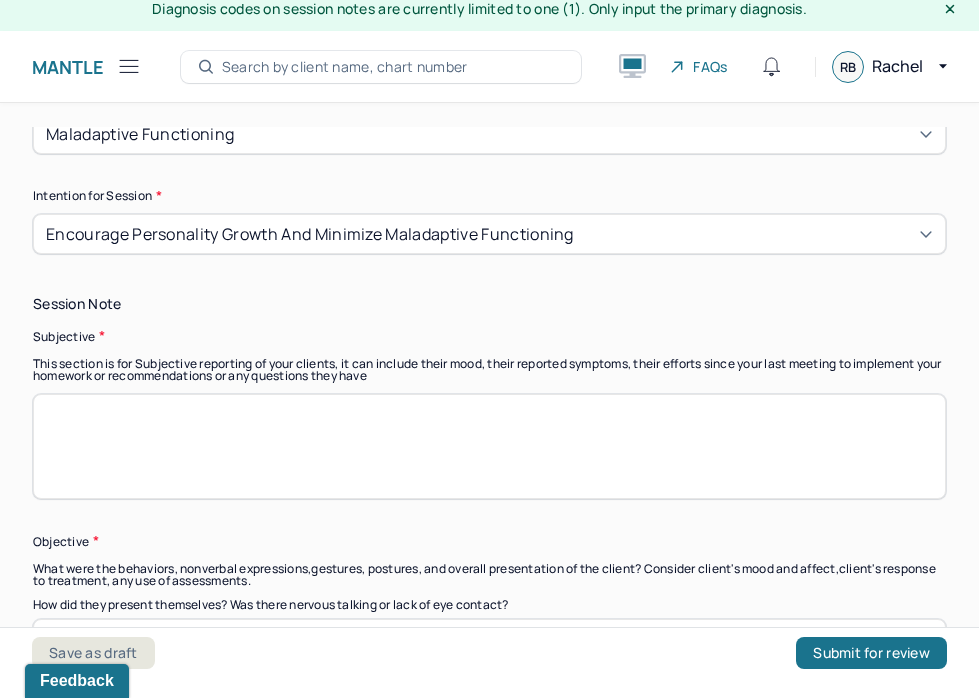 paste on "Client reports increased anxiety and panic due to ongoing conflict with her partner. She describes feeling “hopeless” about the situation and fears it will not improve. Client expresses concern she has developed an anxious attachment to her partner, and reflects on a lifelong pattern of perceiving love and affection as transactional — something she must earn and that can be withdrawn based on her behavior, a theme she identifies from childhood. She shared a desire for “space” and time away from her partner to focus on herself and spend time with friends, noting that historically her time alone has been personally transformative." 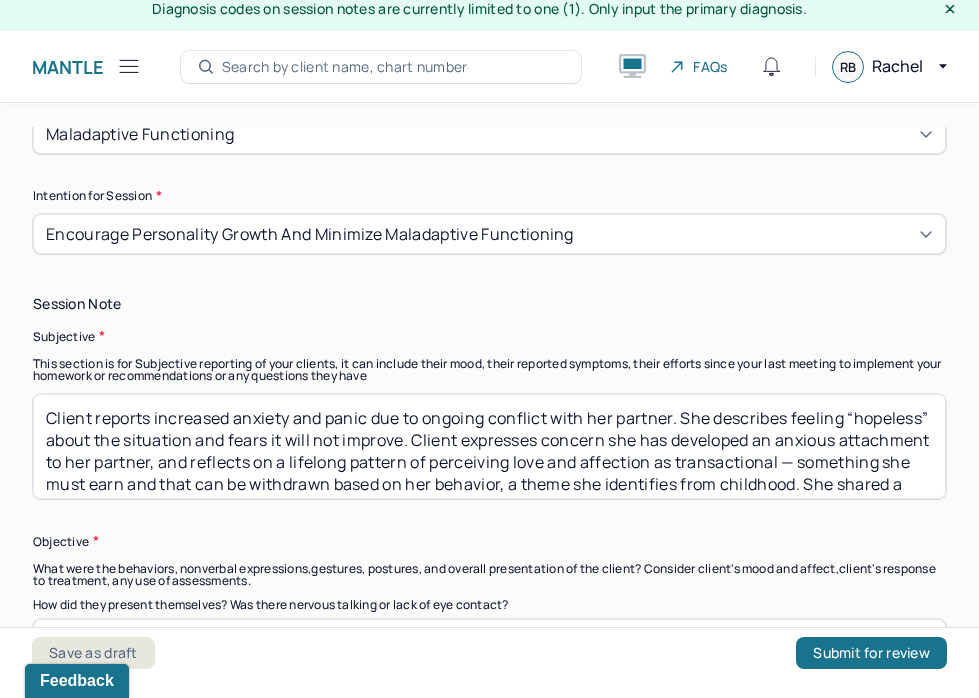 scroll, scrollTop: 4, scrollLeft: 0, axis: vertical 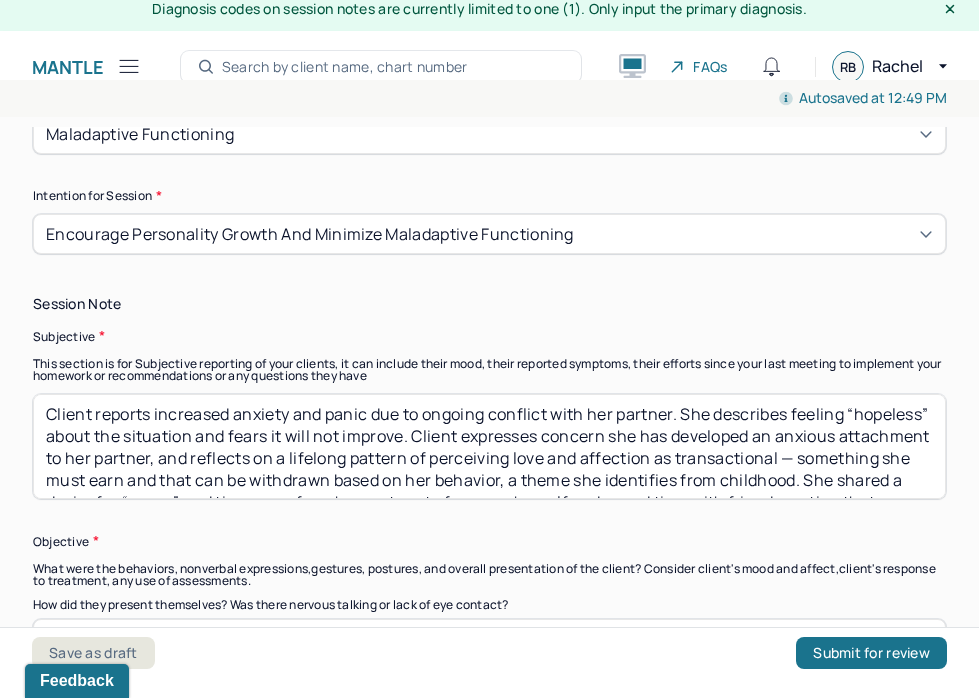 type on "Client reports increased anxiety and panic due to ongoing conflict with her partner. She describes feeling “hopeless” about the situation and fears it will not improve. Client expresses concern she has developed an anxious attachment to her partner, and reflects on a lifelong pattern of perceiving love and affection as transactional — something she must earn and that can be withdrawn based on her behavior, a theme she identifies from childhood. She shared a desire for “space” and time away from her partner to focus on herself and spend time with friends, noting that historically her time alone has been personally transformative." 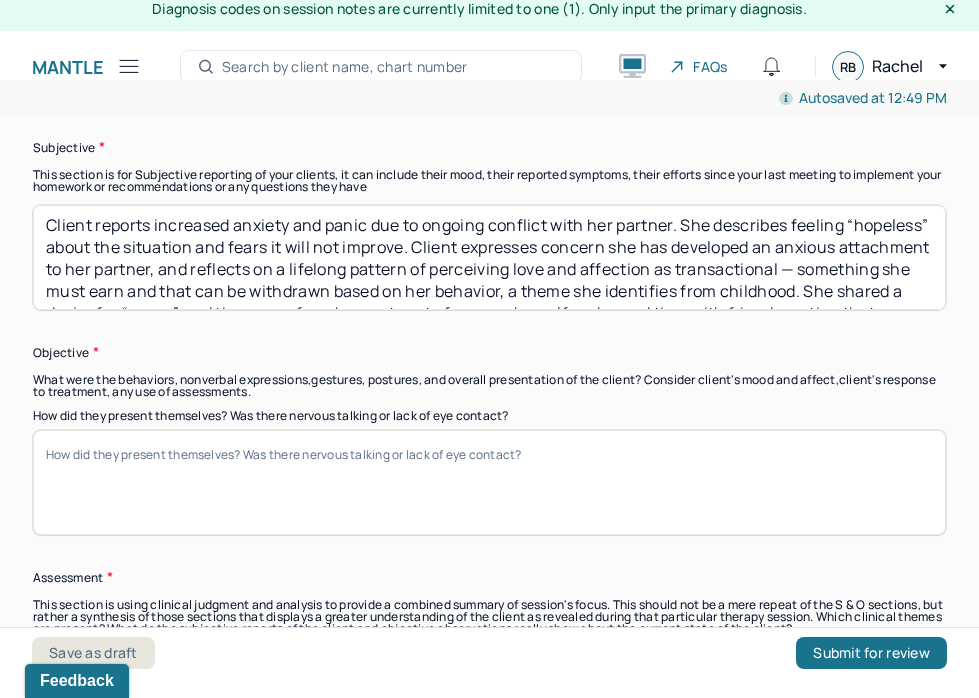 scroll, scrollTop: 1452, scrollLeft: 0, axis: vertical 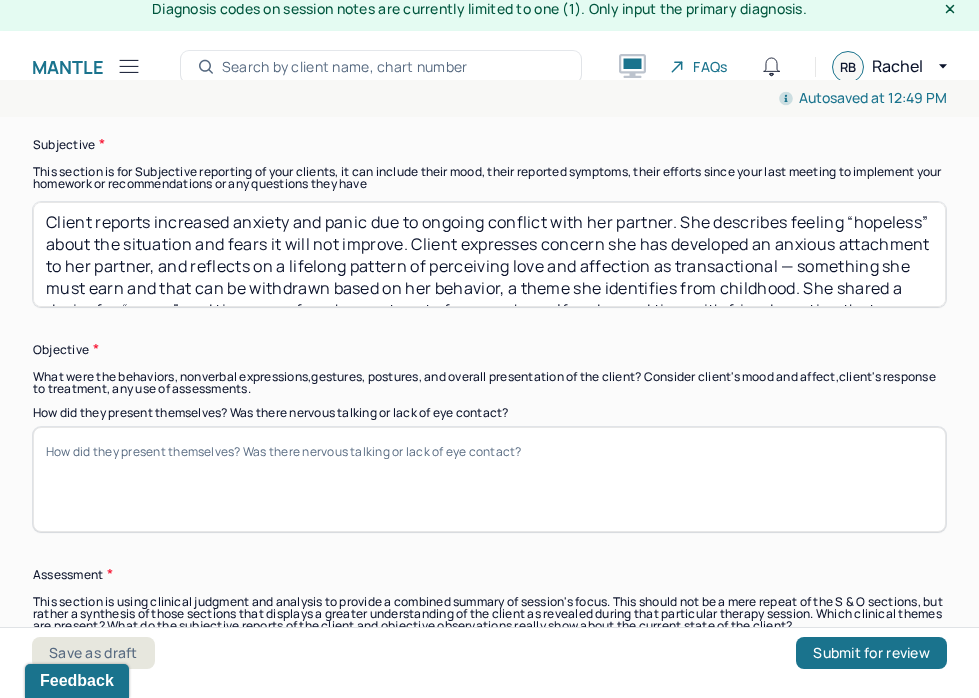 paste on "Client presented tearful and visibly distressed during session, expressing feelings of anxiety, hopelessness, and fear regarding the relationship. She was able to articulate her thoughts clearly and demonstrated insight into her attachment patterns and childhood experiences." 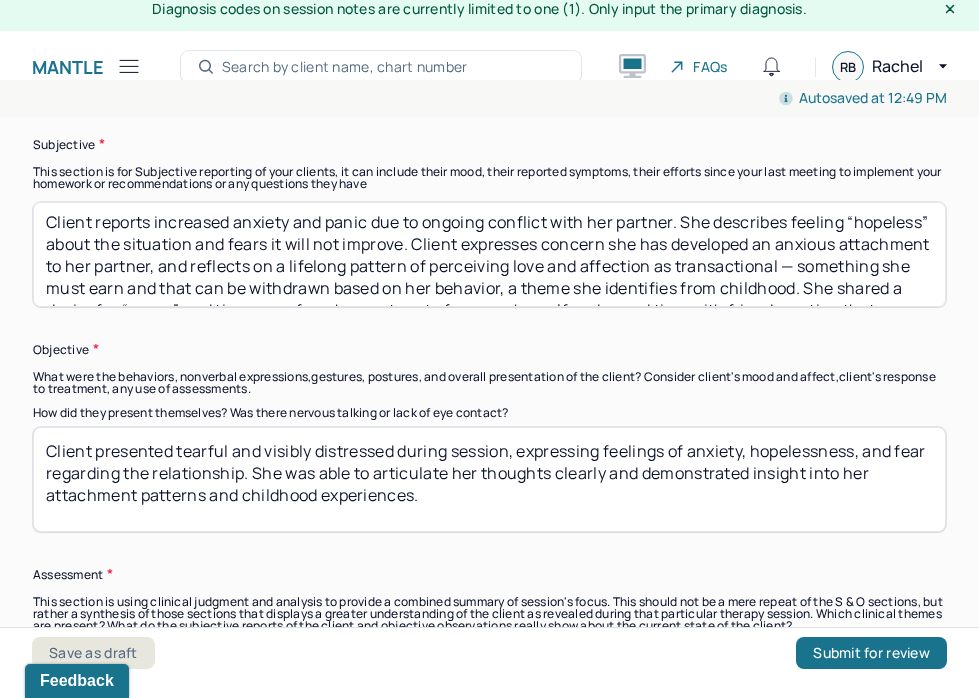 type on "Client presented tearful and visibly distressed during session, expressing feelings of anxiety, hopelessness, and fear regarding the relationship. She was able to articulate her thoughts clearly and demonstrated insight into her attachment patterns and childhood experiences." 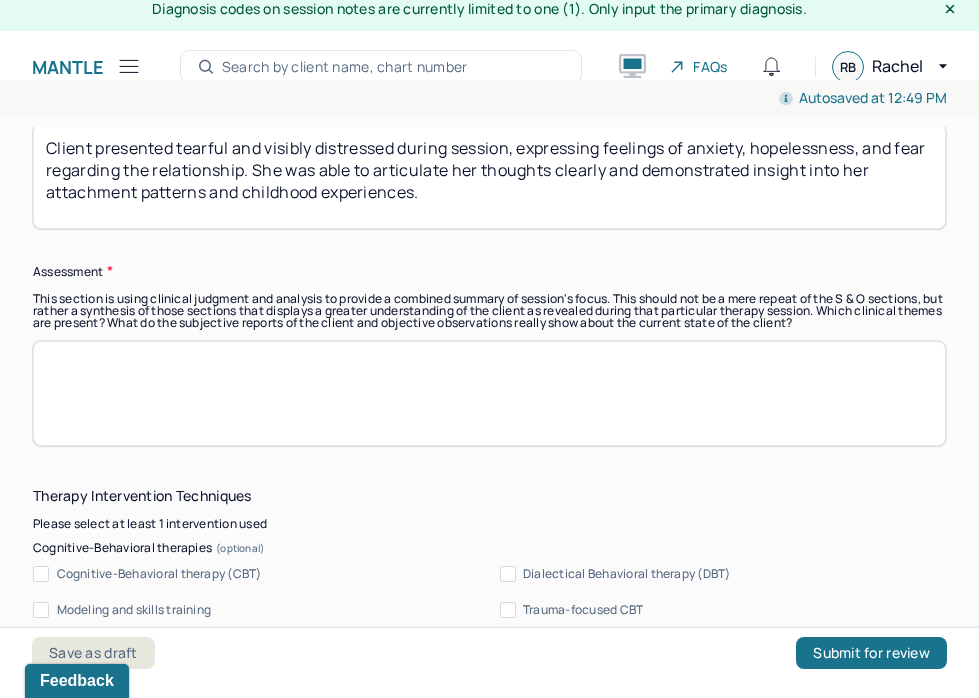click on "Instructions The fields marked with an asterisk ( * ) are required before you can submit your notes. Before you can submit your session notes, they must be signed. You have the option to save your notes as a draft before making a submission. Appointment location * Teletherapy Client Teletherapy Location Home Office Other Provider Teletherapy Location Home Office Other Consent was received for the teletherapy session The teletherapy session was conducted via video Primary diagnosis * F43.22 ADJUSTMENT DISORDER, WITH ANXIETY Secondary diagnosis (optional) Secondary diagnosis Tertiary diagnosis (optional) Tertiary diagnosis Emotional / Behavioural symptoms demonstrated * Causing * Maladaptive Functioning Intention for Session * Encourage personality growth and minimize maladaptive functioning Session Note Subjective Objective How did they present themselves? Was there nervous talking or lack of eye contact? Assessment Therapy Intervention Techniques Please select at least 1 intervention used Trauma-focused CBT *" at bounding box center (489, 874) 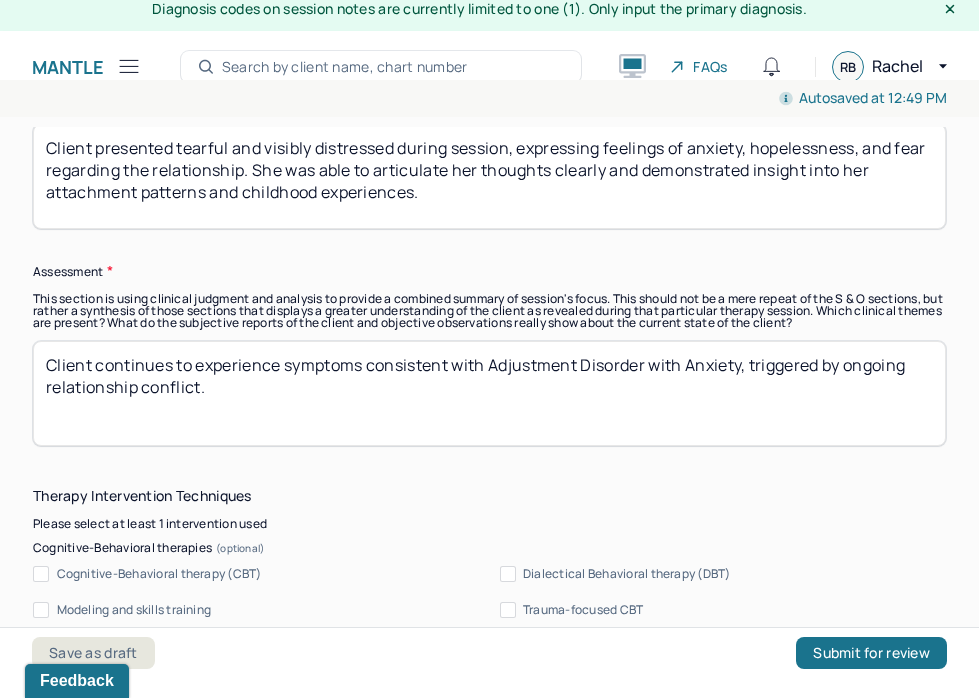 drag, startPoint x: 497, startPoint y: 360, endPoint x: 746, endPoint y: 360, distance: 249 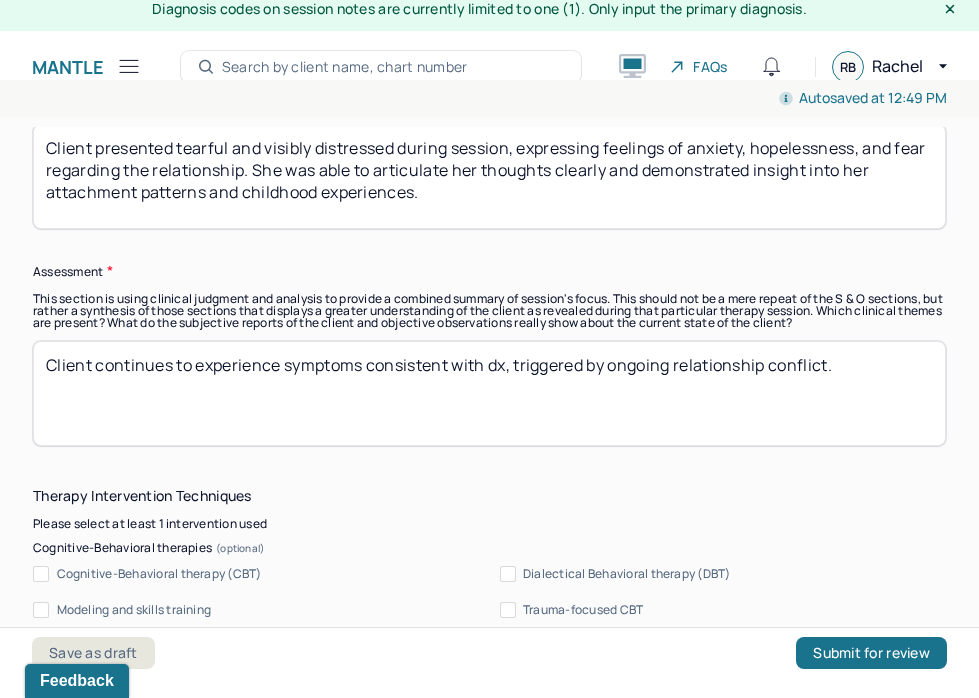 click on "Client continues to experience symptoms consistent with dx, triggered by ongoing relationship conflict." at bounding box center (489, 393) 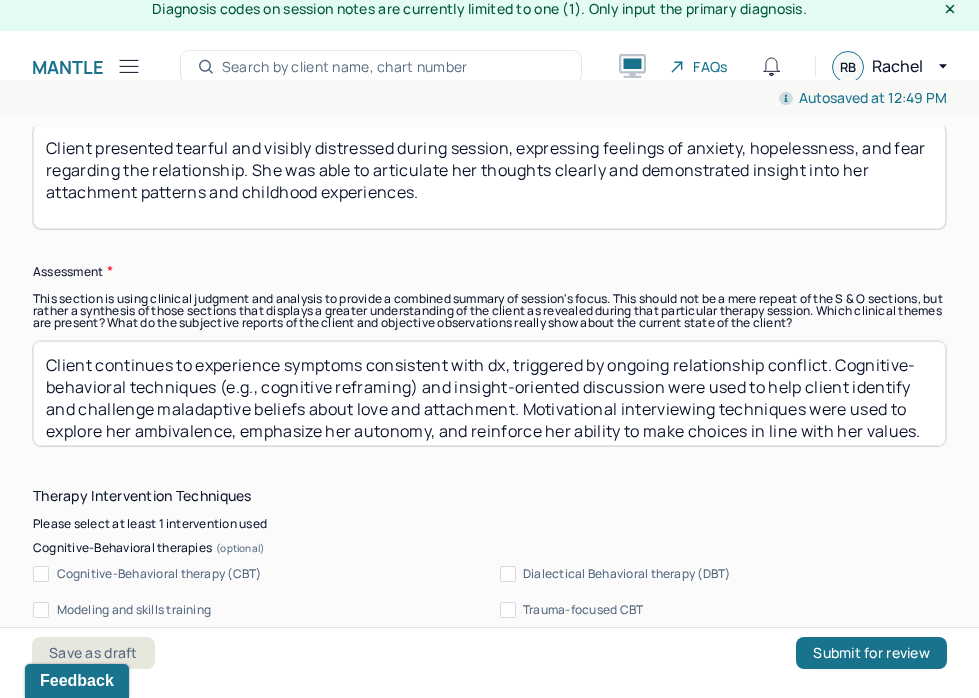 scroll, scrollTop: 18, scrollLeft: 0, axis: vertical 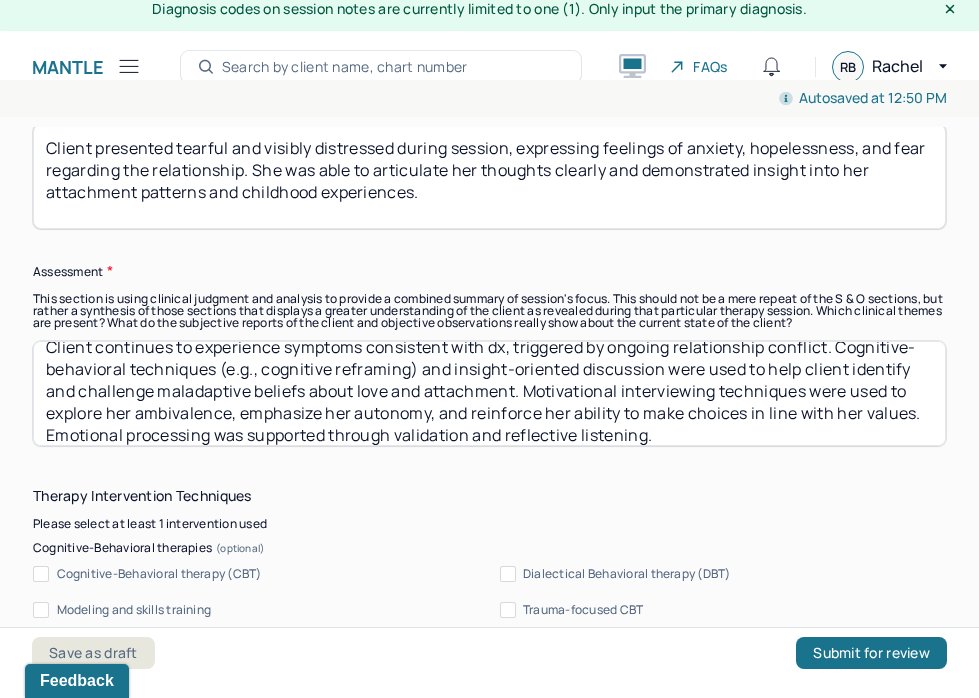 drag, startPoint x: 847, startPoint y: 343, endPoint x: 213, endPoint y: 363, distance: 634.31537 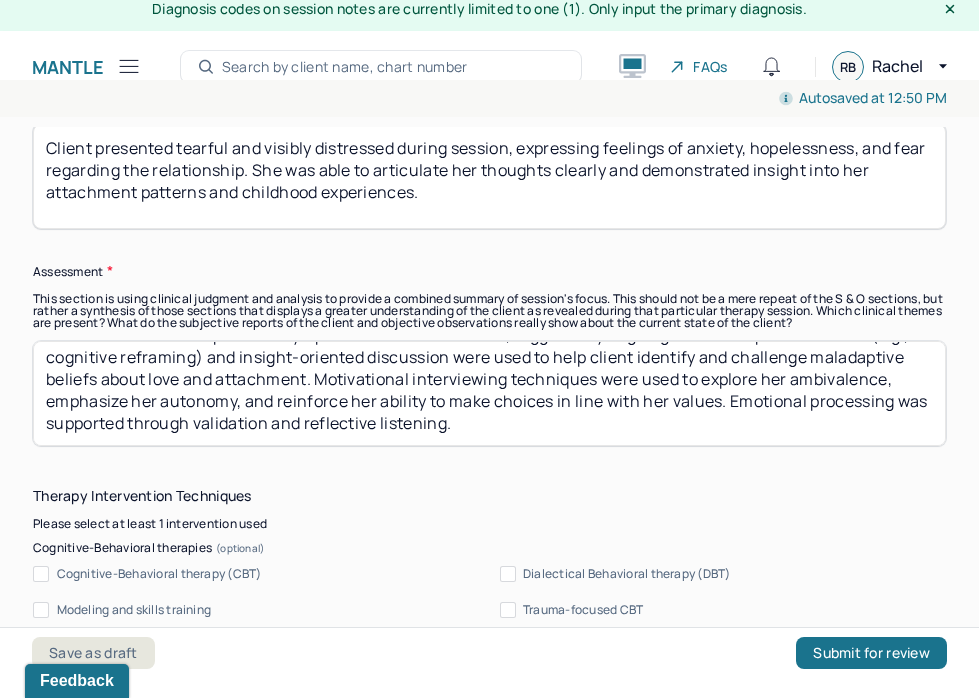 scroll, scrollTop: 0, scrollLeft: 0, axis: both 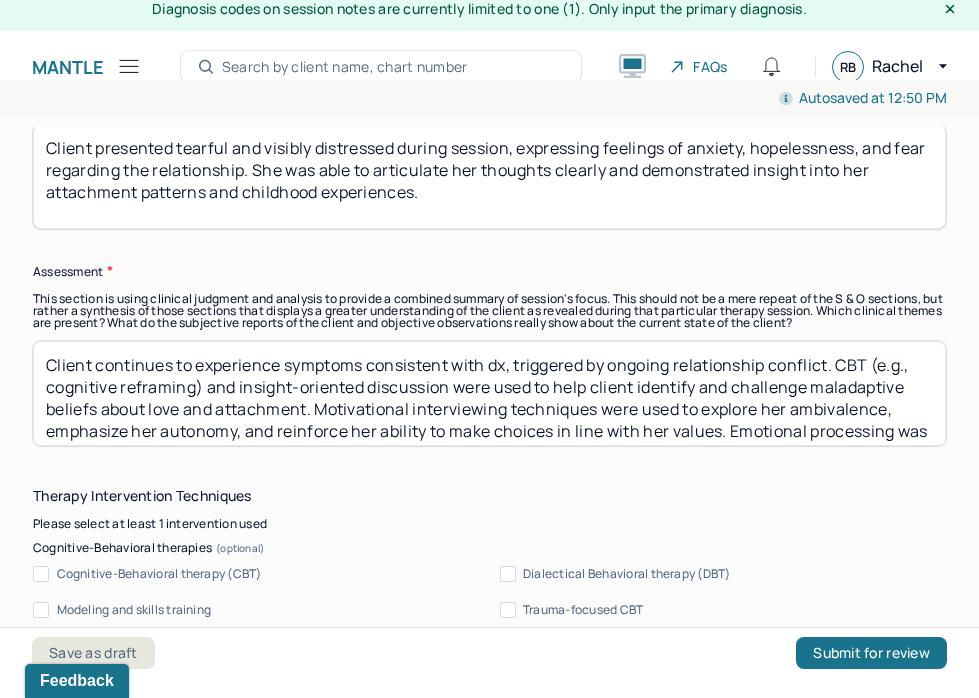 type on "Client continues to experience symptoms consistent with dx, triggered by ongoing relationship conflict. CBT (e.g., cognitive reframing) and insight-oriented discussion were used to help client identify and challenge maladaptive beliefs about love and attachment. Motivational interviewing techniques were used to explore her ambivalence, emphasize her autonomy, and reinforce her ability to make choices in line with her values. Emotional processing was supported through validation and reflective listening." 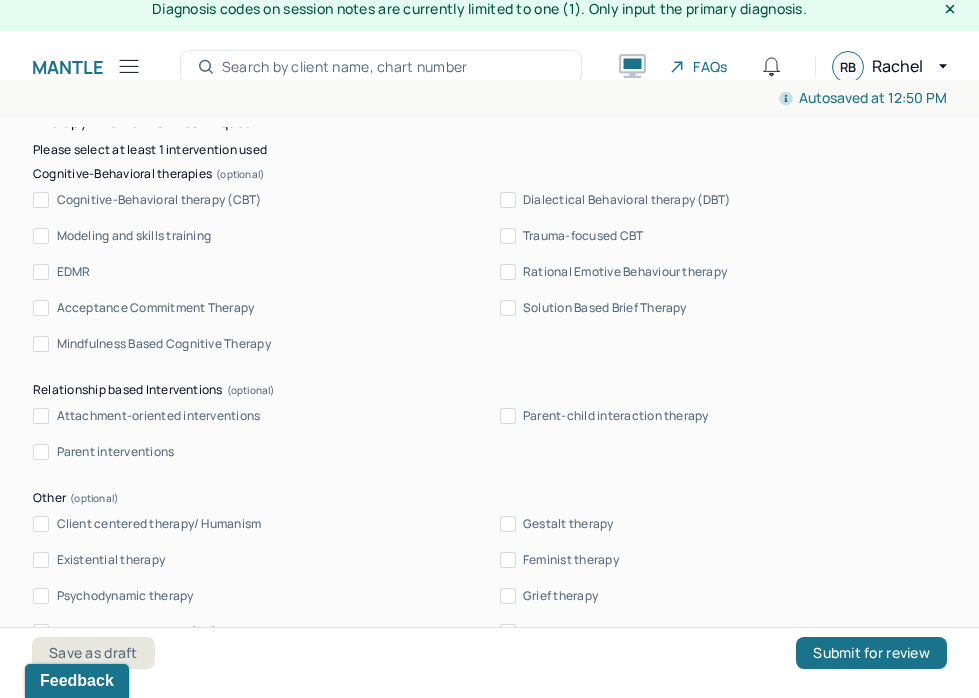 scroll, scrollTop: 2128, scrollLeft: 0, axis: vertical 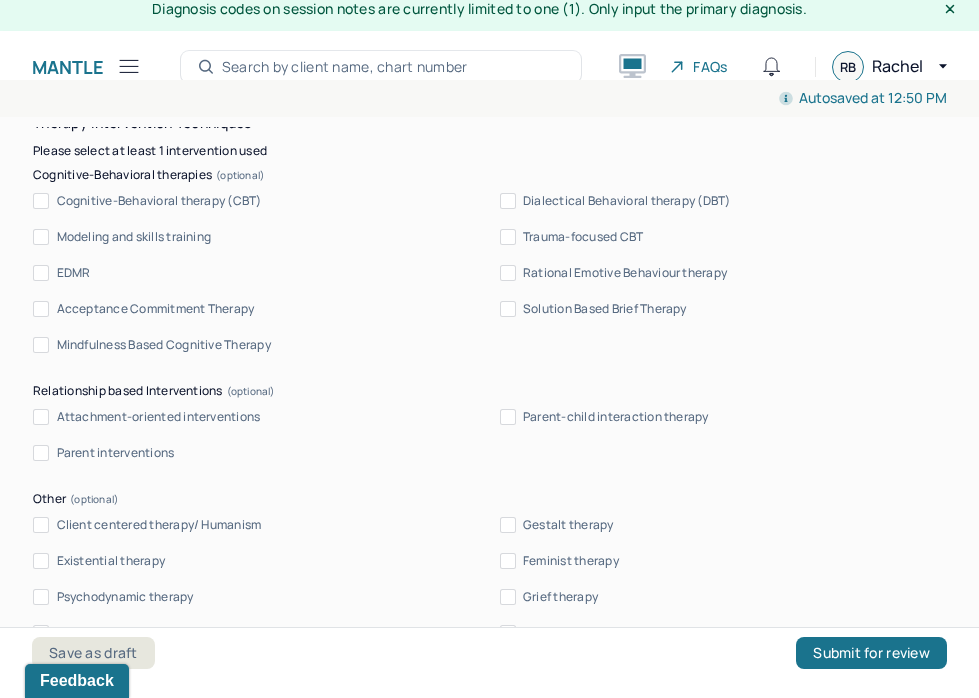 click on "Cognitive-Behavioral therapy (CBT)" at bounding box center (159, 201) 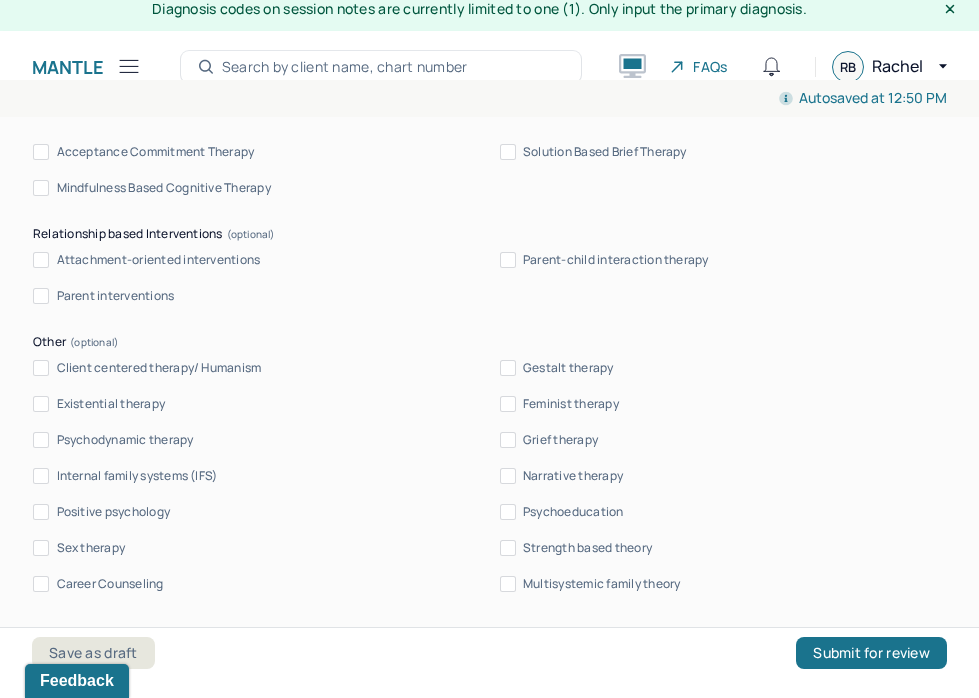 scroll, scrollTop: 2287, scrollLeft: 0, axis: vertical 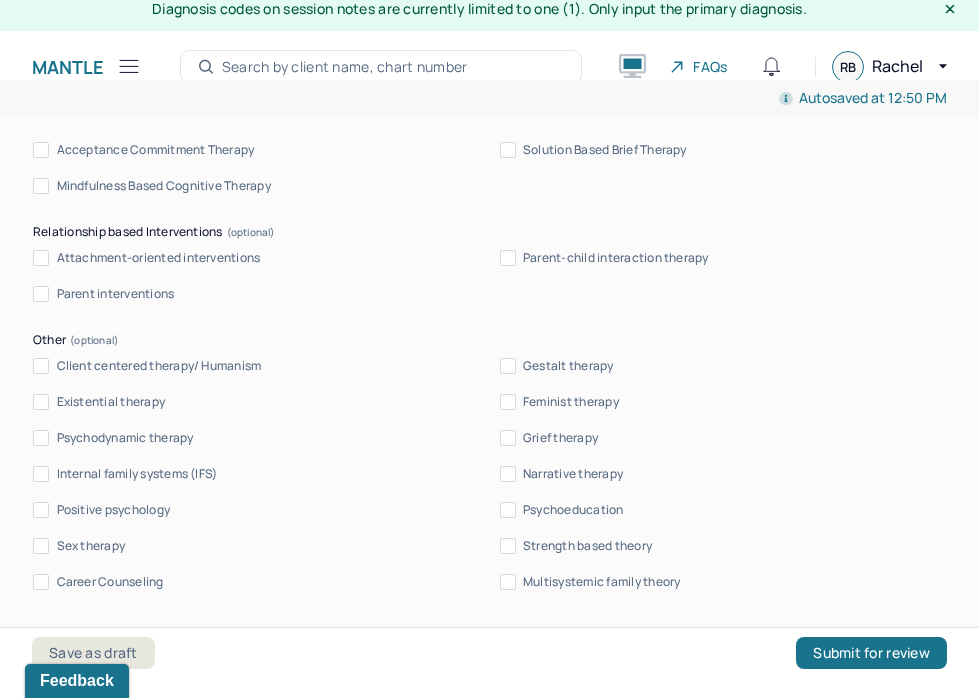click on "Client centered therapy/ Humanism Gestalt therapy Existential therapy Feminist therapy Psychodynamic therapy Grief therapy Internal family systems (IFS) Narrative therapy Positive psychology Psychoeducation Sex therapy Strength based theory Career Counseling Multisystemic family theory" at bounding box center (489, 474) 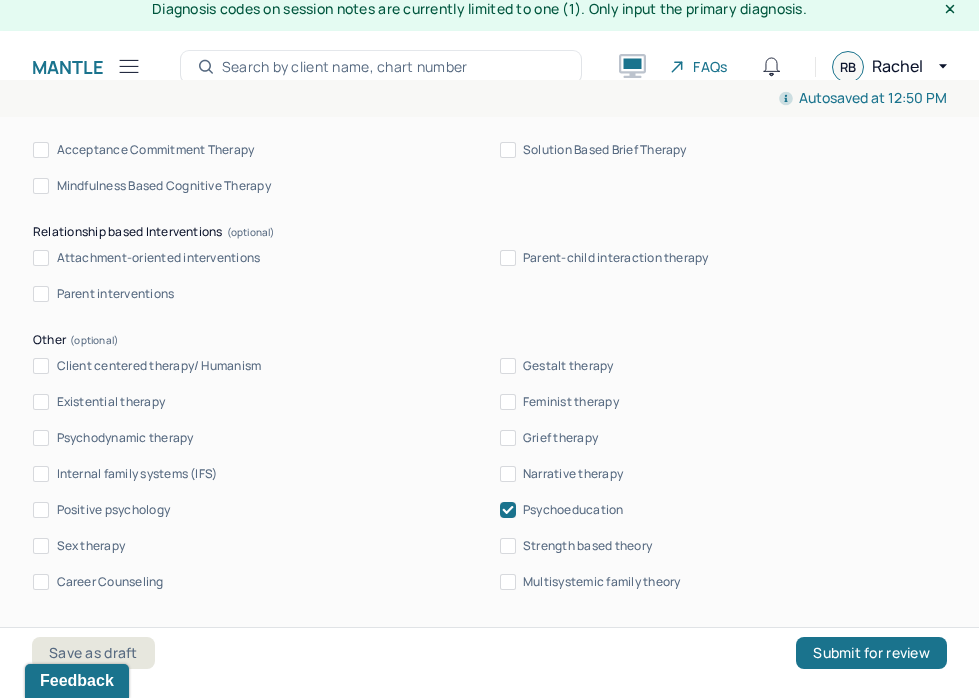 click on "Client centered therapy/ Humanism" at bounding box center (159, 366) 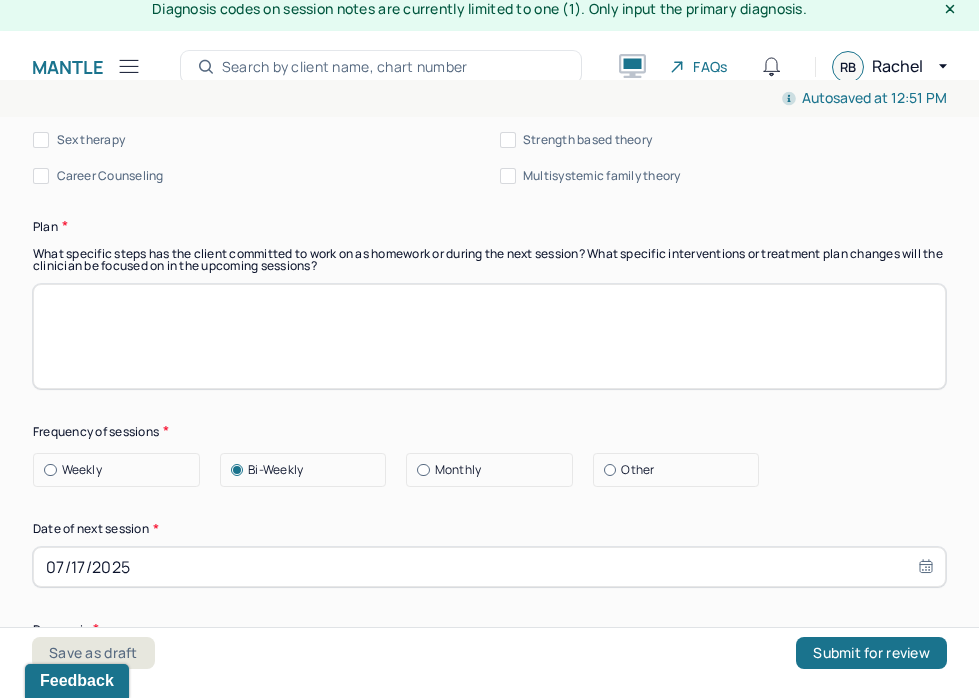 scroll, scrollTop: 2883, scrollLeft: 0, axis: vertical 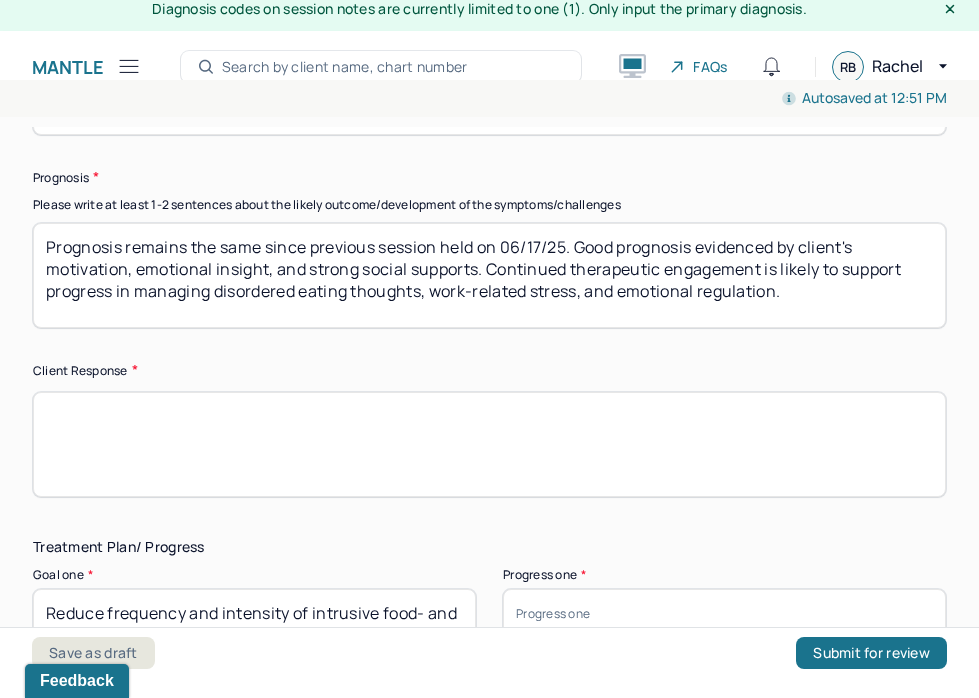 click at bounding box center [489, 444] 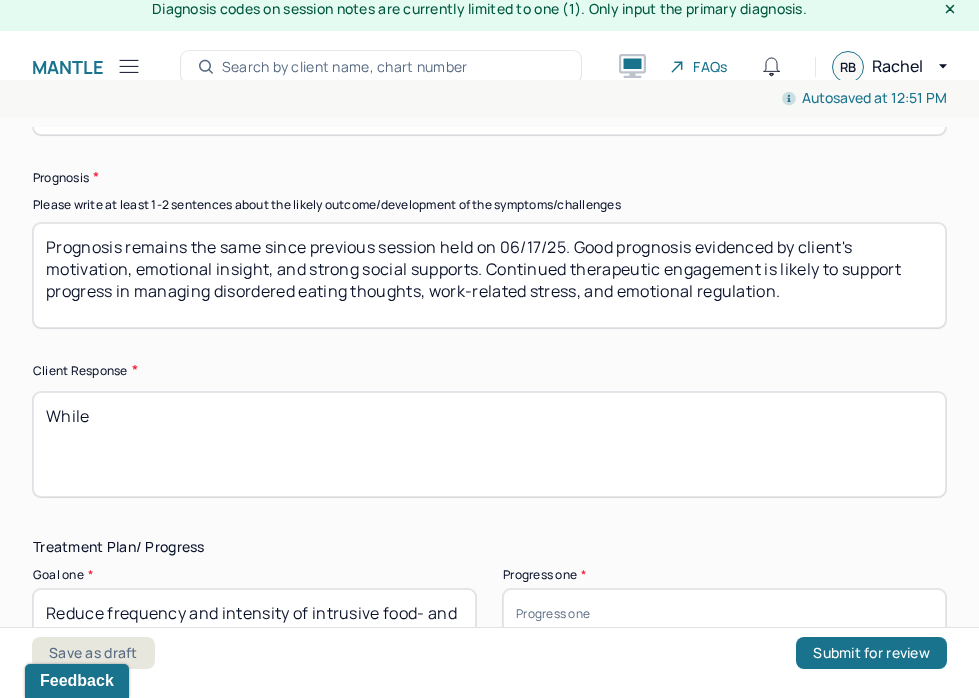 paste on "Emotional distress remains high, but she is actively engaging in coping strategies and demonstrating resilience." 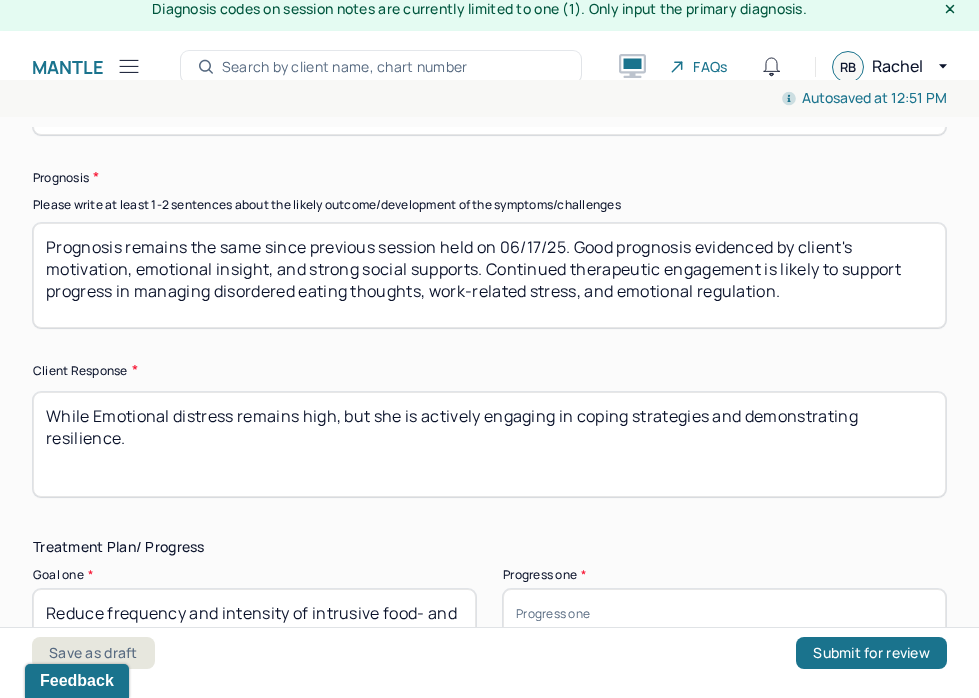 click on "While Emotional distress remains high, but she is actively engaging in coping strategies and demonstrating resilience." at bounding box center [489, 444] 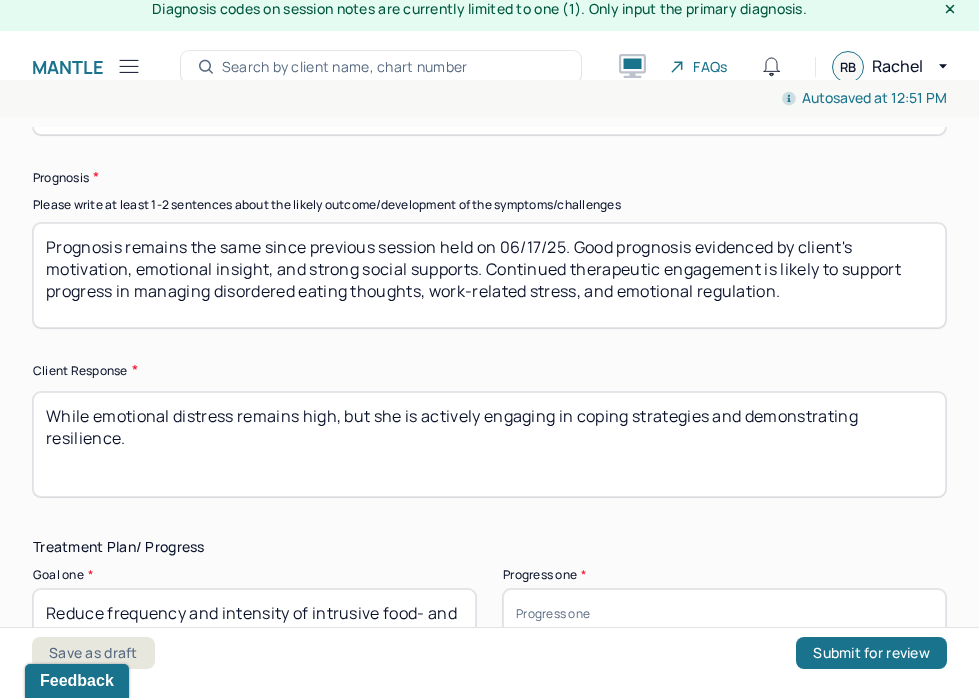 drag, startPoint x: 399, startPoint y: 408, endPoint x: 345, endPoint y: 409, distance: 54.00926 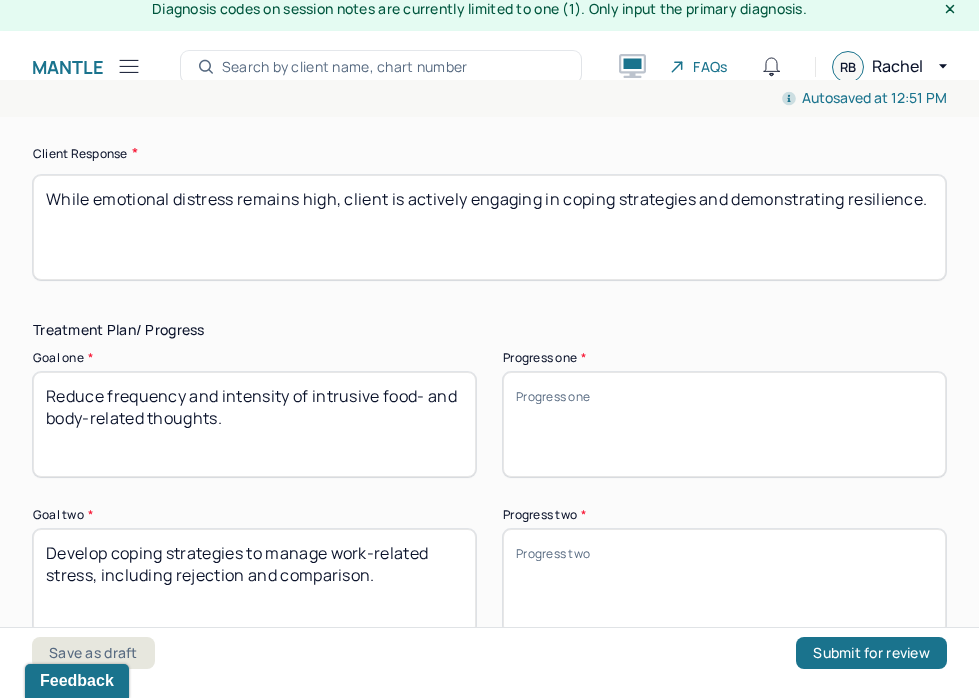 scroll, scrollTop: 3370, scrollLeft: 0, axis: vertical 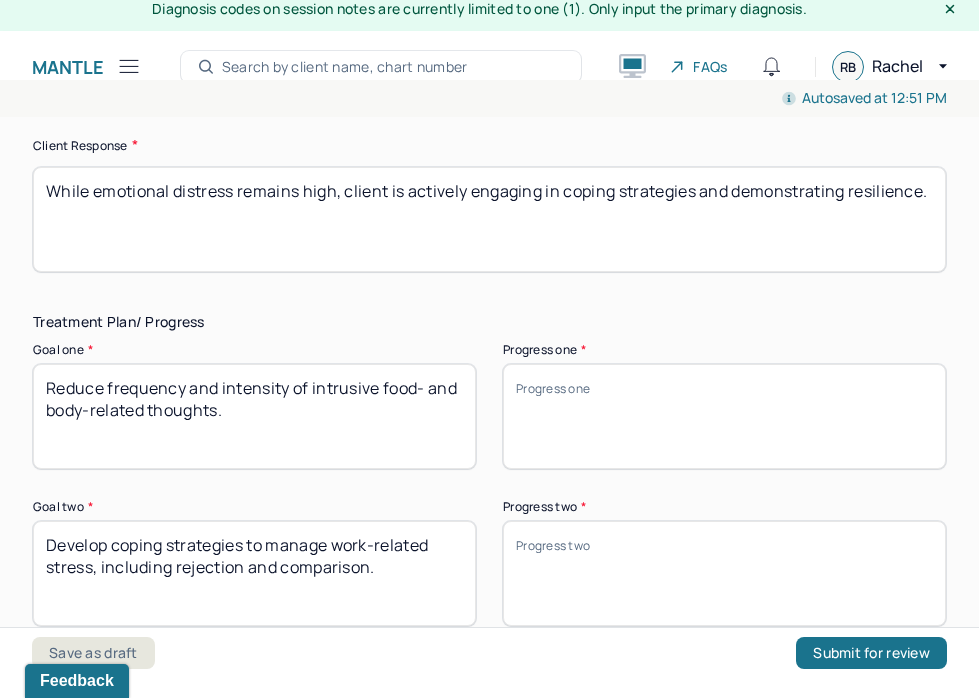 type on "While emotional distress remains high, client is actively engaging in coping strategies and demonstrating resilience." 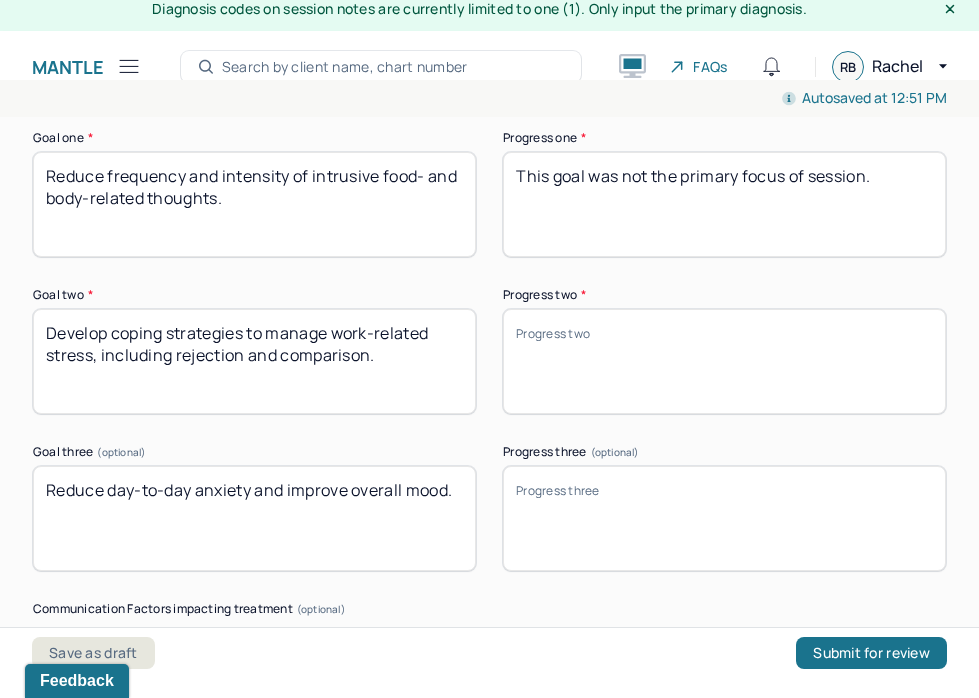 scroll, scrollTop: 3610, scrollLeft: 0, axis: vertical 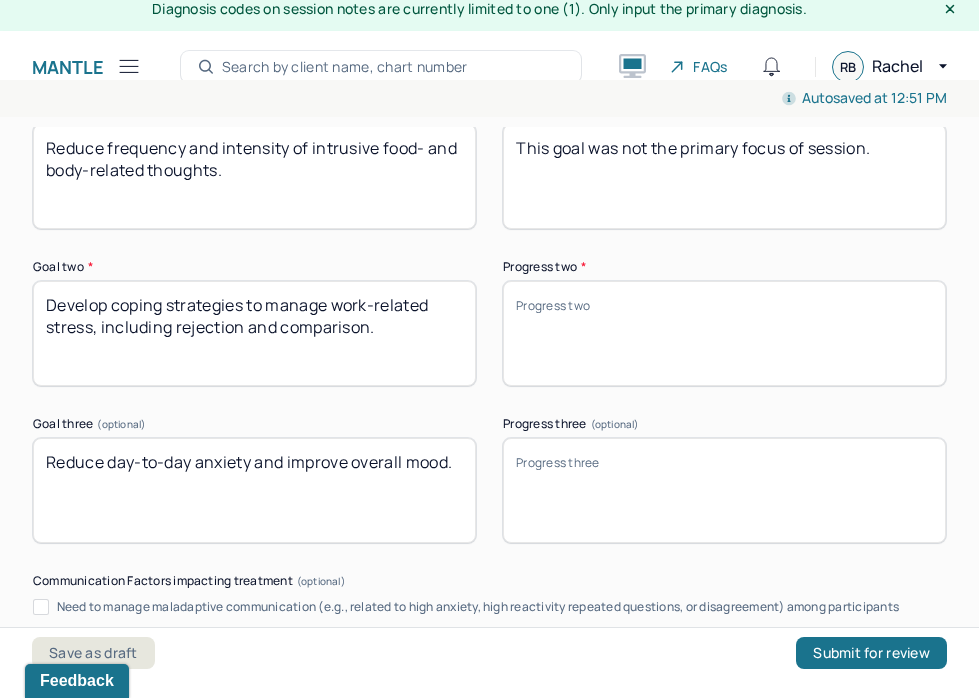 type on "This goal was not the primary focus of session." 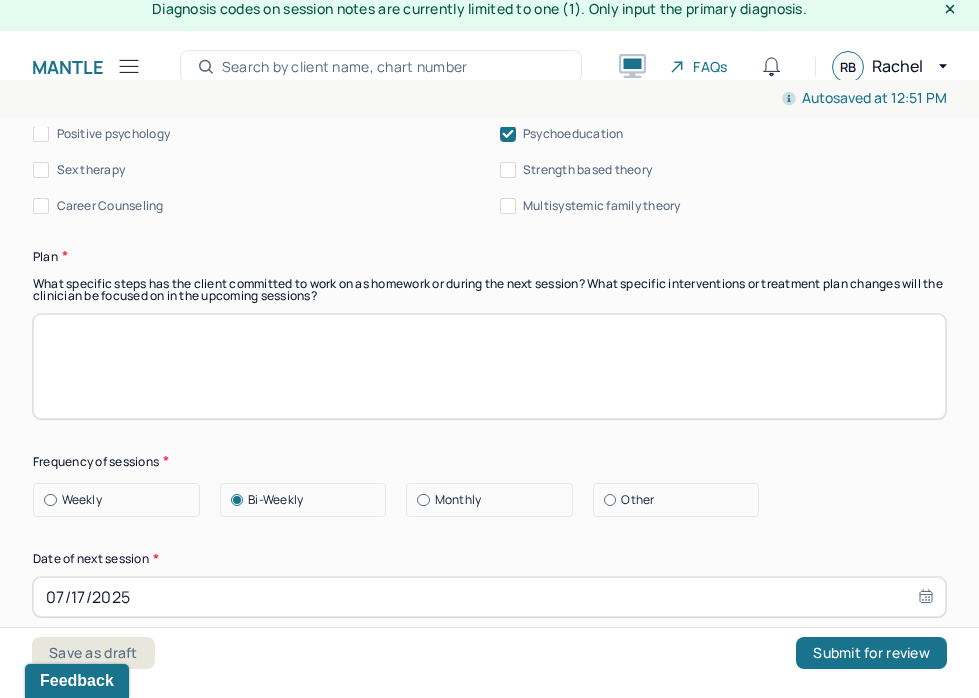 scroll, scrollTop: 2658, scrollLeft: 0, axis: vertical 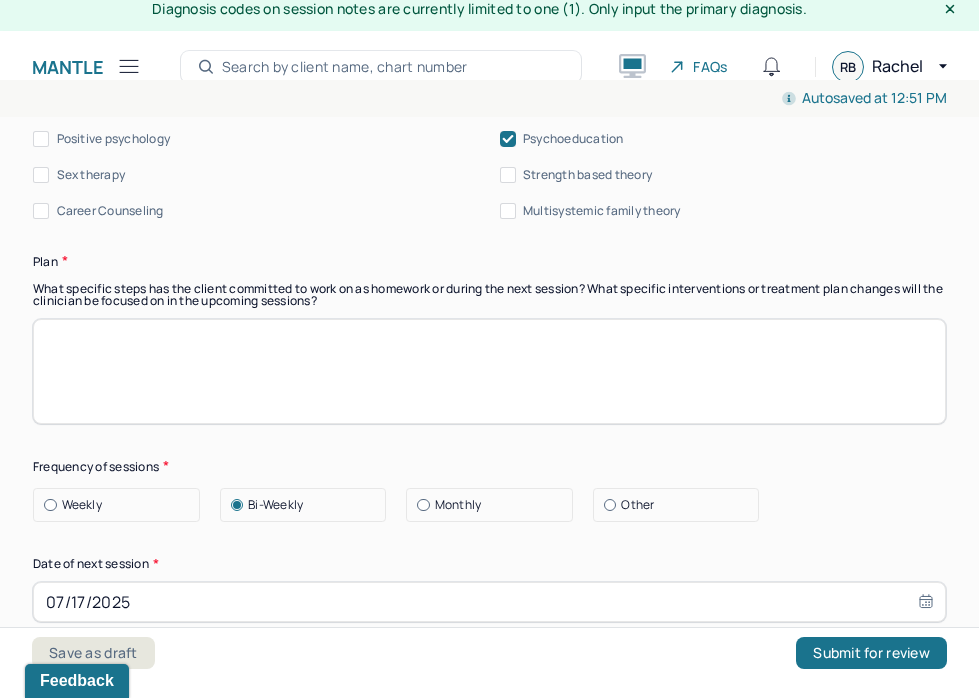click at bounding box center (489, 371) 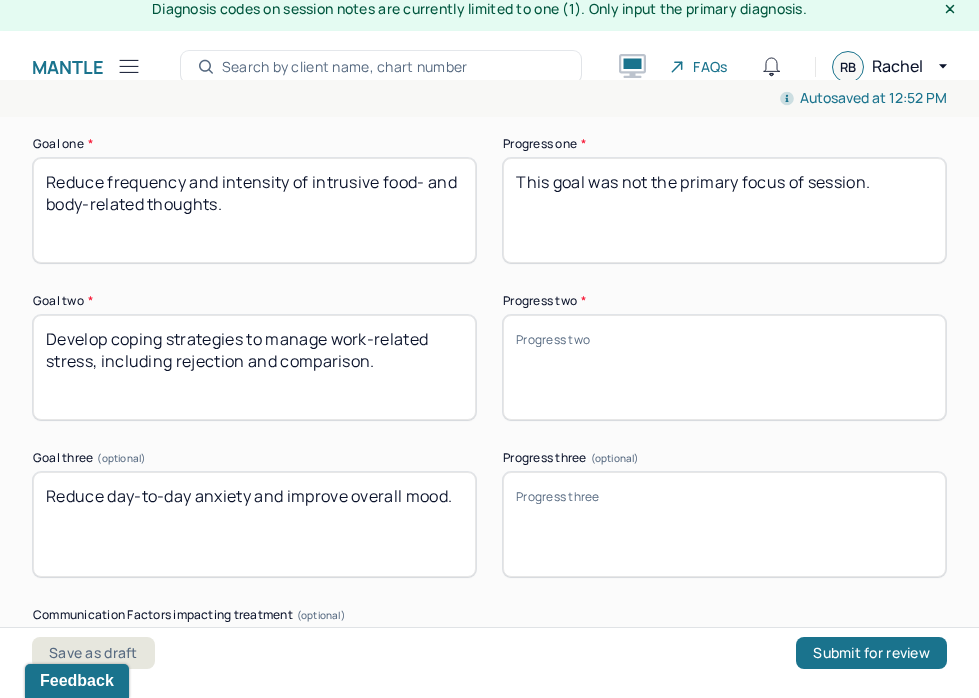 scroll, scrollTop: 3586, scrollLeft: 0, axis: vertical 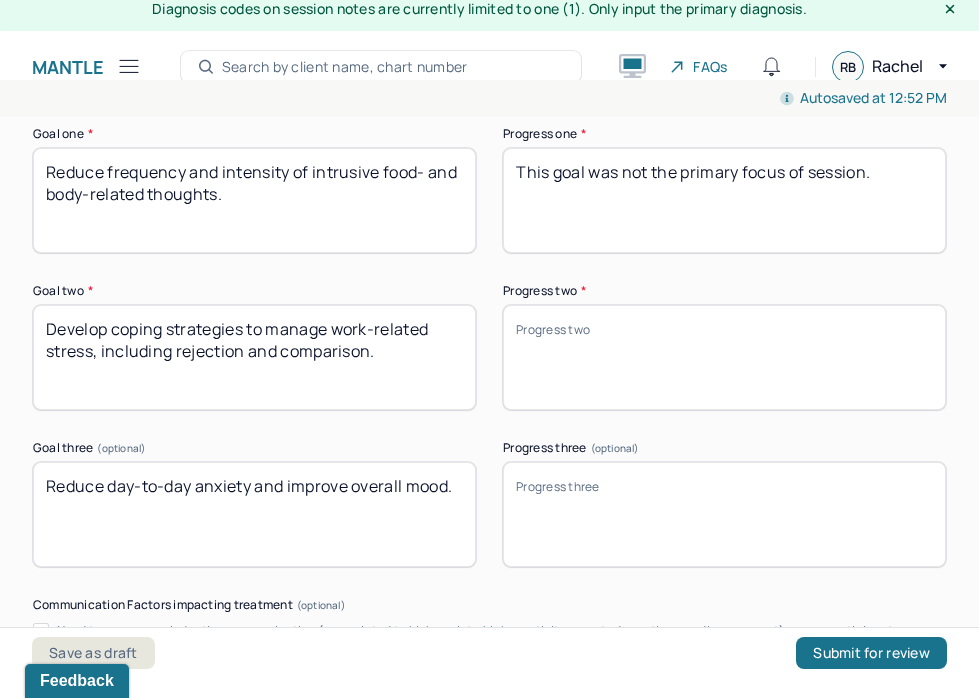 type on "Continue to monitor anxiety symptoms and provide emotional support as she navigates the situation. Treatment goals remain appropriate." 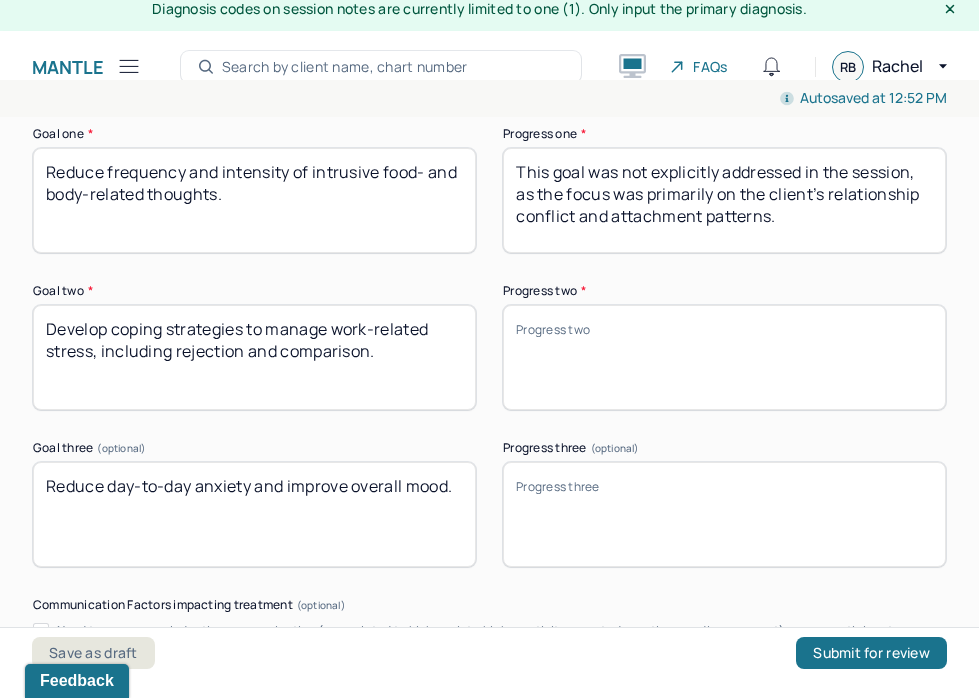 type on "This goal was not explicitly addressed in the session, as the focus was primarily on the client’s relationship conflict and attachment patterns." 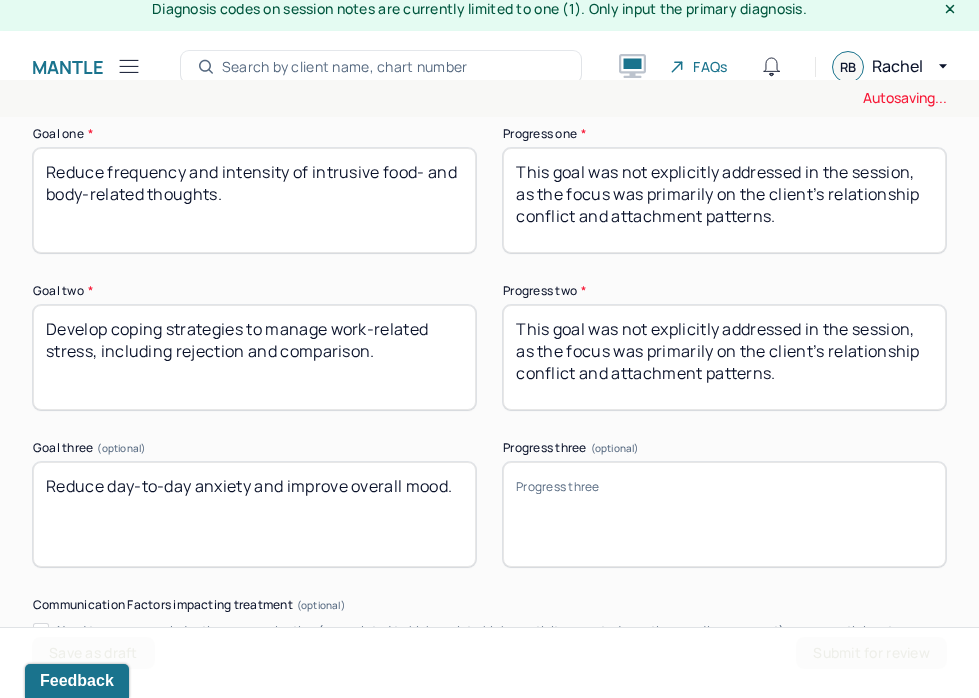 type on "This goal was not explicitly addressed in the session, as the focus was primarily on the client’s relationship conflict and attachment patterns." 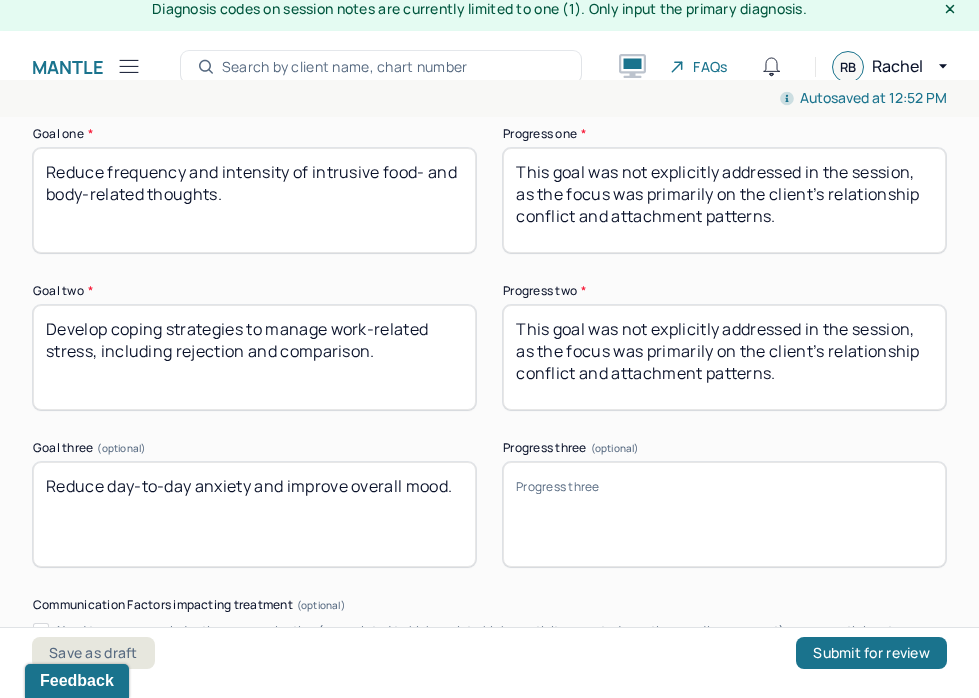 paste on "Client identified and utilized coping strategies (writing, connecting with loved ones, creating boundaries) to manage her current anxiety." 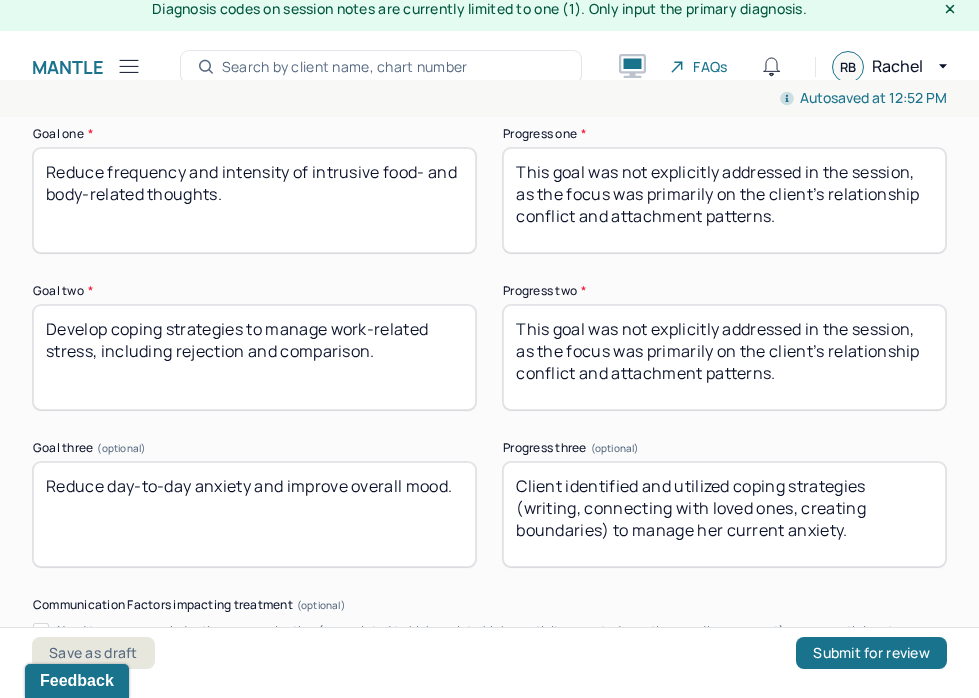 type on "Client identified and utilized coping strategies (writing, connecting with loved ones, creating boundaries) to manage her current anxiety." 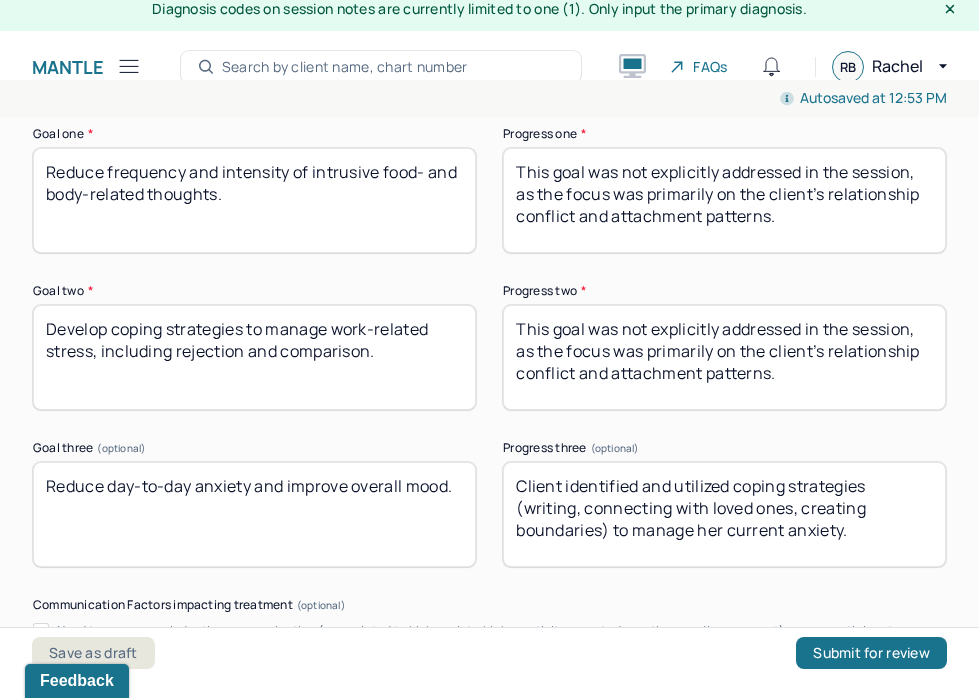click on "Treatment Plan/ Progress Goal one * Reduce frequency and intensity of intrusive food- and body-related thoughts. Progress one * This goal was not explicitly addressed in the session, as the focus was primarily on the client’s relationship conflict and attachment patterns. Goal two * Develop coping strategies to manage work-related stress, including rejection and comparison.
Progress two * This goal was not explicitly addressed in the session, as the focus was primarily on the client’s relationship conflict and attachment patterns. Goal three (optional) Reduce day-to-day anxiety and improve overall mood. Progress three (optional) Client identified and utilized coping strategies (writing, connecting with loved ones, creating boundaries) to manage her current anxiety. Communication Factors impacting treatment Need to manage maladaptive communication (e.g., related to high anxiety, high reactivity repeated questions, or disagreement) among participants Details around communication factors impacting treatment" at bounding box center (489, 518) 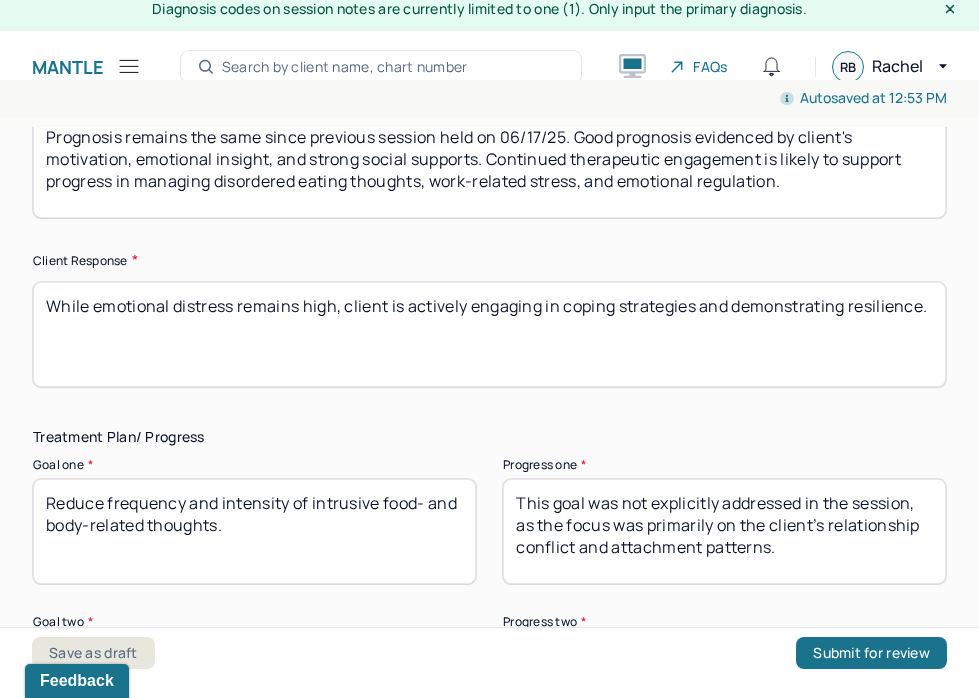 scroll, scrollTop: 2957, scrollLeft: 0, axis: vertical 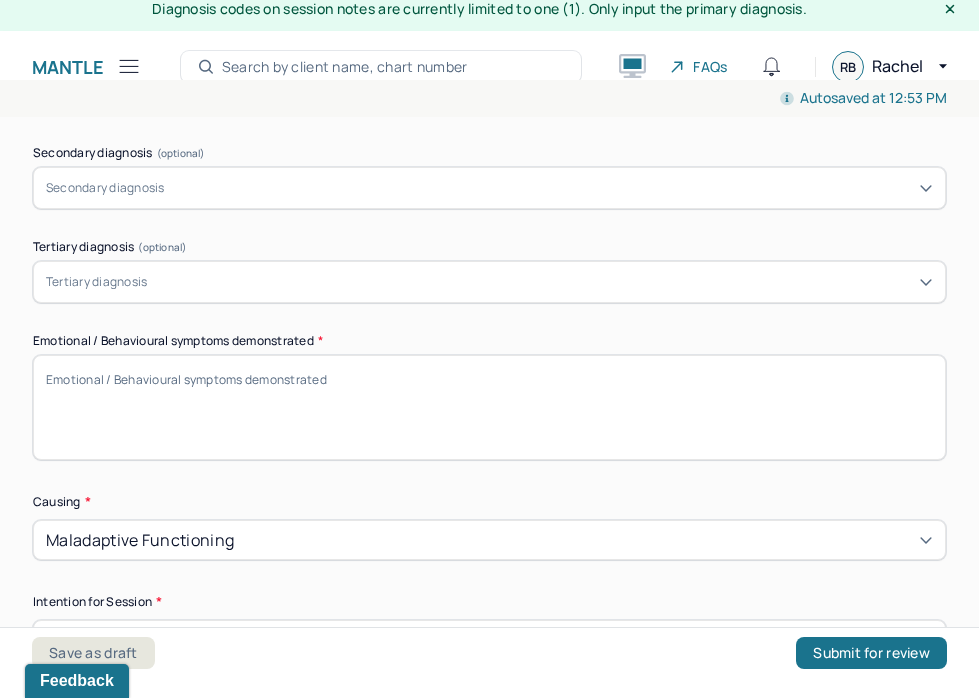 click on "Emotional / Behavioural symptoms demonstrated *" at bounding box center [489, 407] 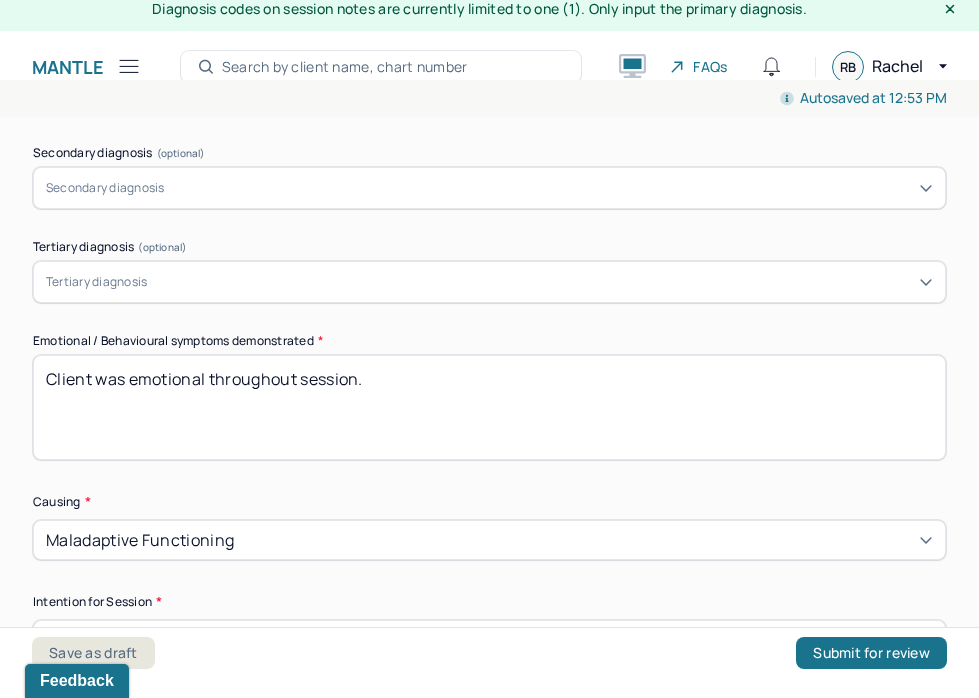 type on "Client was emotional throughout session." 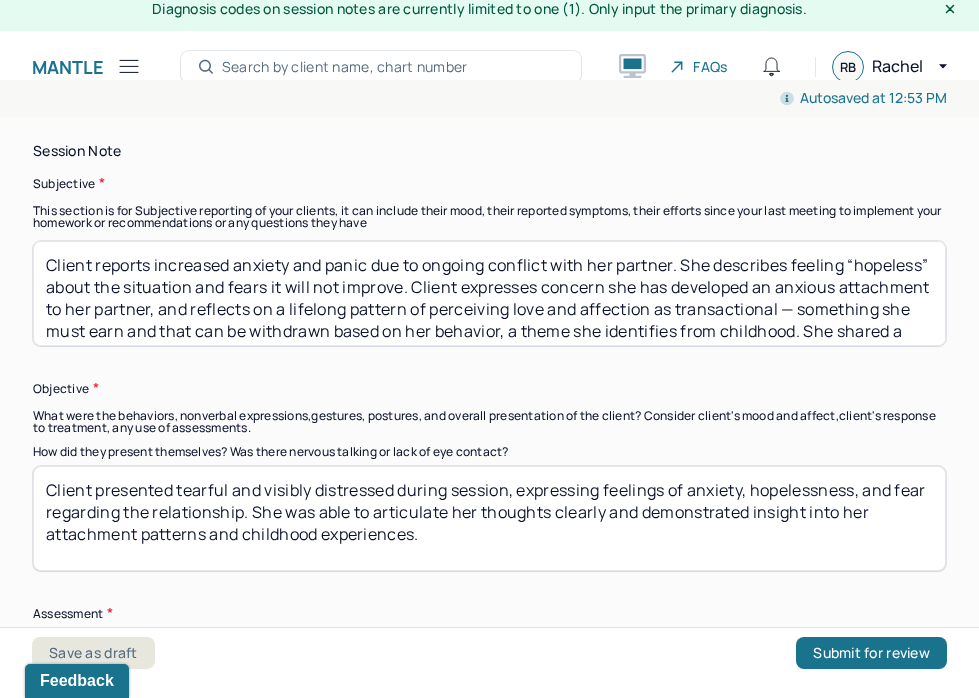 scroll, scrollTop: 1414, scrollLeft: 0, axis: vertical 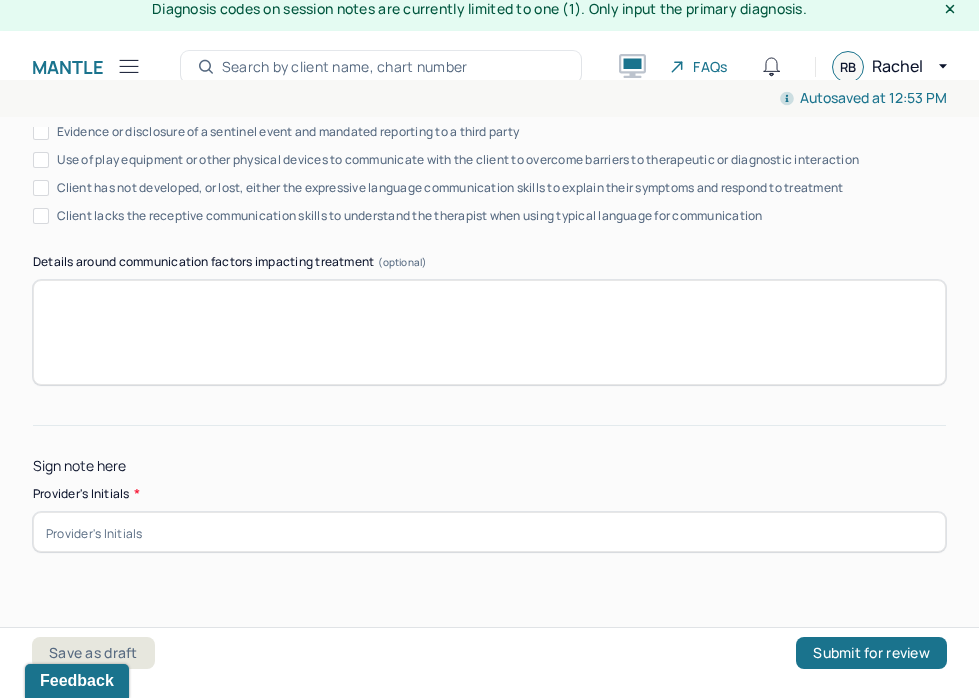 click at bounding box center (489, 532) 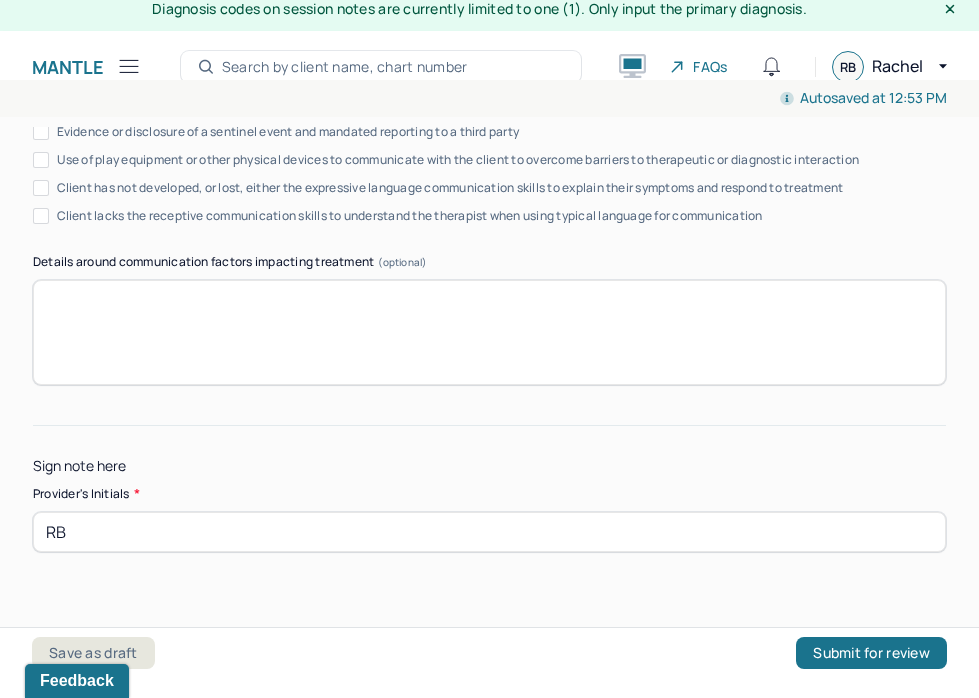 type on "RB" 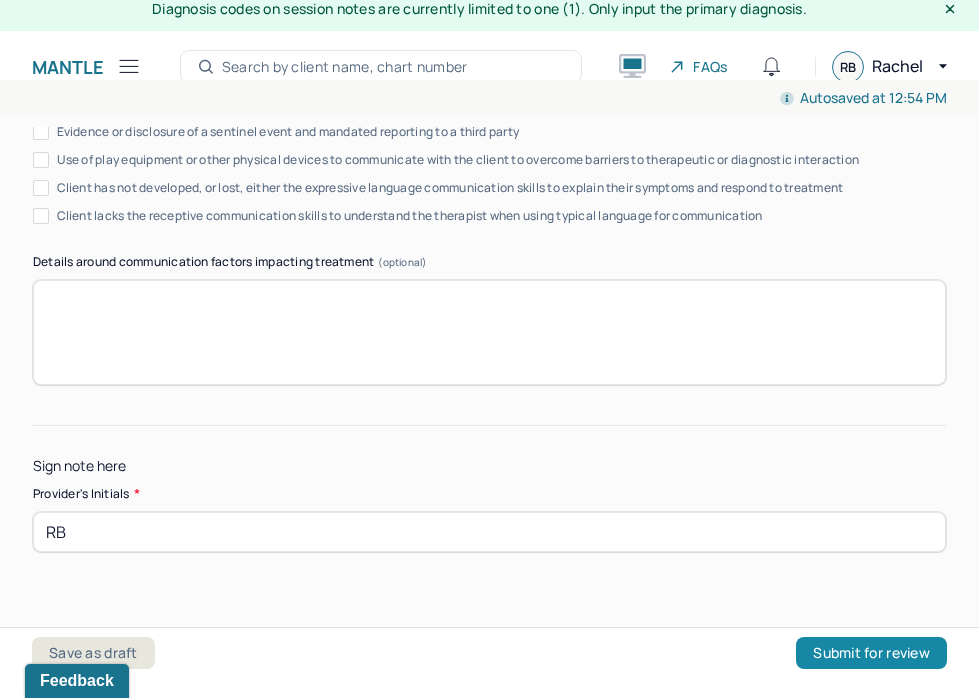 click on "Submit for review" at bounding box center (871, 653) 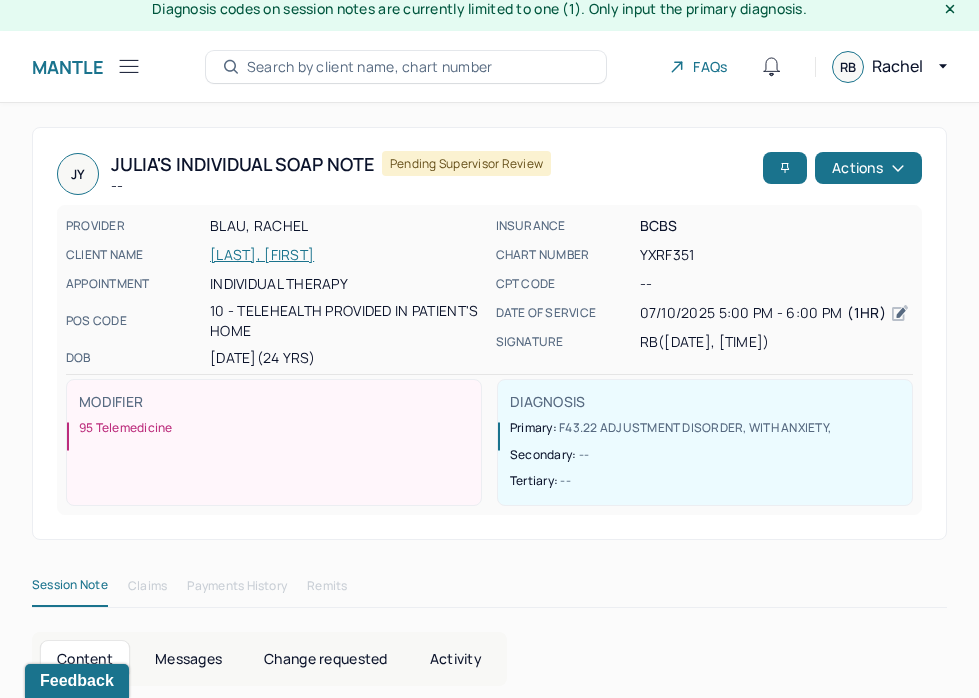 click 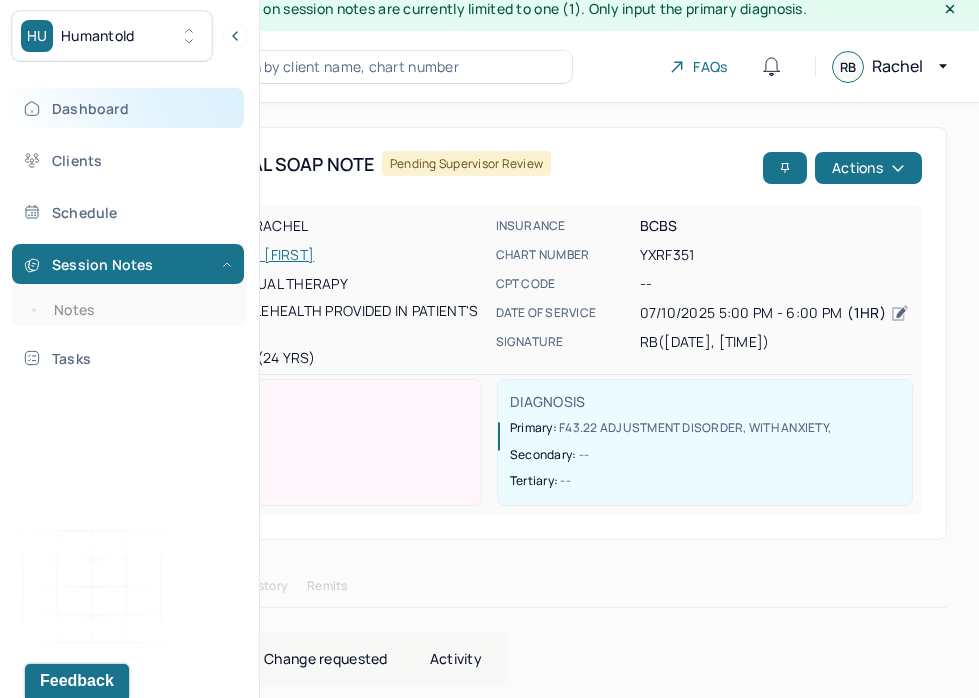 click on "Dashboard" at bounding box center (128, 108) 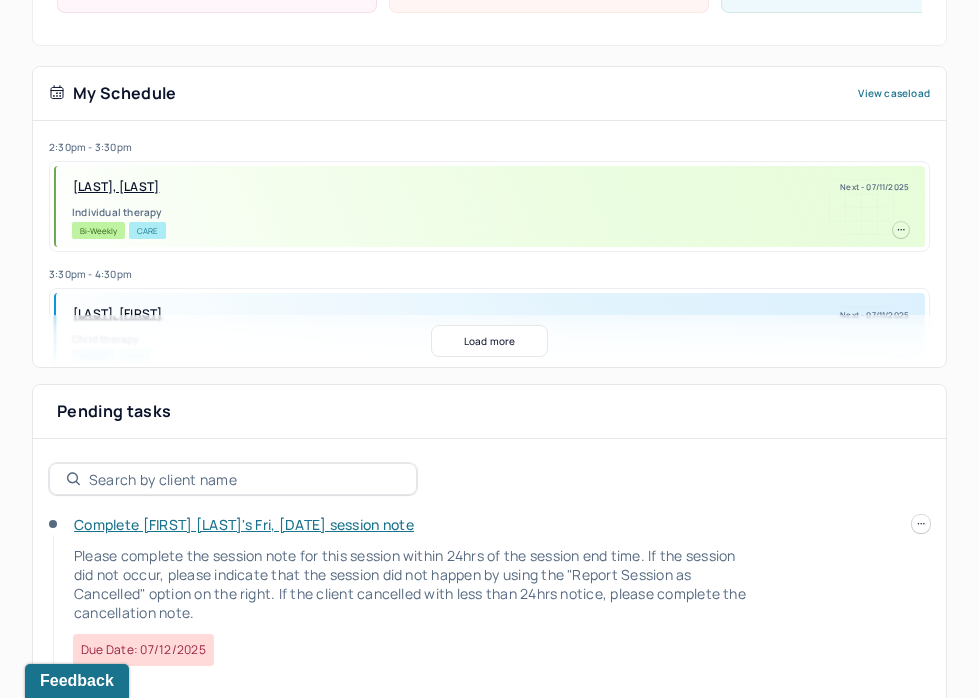 scroll, scrollTop: 435, scrollLeft: 0, axis: vertical 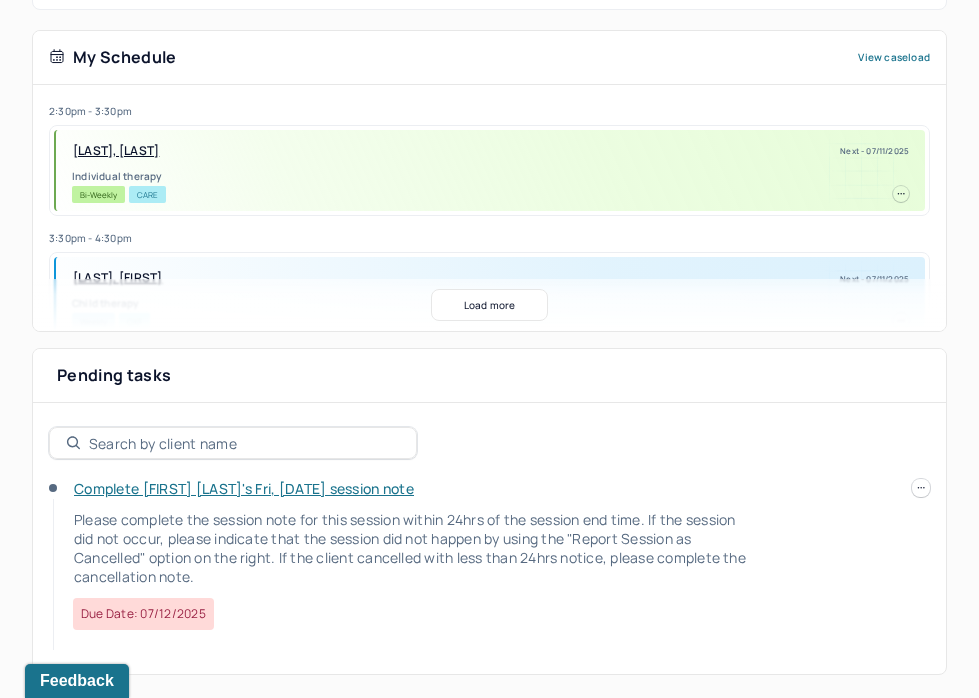 click on "Complete Colleen's Fri, 07/11 session note Please complete the session note for this session within 24hrs of the session end time. If the session did not occur, please indicate that the session did not happen by using the "Report Session as Cancelled" option on the right. If the client cancelled with less than 24hrs notice, please complete the cancellation note. Due date: 07/12/2025" at bounding box center [489, 566] 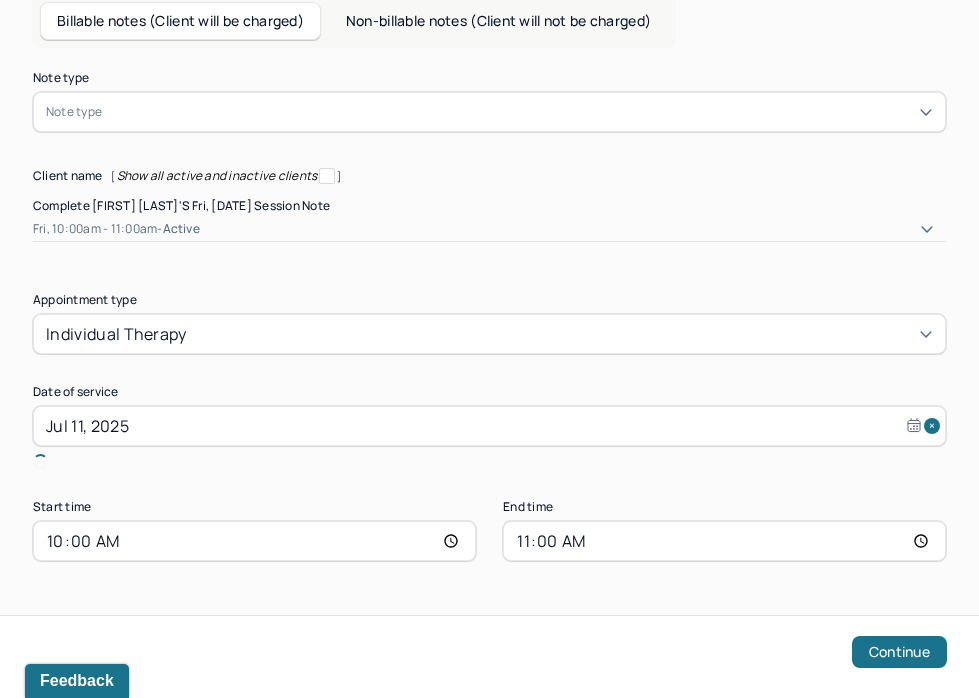 scroll, scrollTop: 123, scrollLeft: 0, axis: vertical 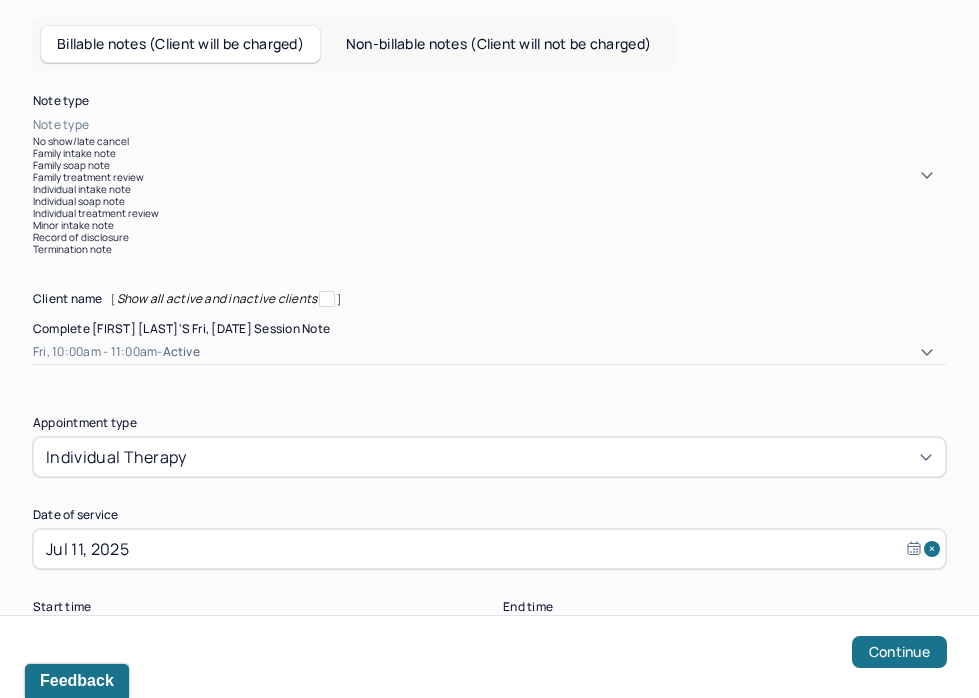 click at bounding box center (519, 125) 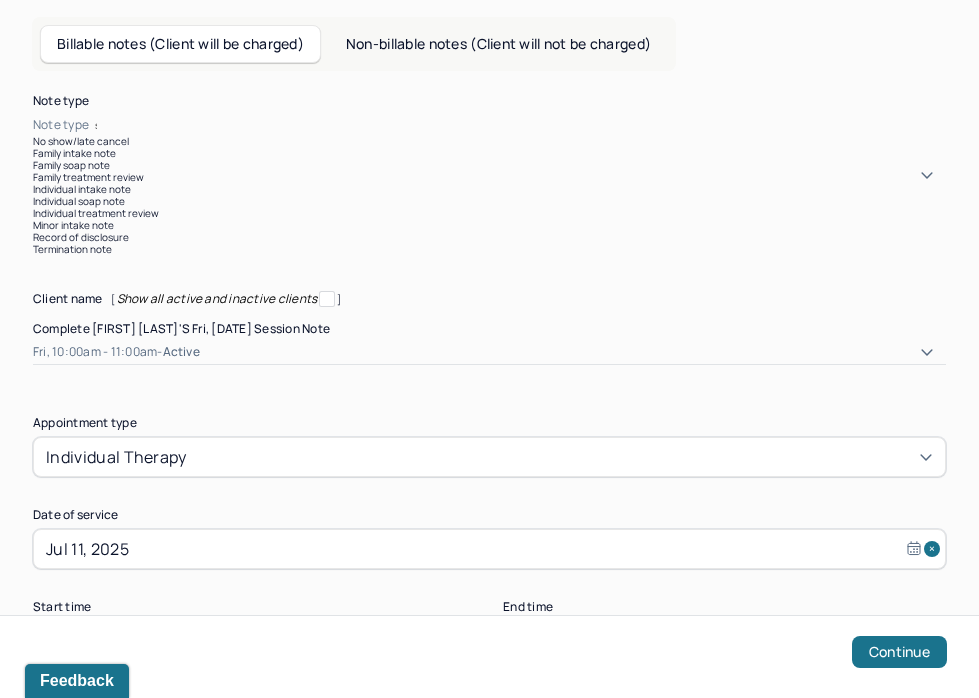 type on "so" 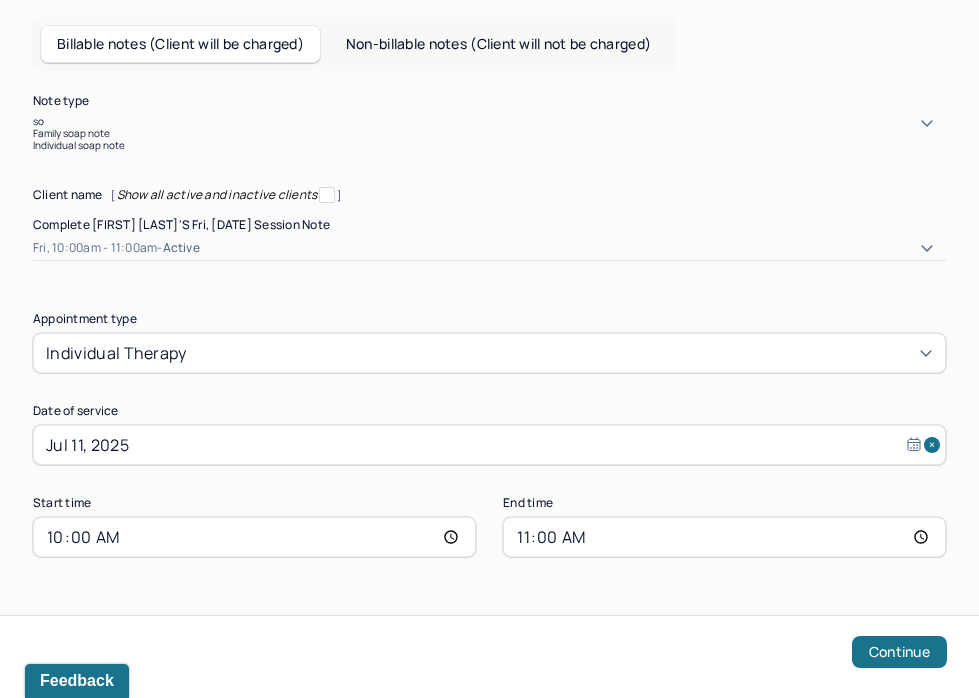 click on "Individual soap note" at bounding box center (489, 145) 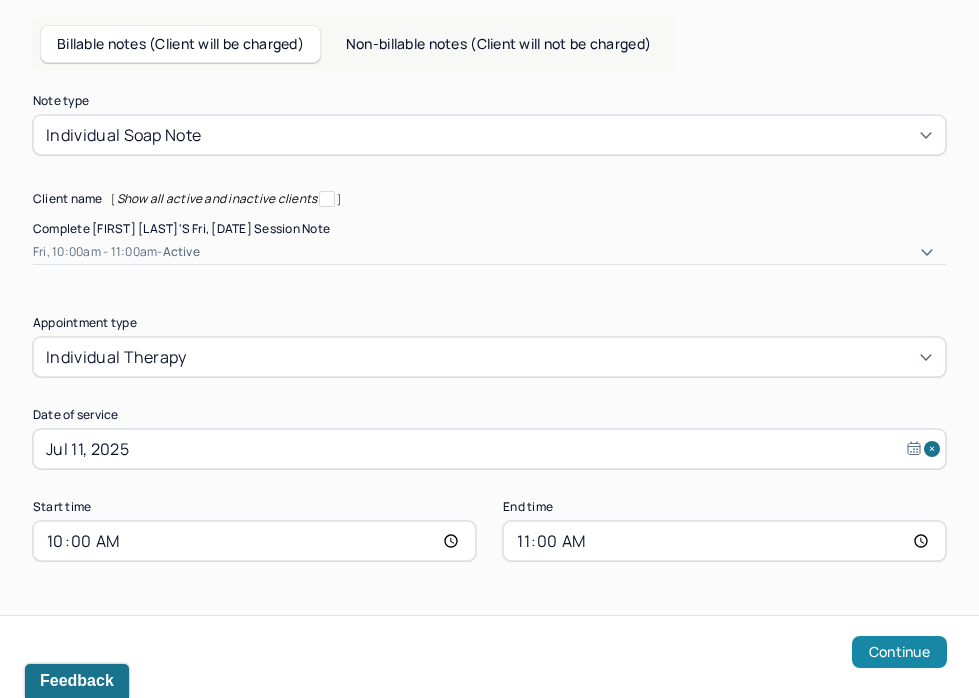 click on "Continue" at bounding box center (899, 652) 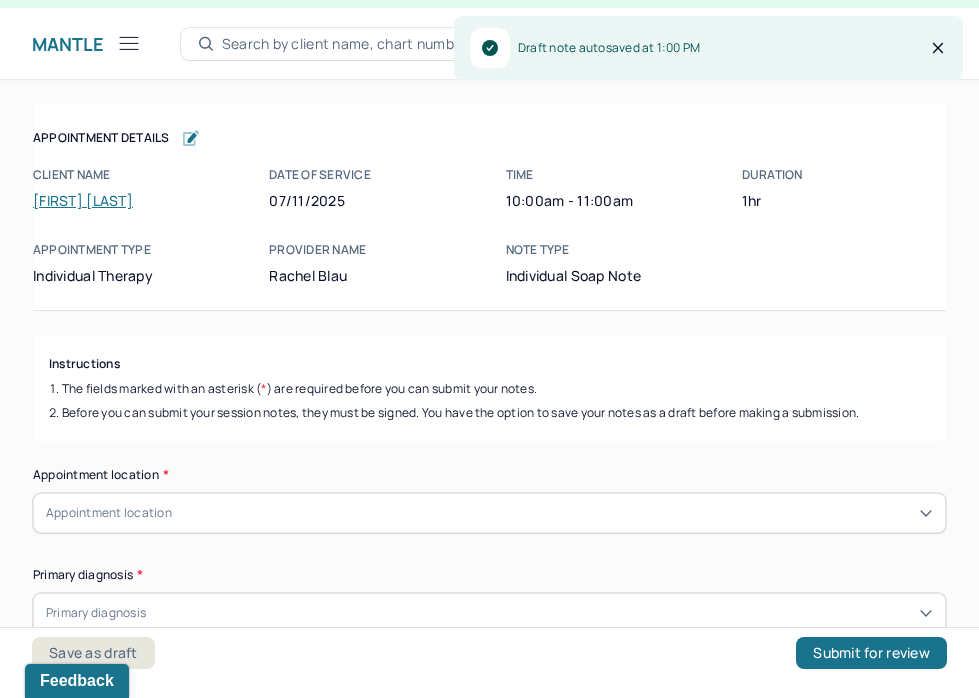 scroll, scrollTop: 36, scrollLeft: 0, axis: vertical 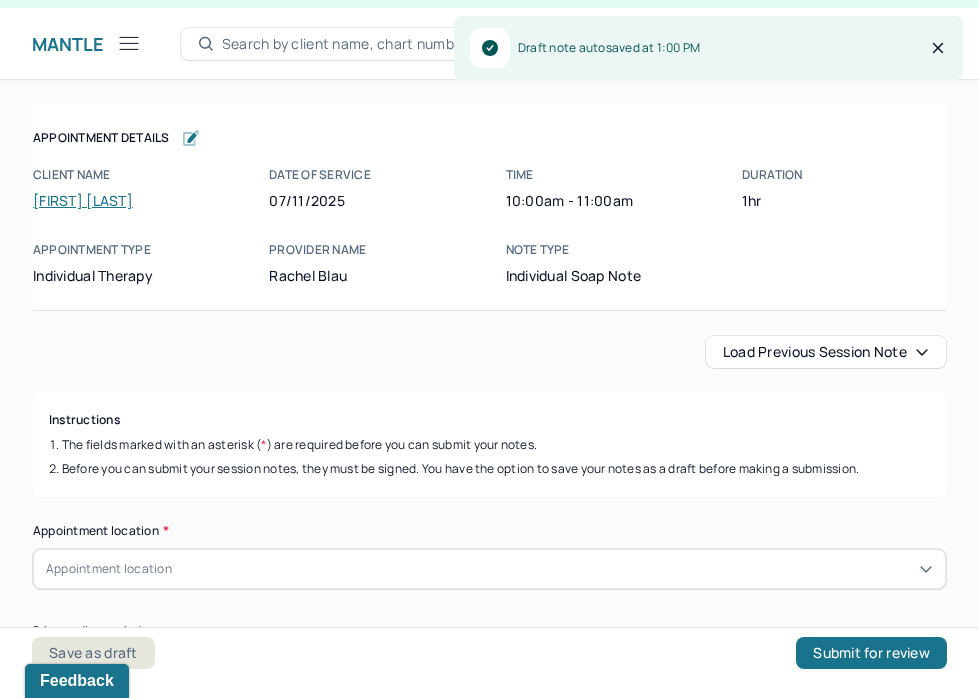 click on "Load previous session note" at bounding box center [826, 352] 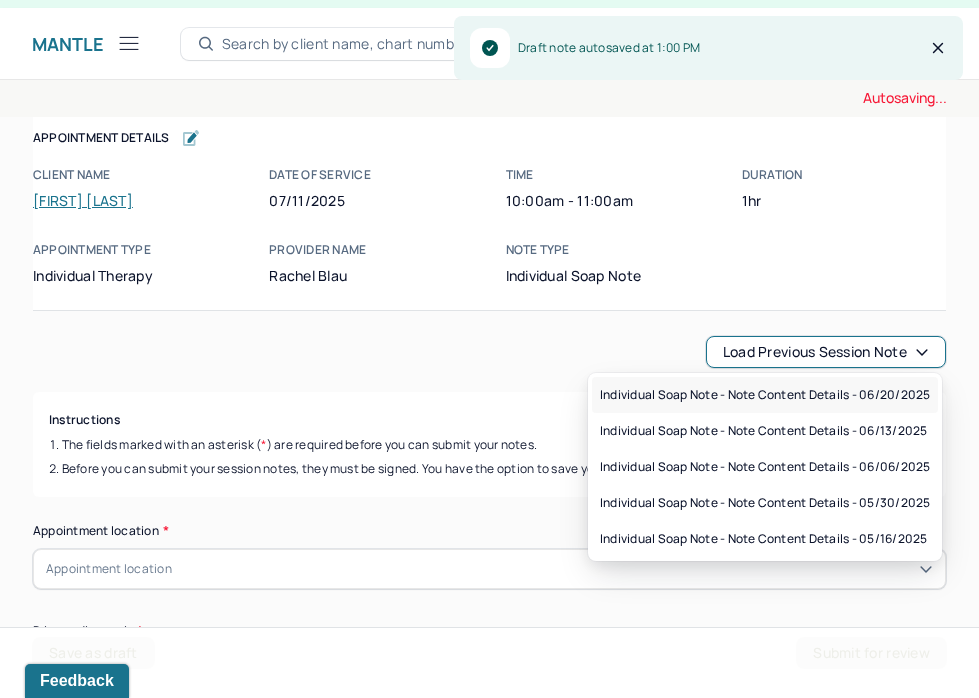 click on "Individual soap note   - Note content Details -   06/20/2025" at bounding box center (765, 395) 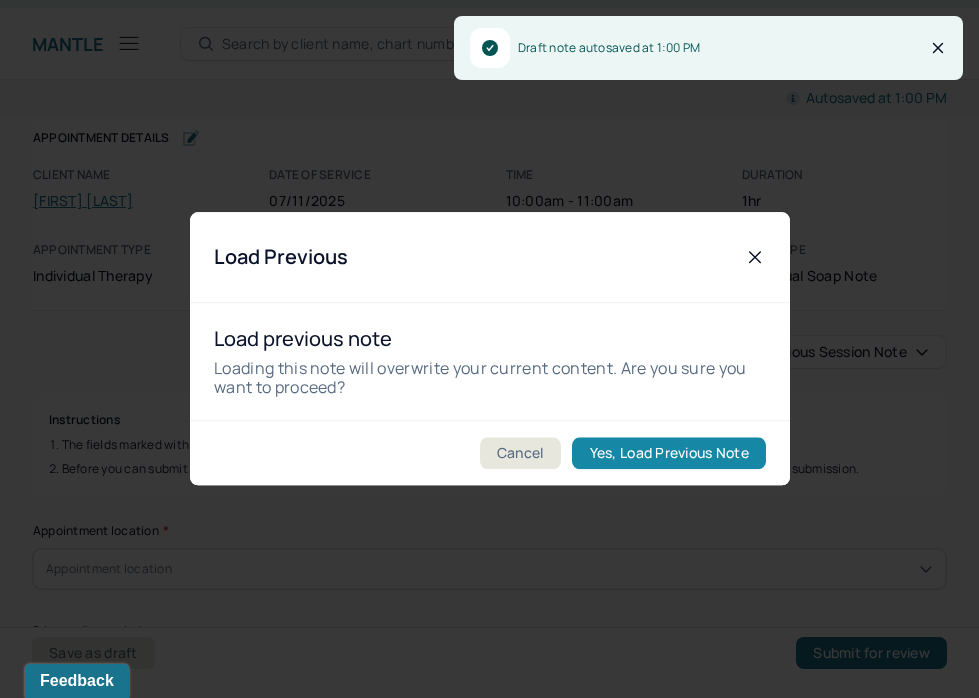 click on "Yes, Load Previous Note" at bounding box center (668, 454) 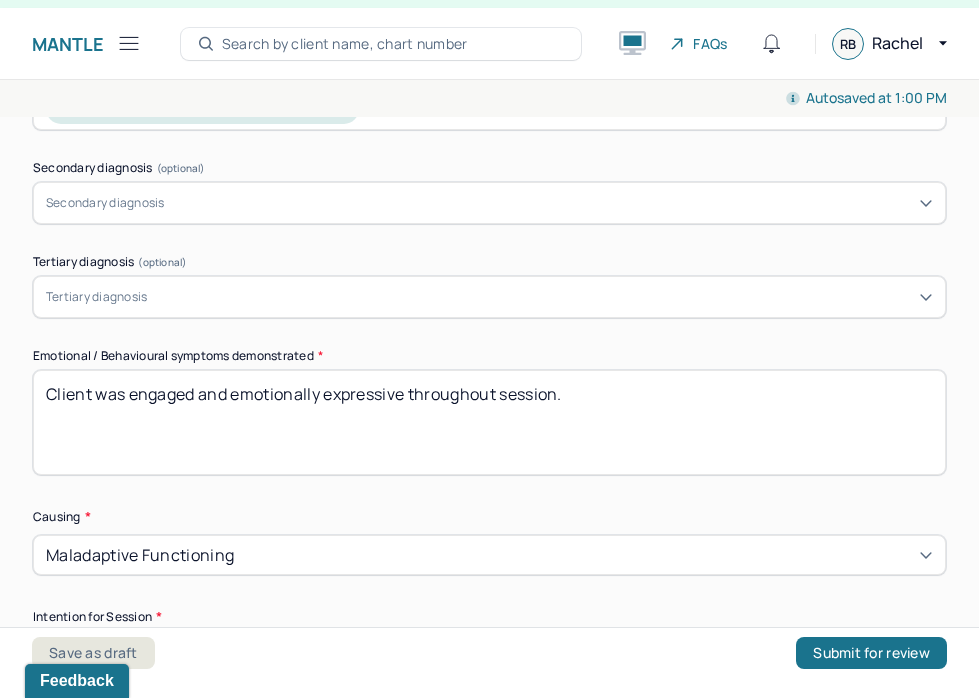 scroll, scrollTop: 586, scrollLeft: 0, axis: vertical 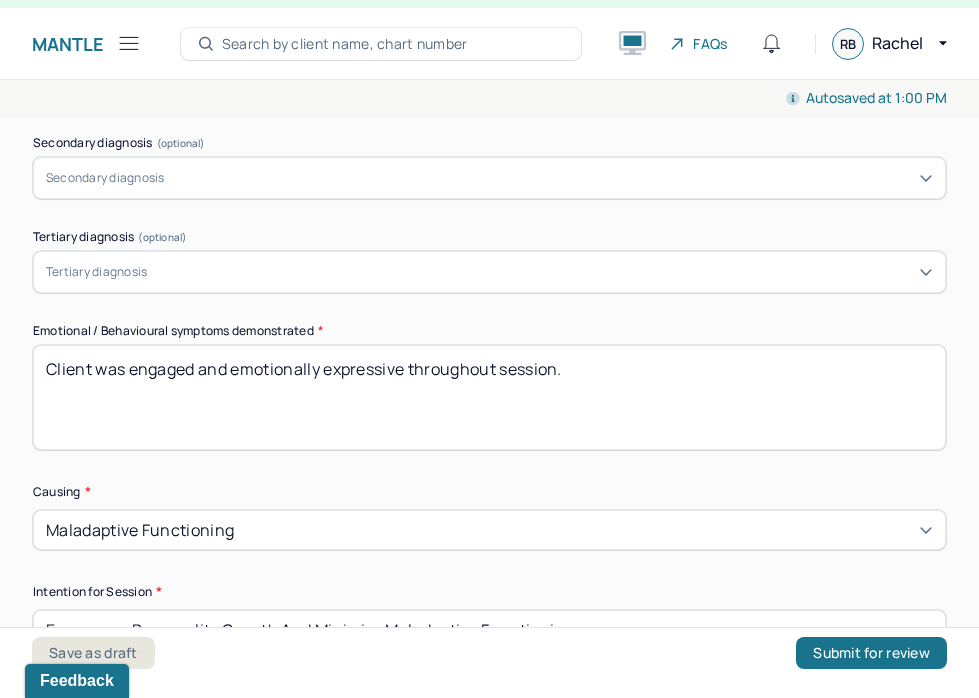 click on "Client was engaged and emotionally expressive throughout session." at bounding box center [489, 397] 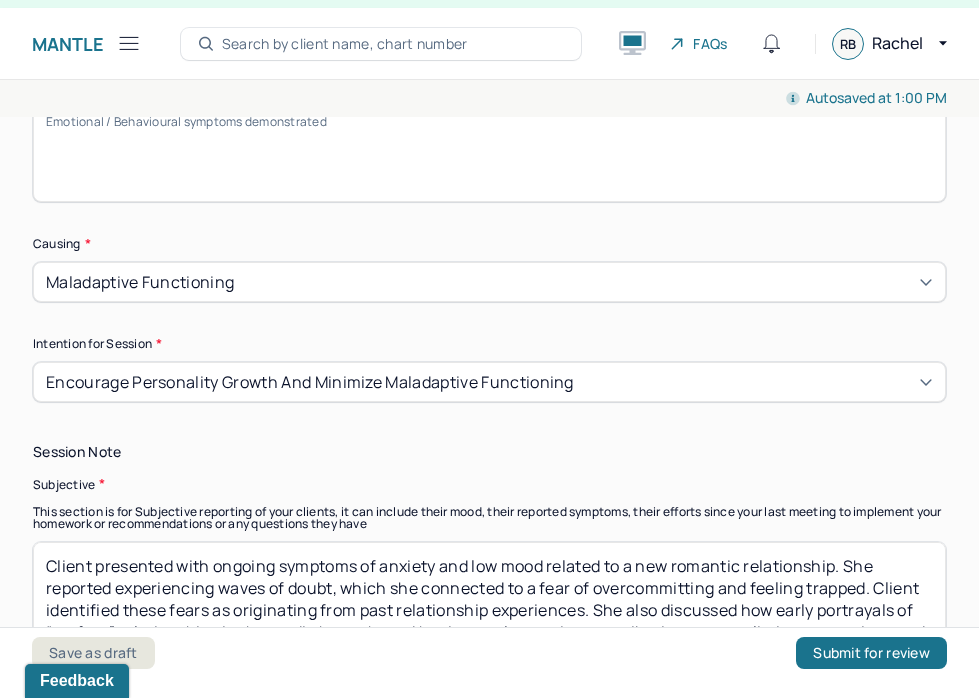 scroll, scrollTop: 835, scrollLeft: 0, axis: vertical 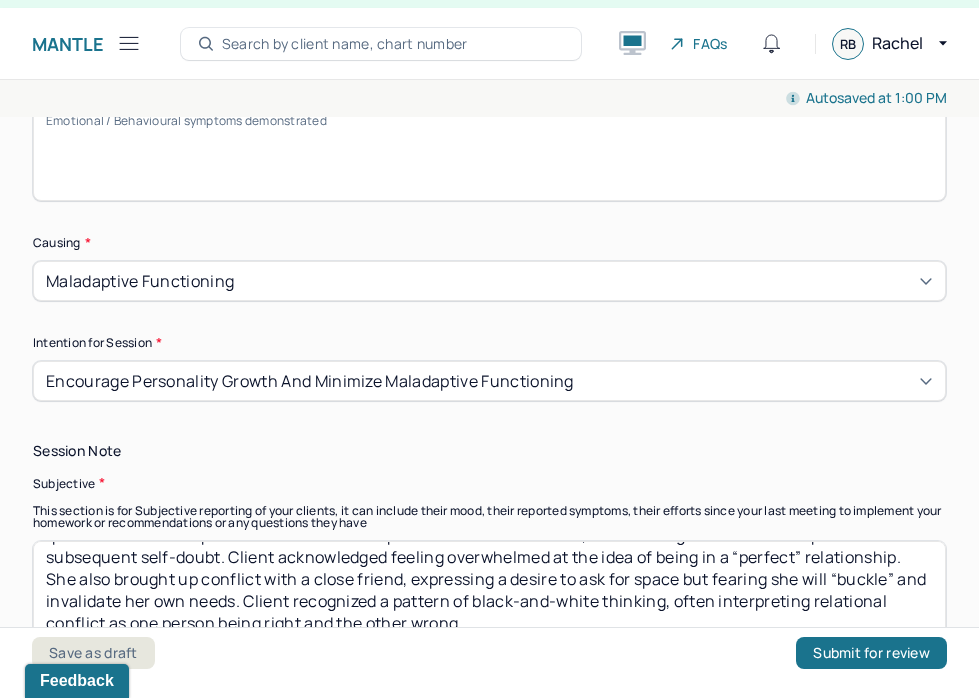 type 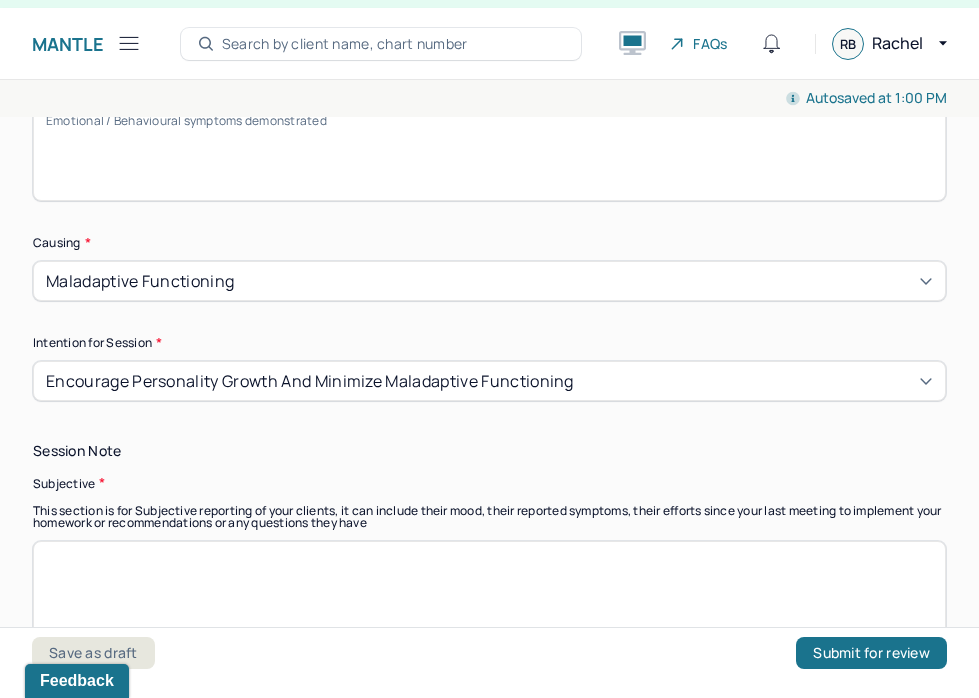 scroll, scrollTop: 0, scrollLeft: 0, axis: both 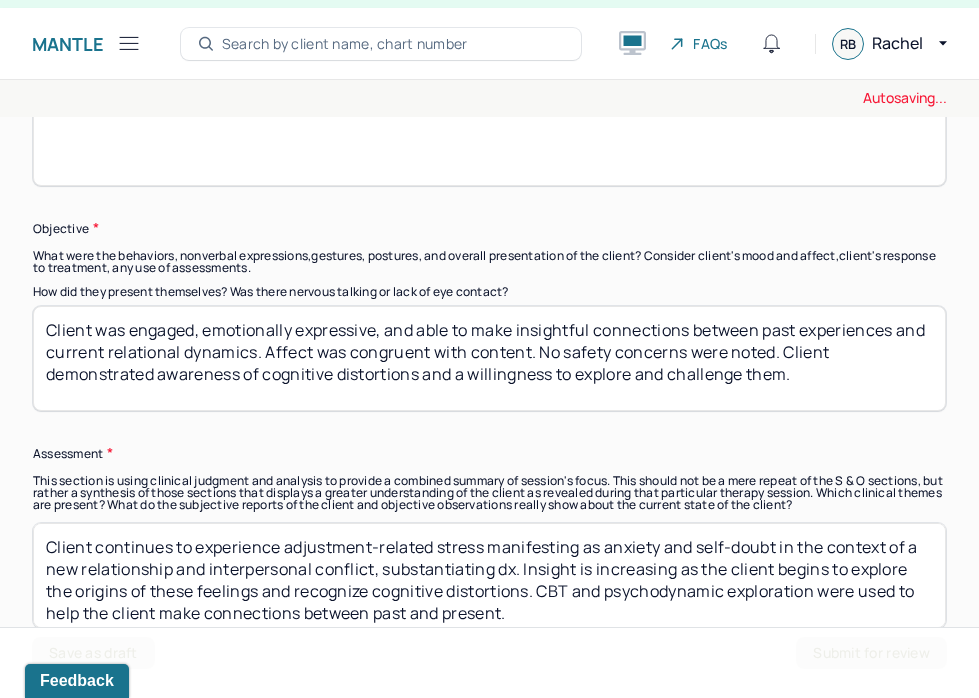 type 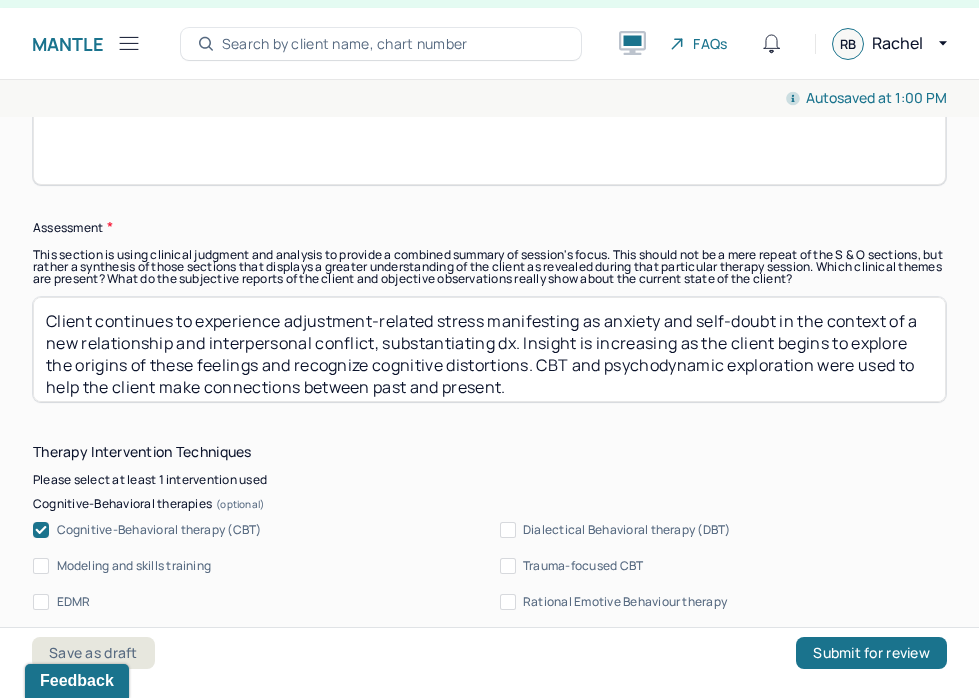 scroll, scrollTop: 1519, scrollLeft: 0, axis: vertical 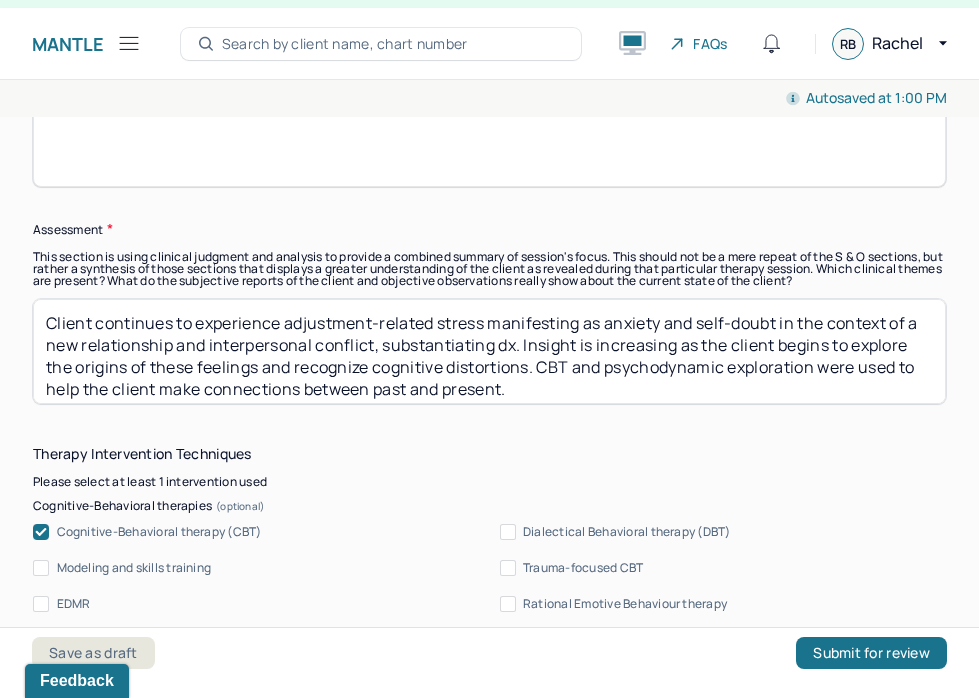 type 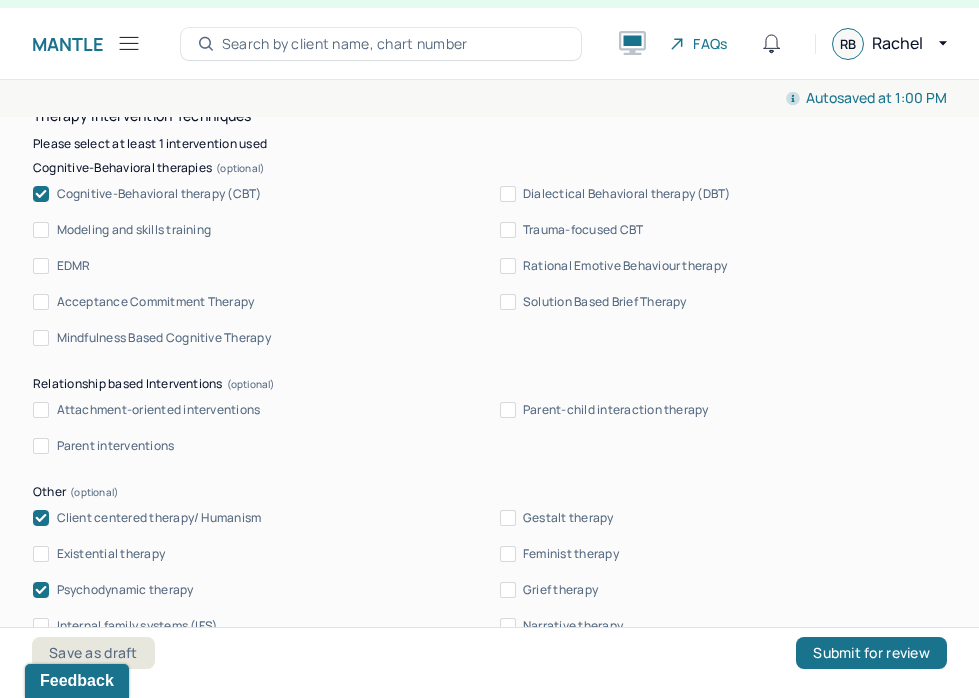 scroll, scrollTop: 1858, scrollLeft: 0, axis: vertical 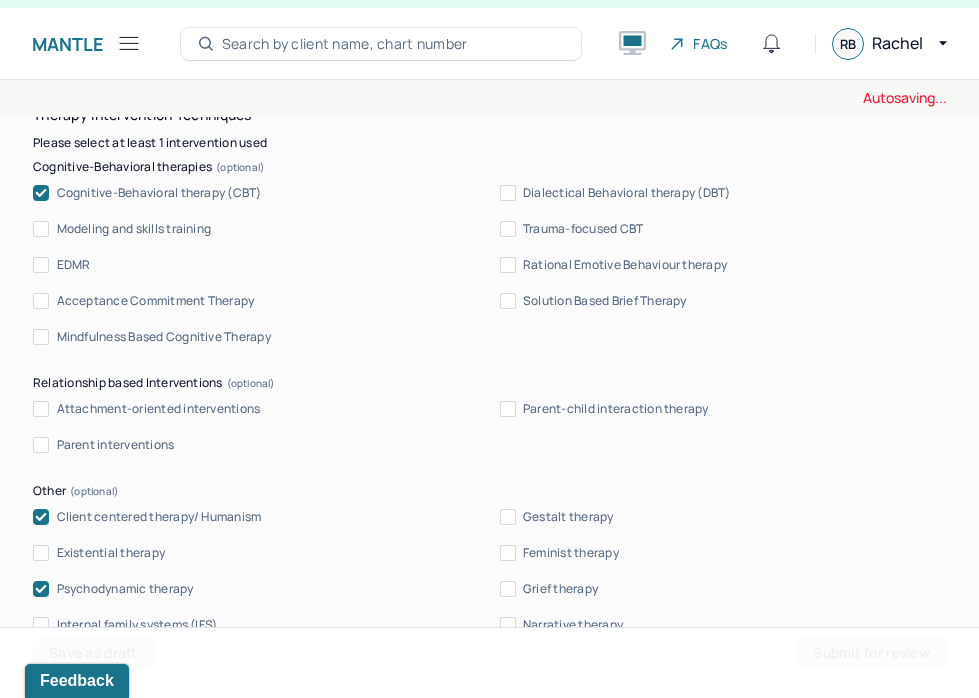 type 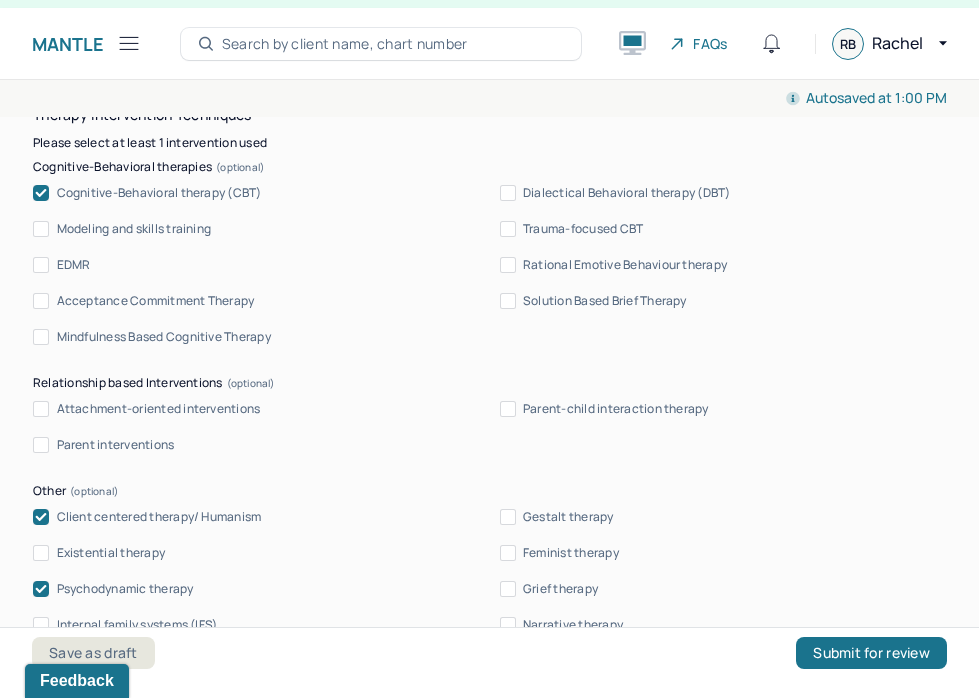 click on "Cognitive-Behavioral therapy (CBT)" at bounding box center [159, 193] 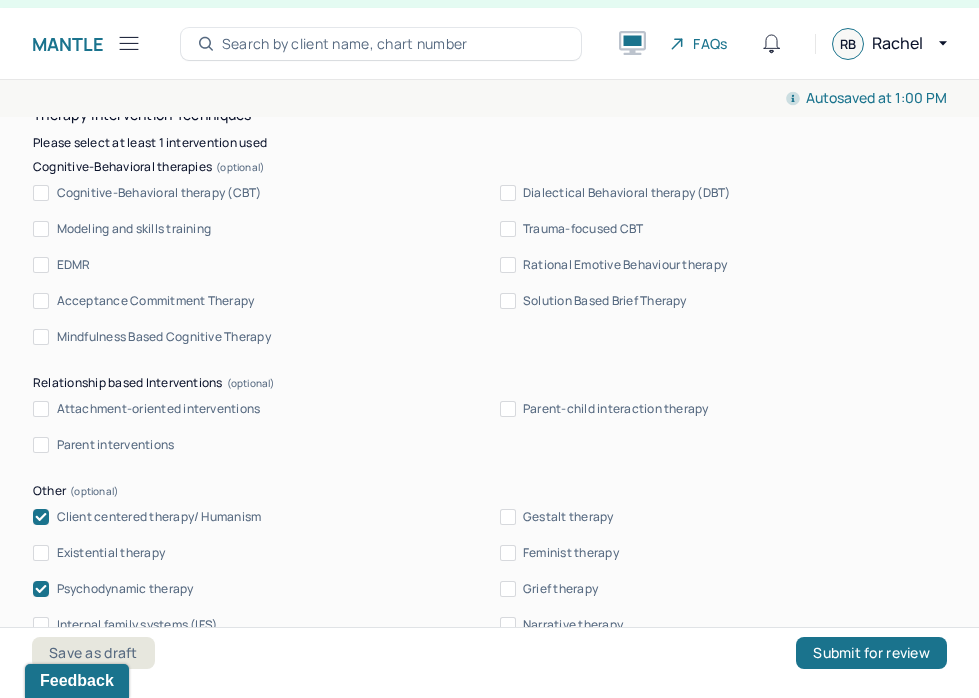 click on "Client centered therapy/ Humanism" at bounding box center [159, 517] 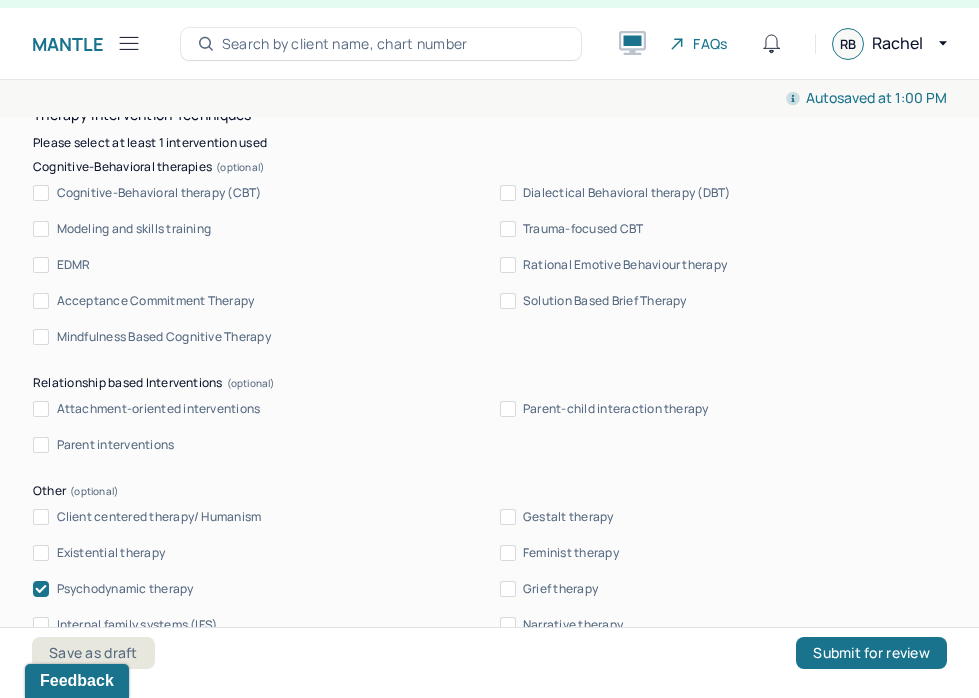 click on "Psychodynamic therapy" at bounding box center (125, 589) 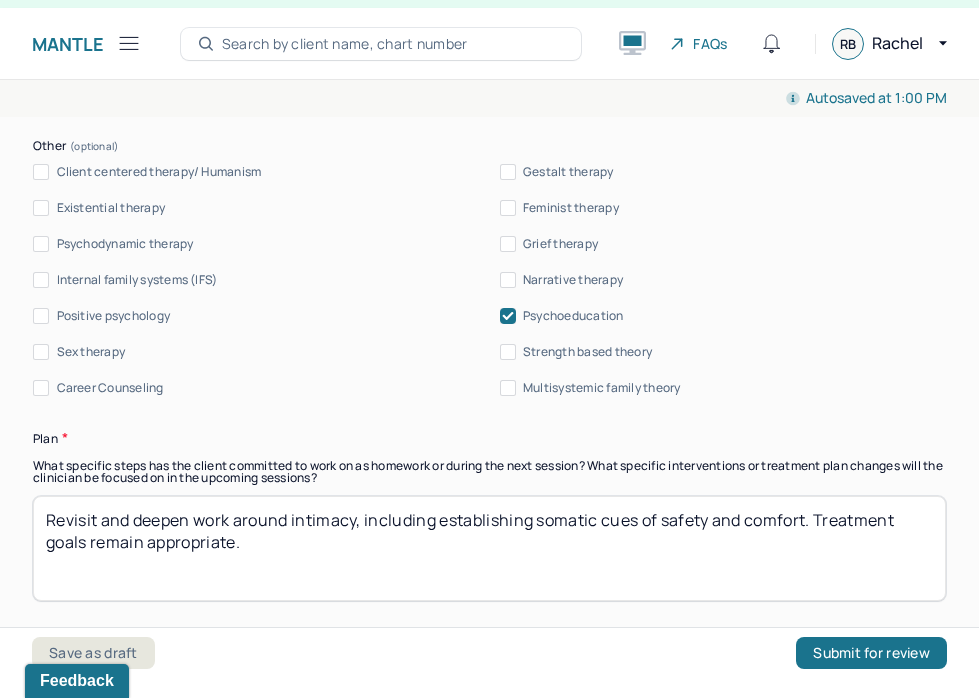 scroll, scrollTop: 2206, scrollLeft: 0, axis: vertical 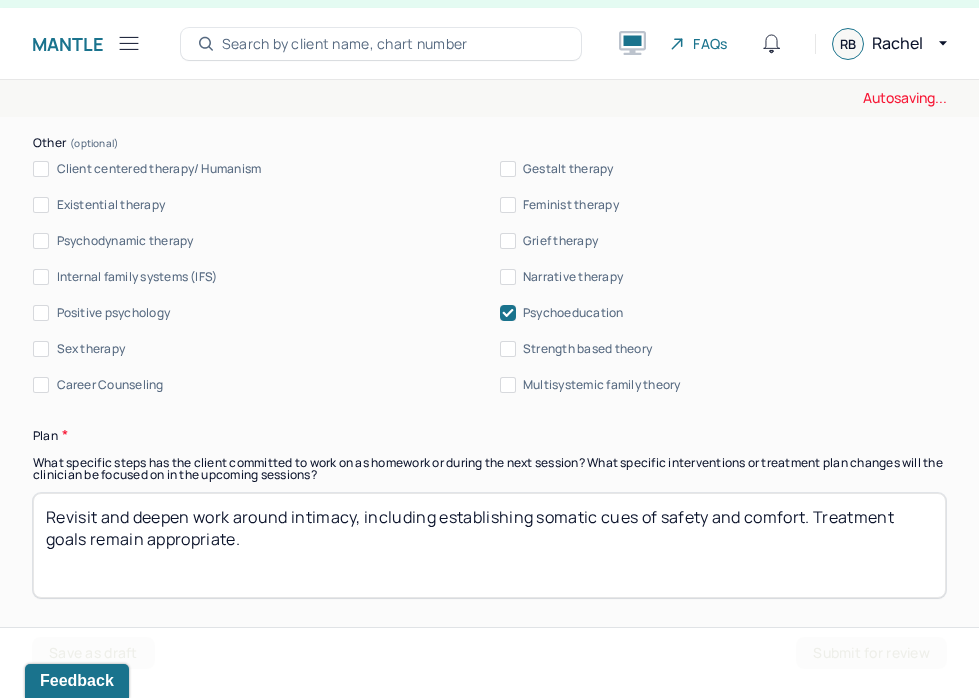 click on "Psychoeducation" at bounding box center [573, 313] 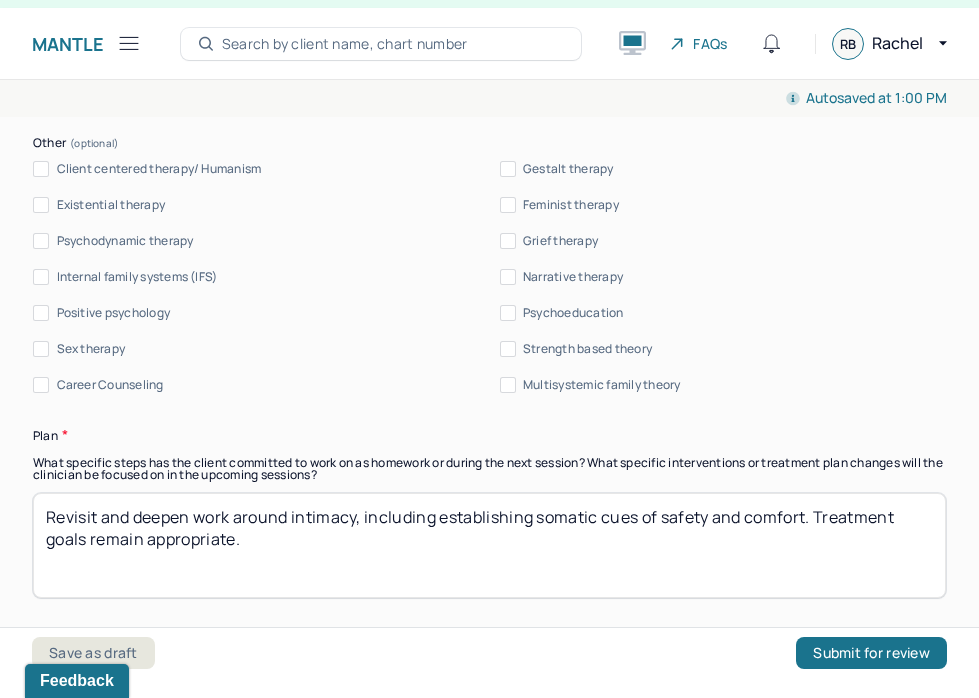 click on "Revisit and deepen work around intimacy, including establishing somatic cues of safety and comfort. Treatment goals remain appropriate." at bounding box center [489, 545] 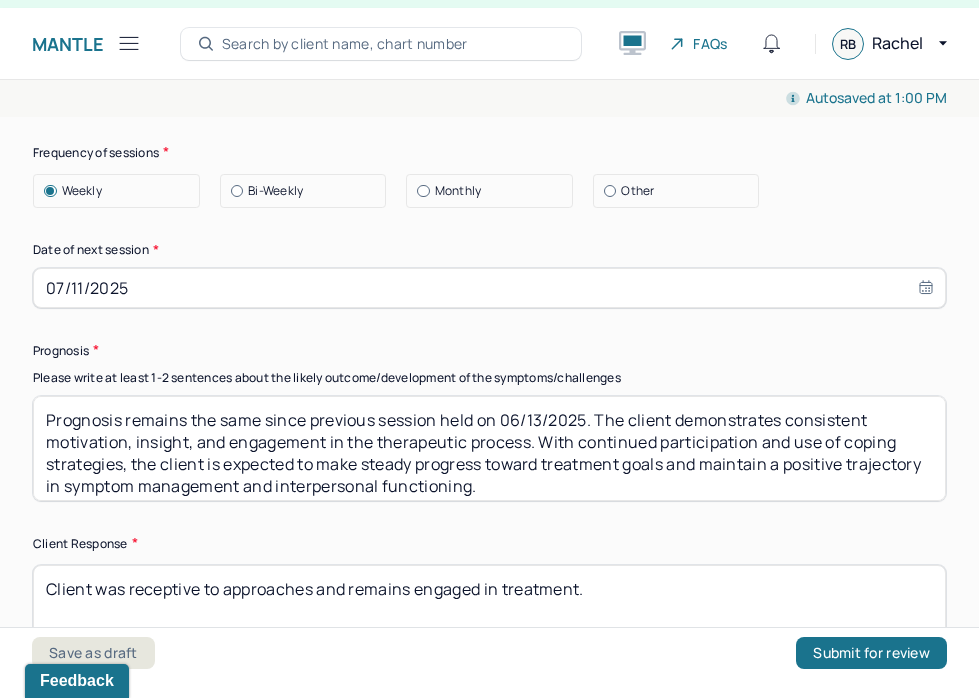 scroll, scrollTop: 2751, scrollLeft: 0, axis: vertical 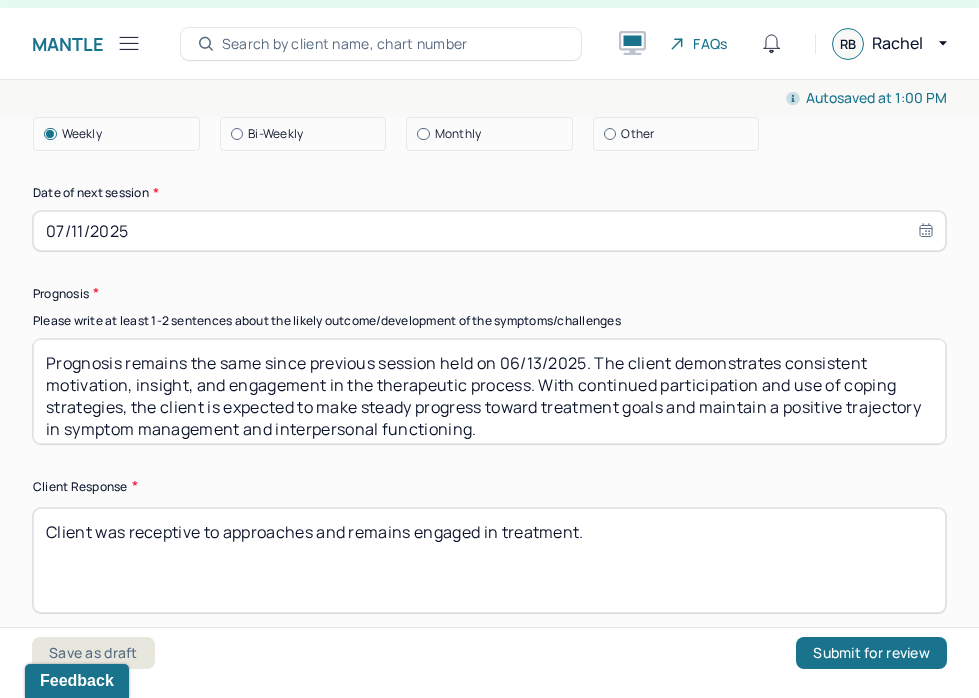 type 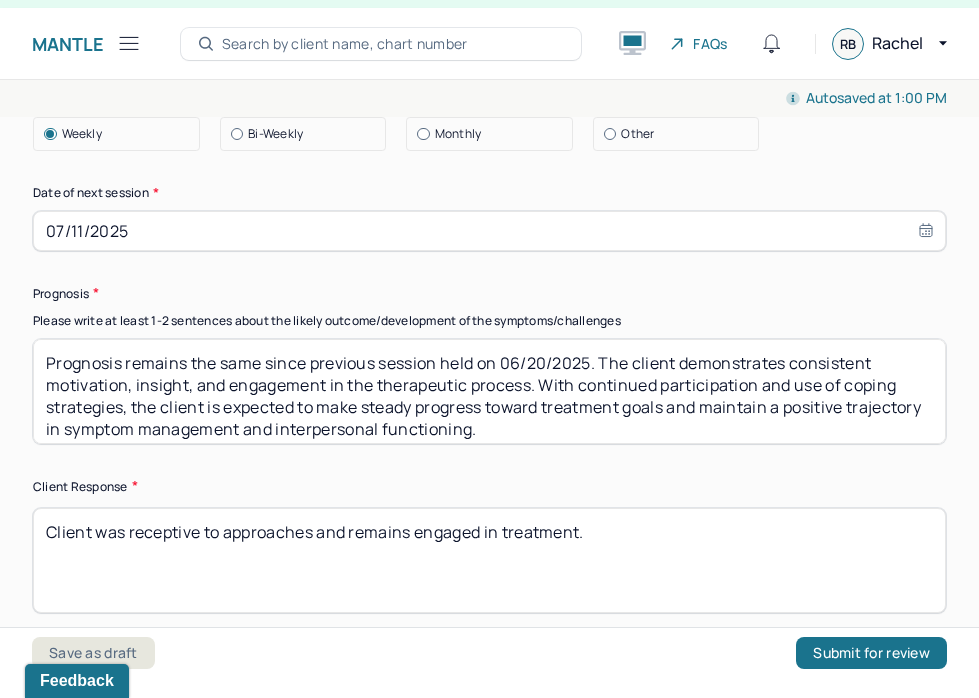 type on "Prognosis remains the same since previous session held on 06/20/2025. The client demonstrates consistent motivation, insight, and engagement in the therapeutic process. With continued participation and use of coping strategies, the client is expected to make steady progress toward treatment goals and maintain a positive trajectory in symptom management and interpersonal functioning." 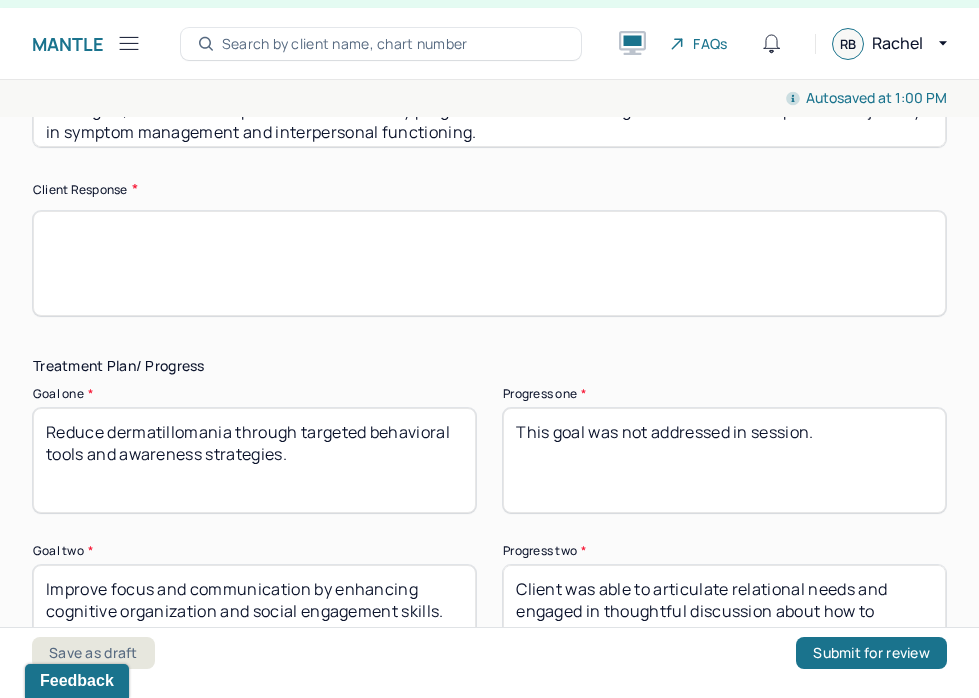 scroll, scrollTop: 3051, scrollLeft: 0, axis: vertical 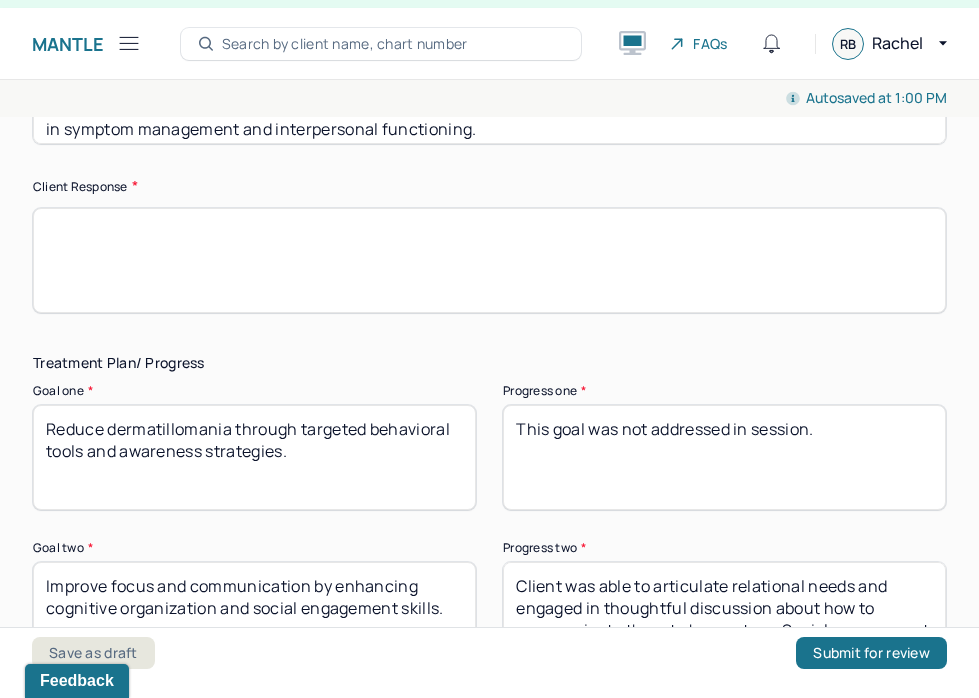 type 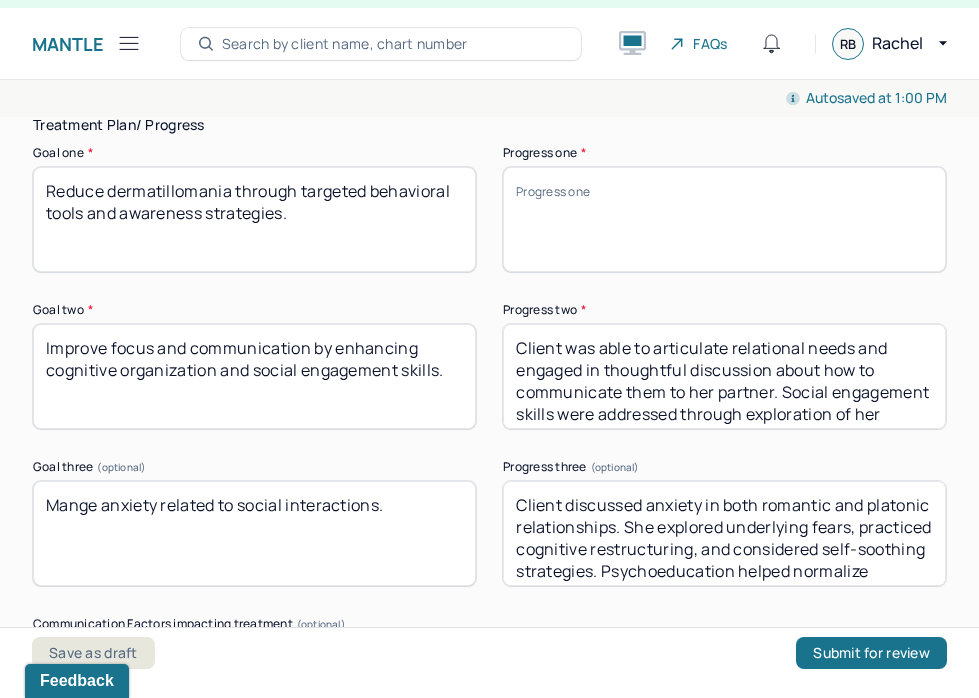 scroll, scrollTop: 3293, scrollLeft: 0, axis: vertical 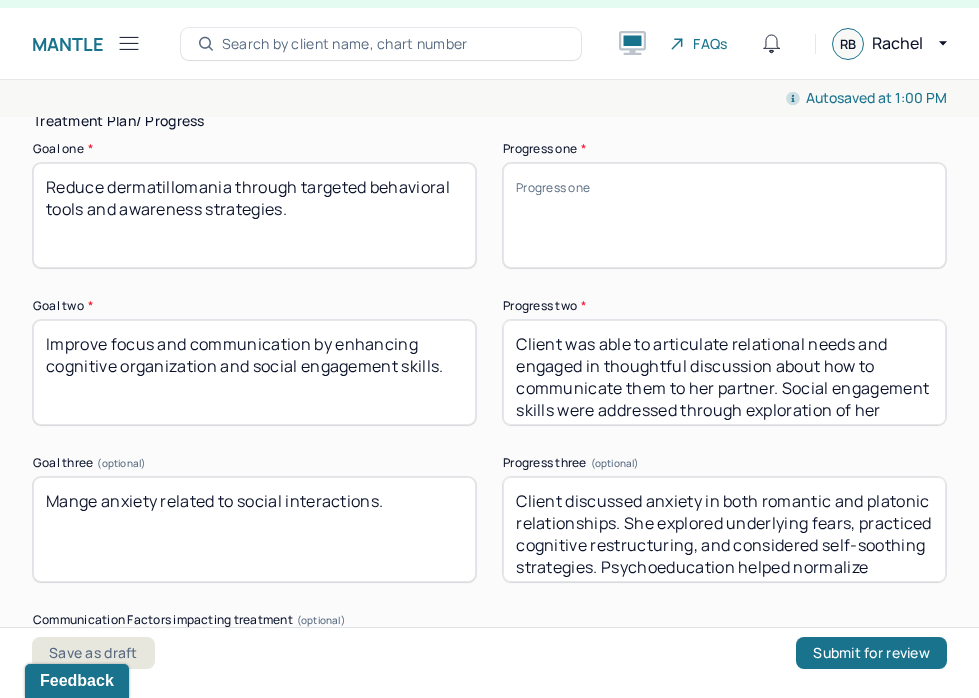 type 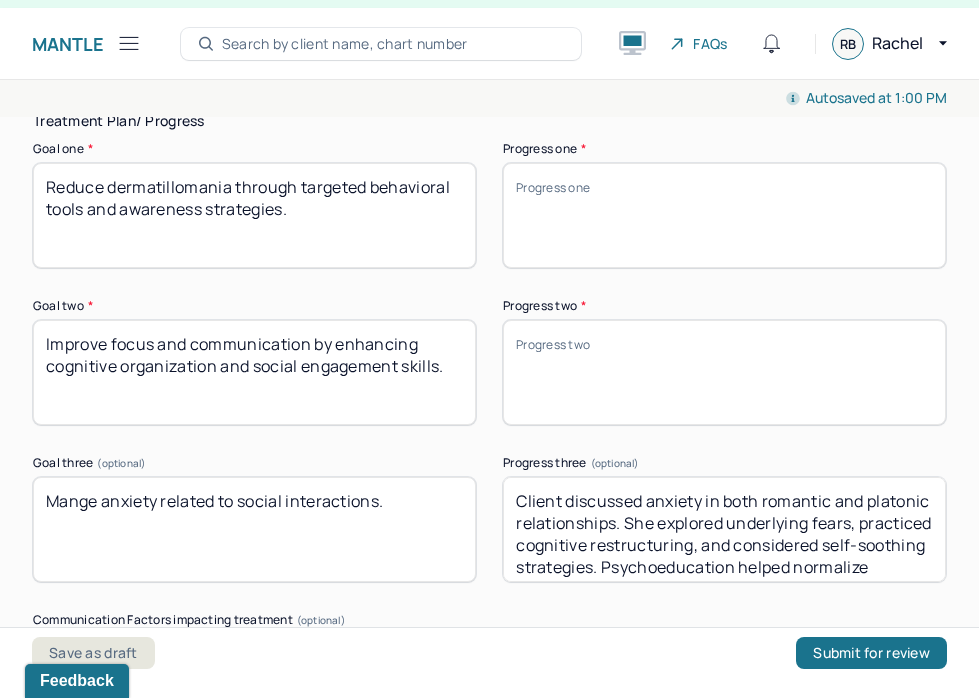 type 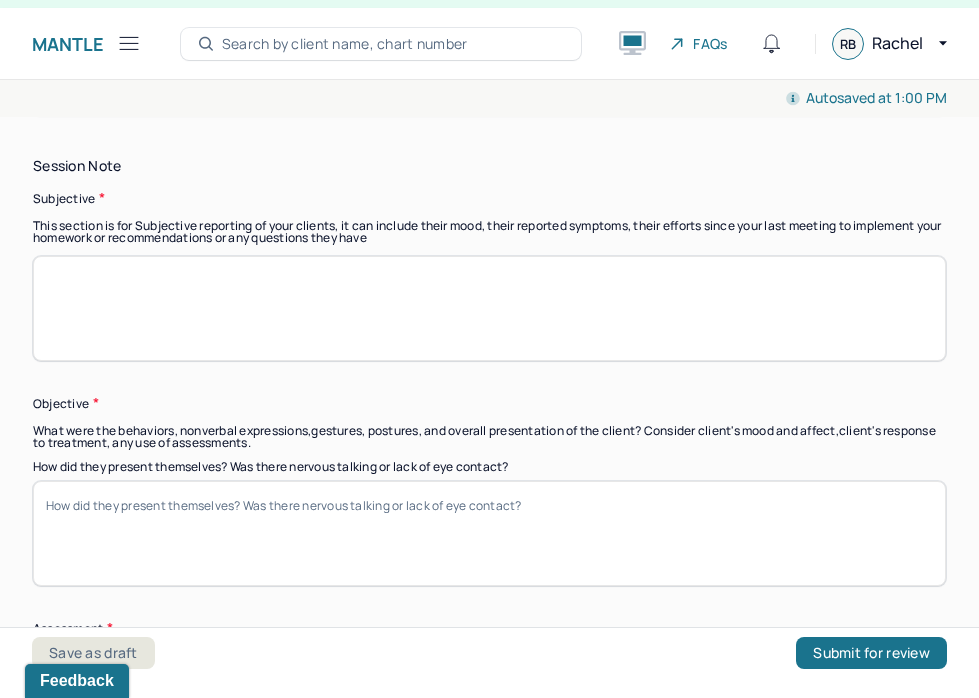 scroll, scrollTop: 856, scrollLeft: 0, axis: vertical 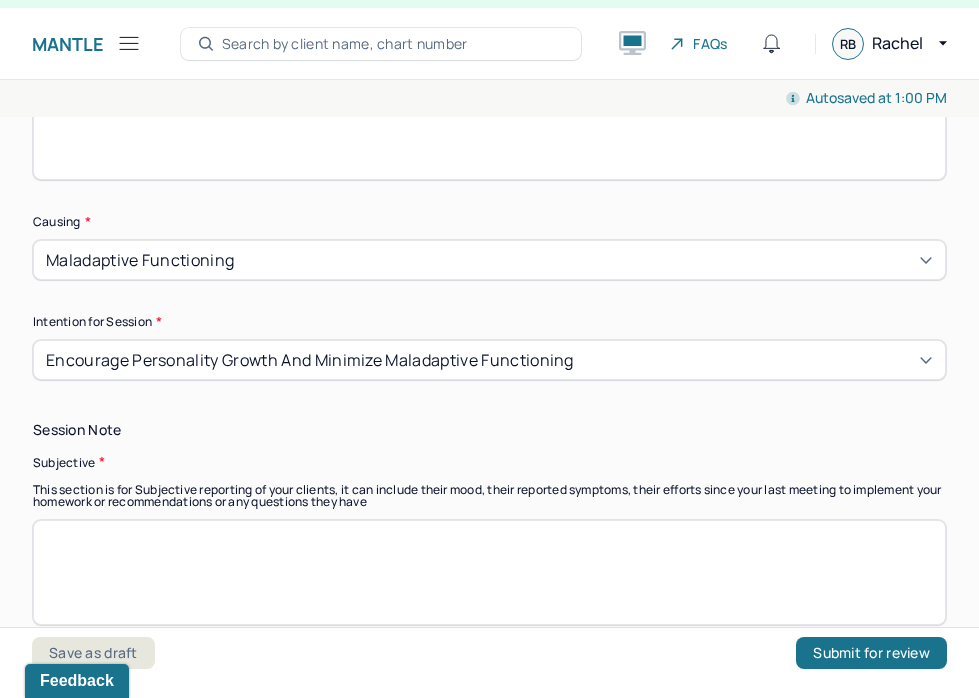 type 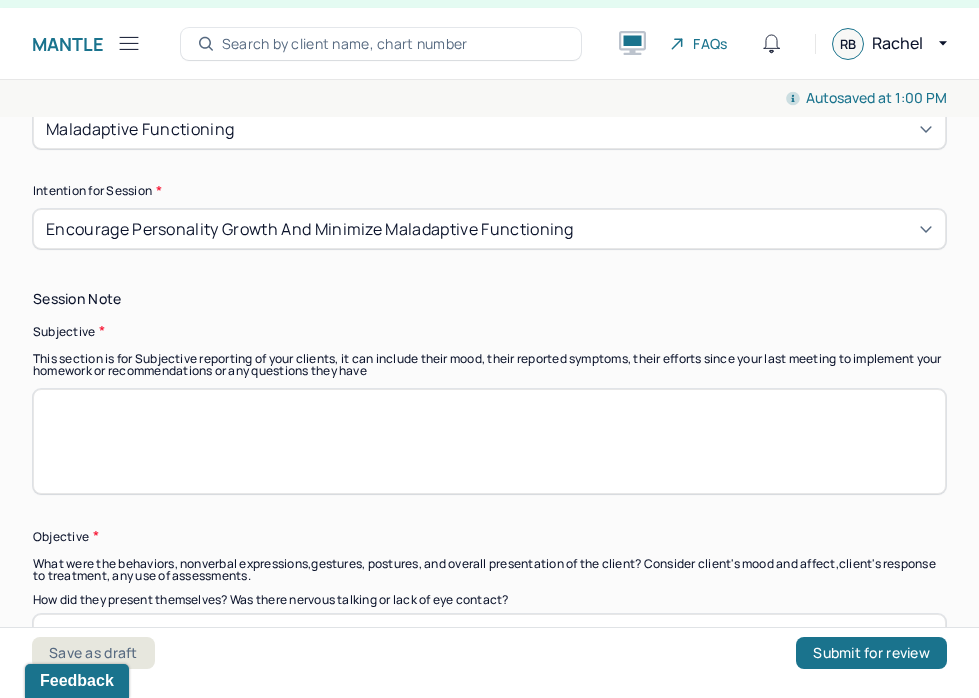 scroll, scrollTop: 986, scrollLeft: 0, axis: vertical 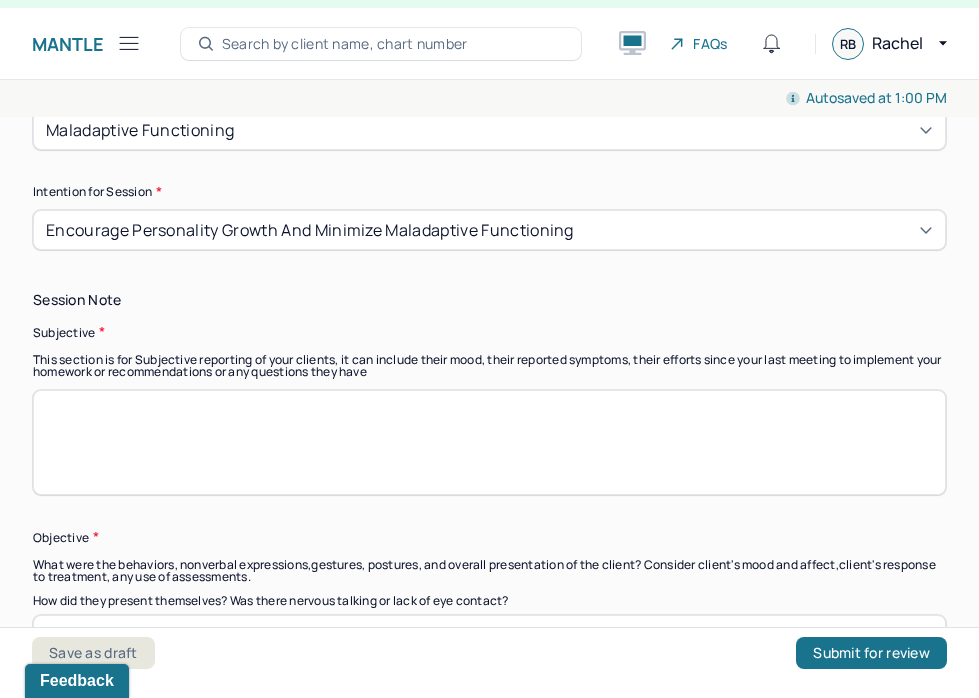 paste on "Client reports increased fatigue and depressive symptoms since returning home from vacation. She discussed recent conflict in her relationship, expressing a “distrust of men” and discomfort with physical touch. Client stated she feels unsure about her relationship and has noticed an increase in intrusive thoughts." 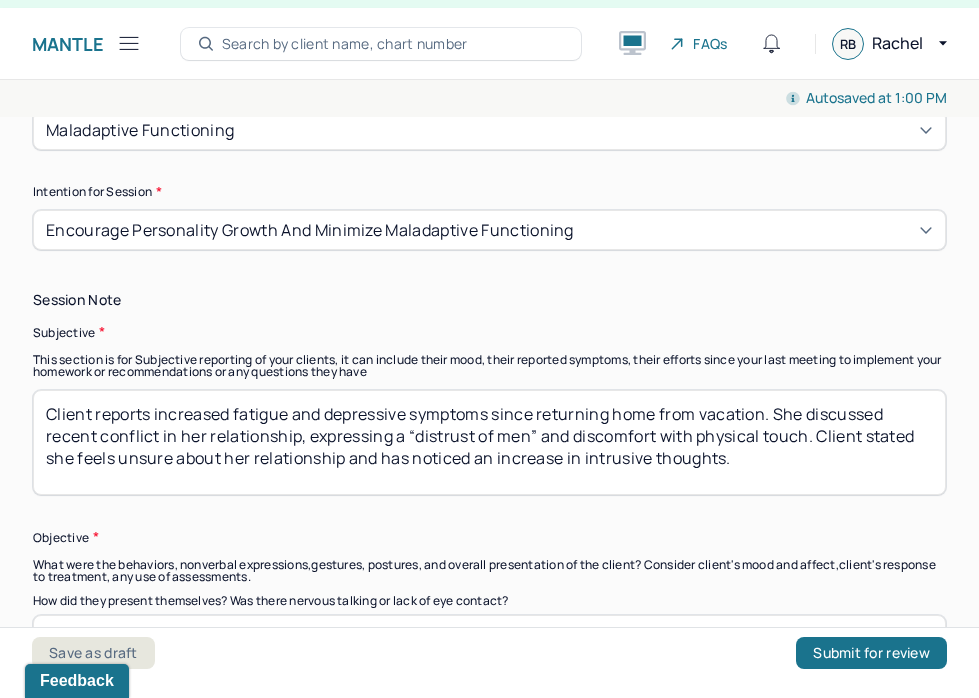 type on "Client reports increased fatigue and depressive symptoms since returning home from vacation. She discussed recent conflict in her relationship, expressing a “distrust of men” and discomfort with physical touch. Client stated she feels unsure about her relationship and has noticed an increase in intrusive thoughts." 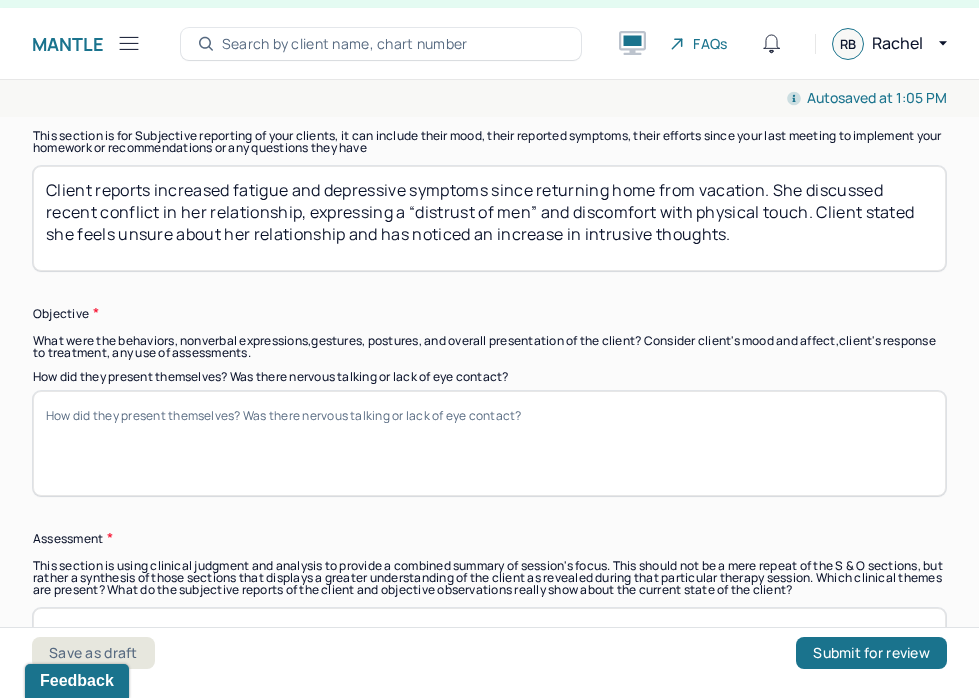 scroll, scrollTop: 1211, scrollLeft: 0, axis: vertical 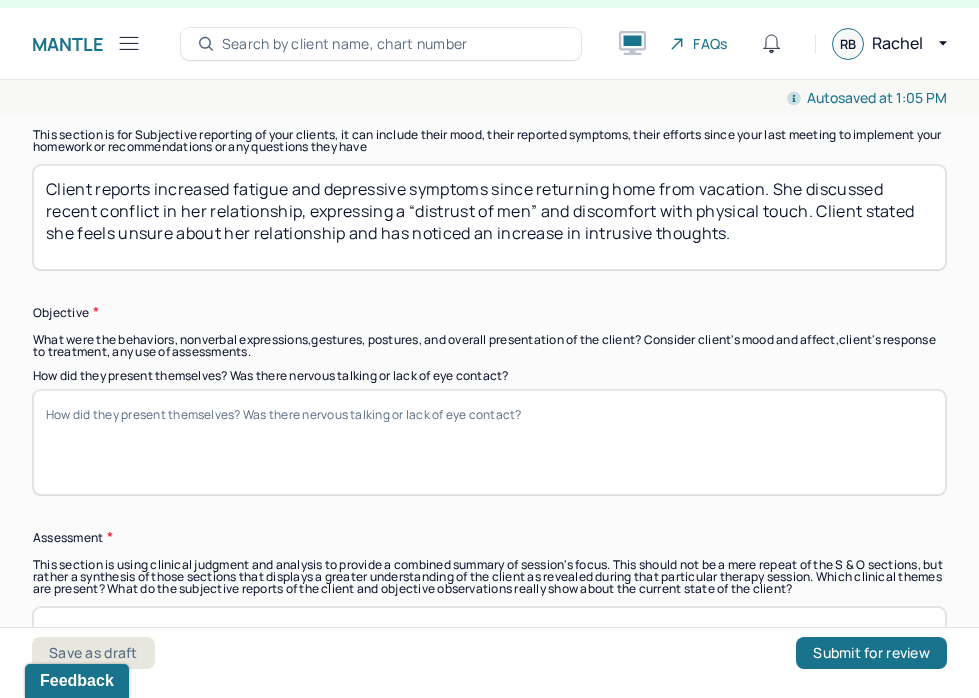 click on "How did they present themselves? Was there nervous talking or lack of eye contact?" at bounding box center [489, 442] 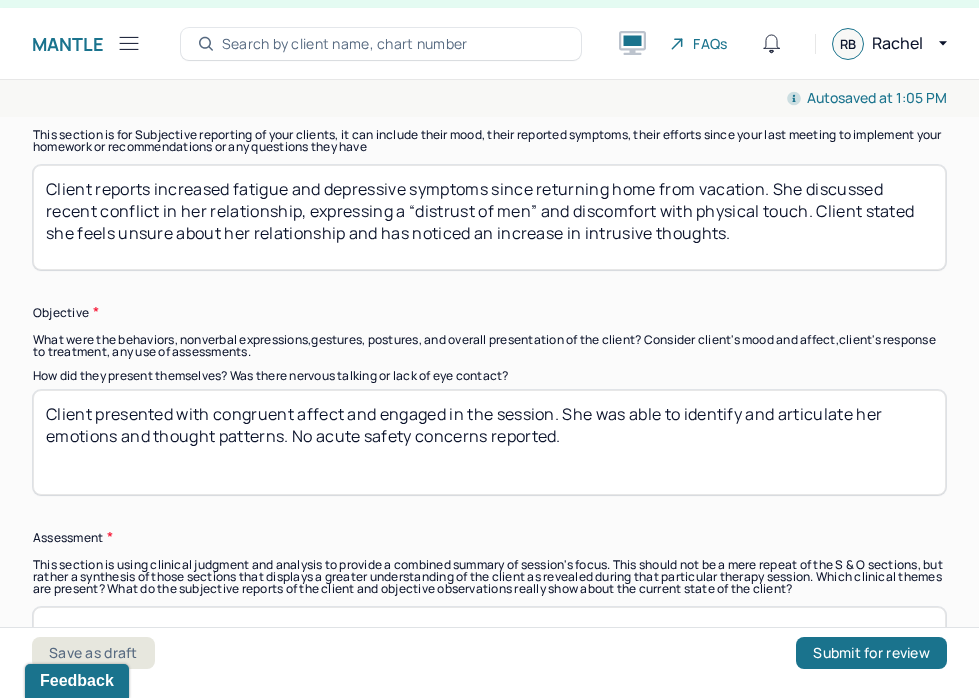 drag, startPoint x: 299, startPoint y: 409, endPoint x: 221, endPoint y: 408, distance: 78.00641 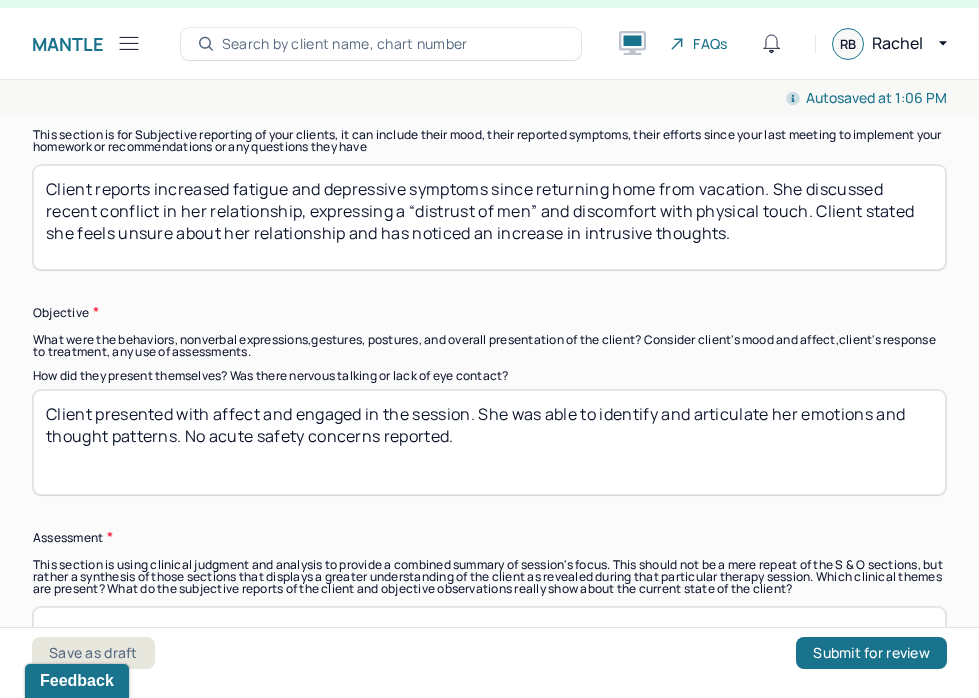 paste on "congruent" 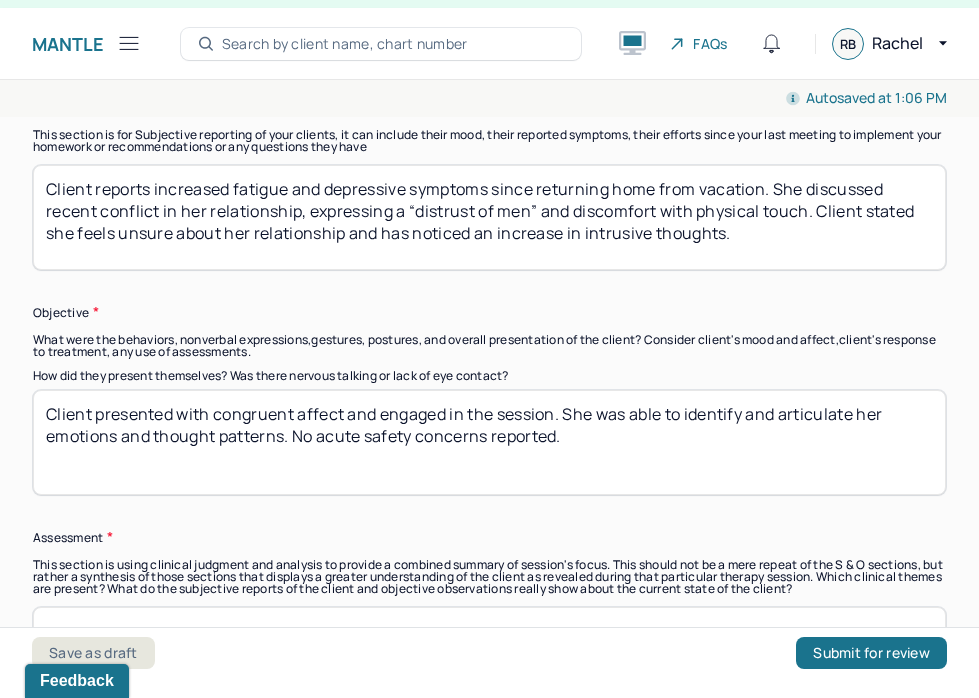 drag, startPoint x: 472, startPoint y: 433, endPoint x: -41, endPoint y: 399, distance: 514.1255 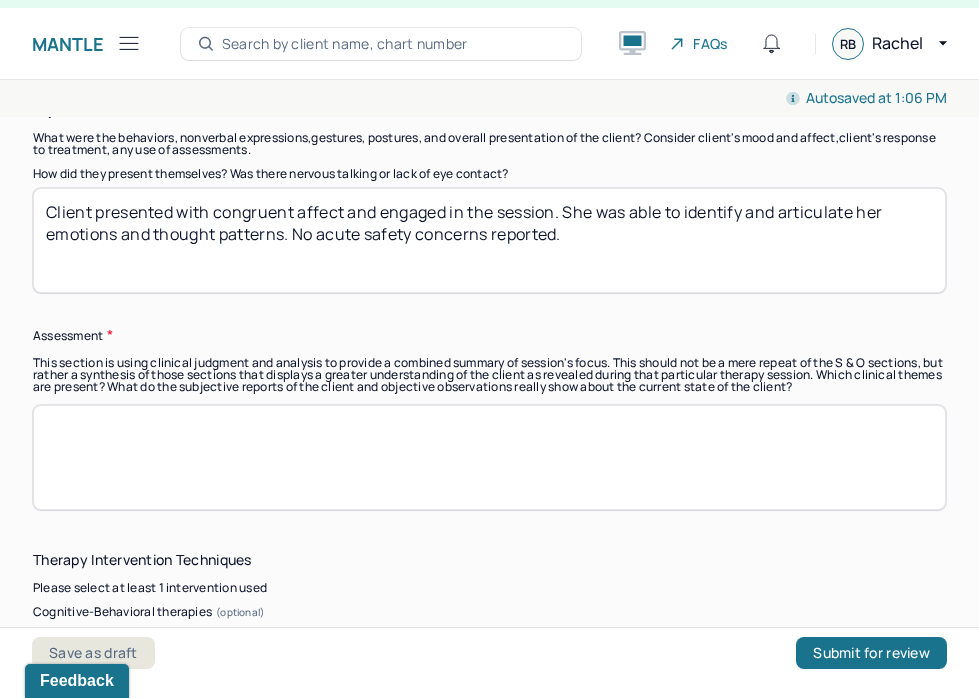scroll, scrollTop: 1444, scrollLeft: 0, axis: vertical 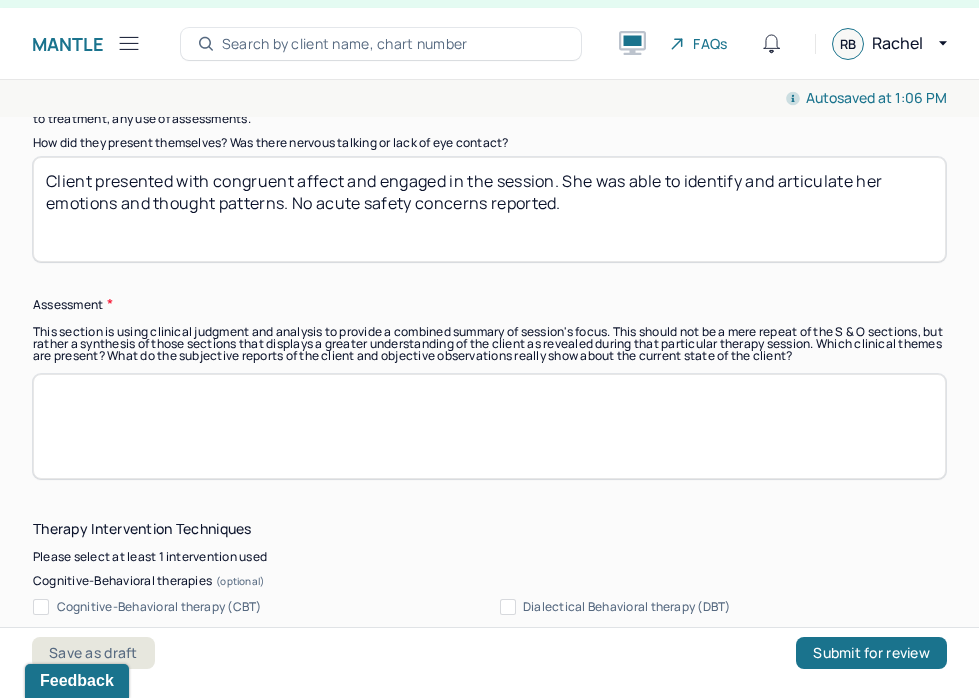 click at bounding box center (489, 426) 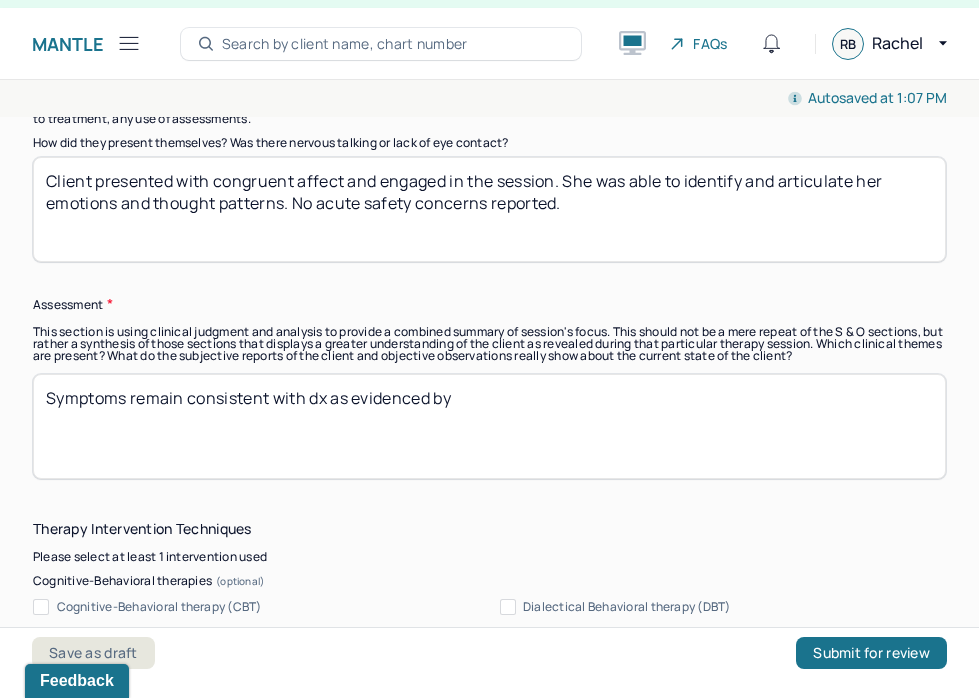 paste on "ow mood, fatigue, anxiety, and interpersonal distress" 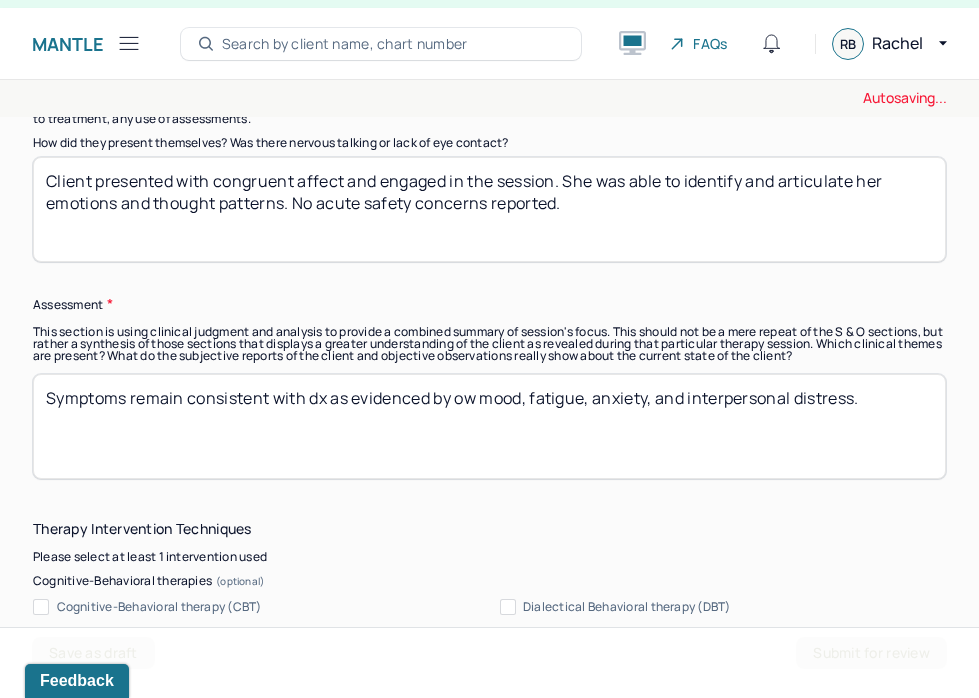click on "Symptoms remain consistent with dx as evidenced by" at bounding box center [489, 426] 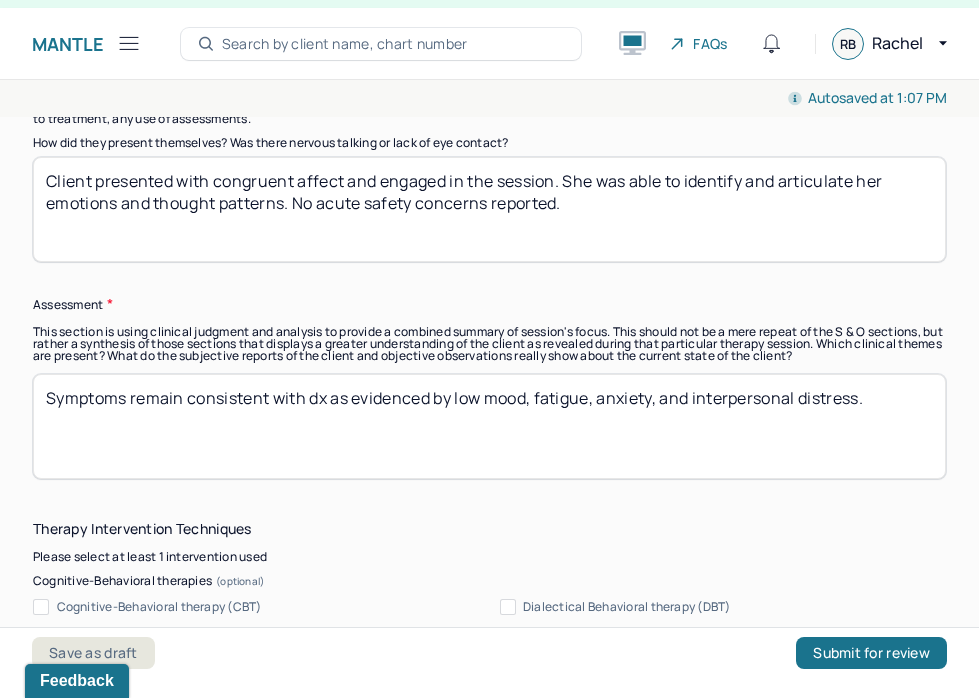 click on "Symptoms remain consistent with dx as evidenced by low mood, fatigue, anxiety, and interpersonal distress." at bounding box center [489, 426] 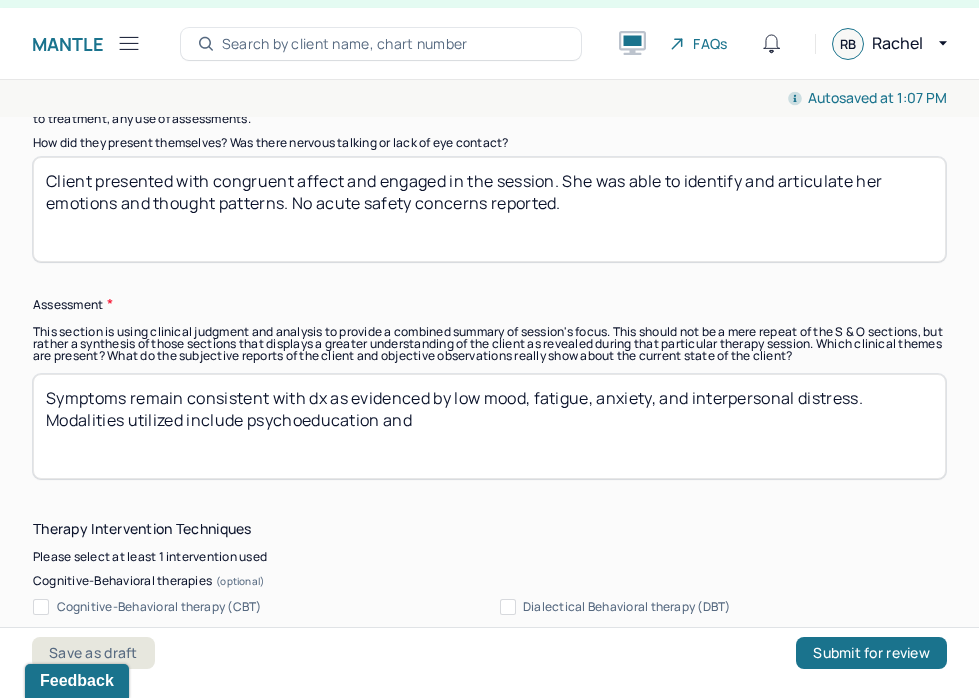 paste on "use of CBT-informed questioning to identify cognitive patterns." 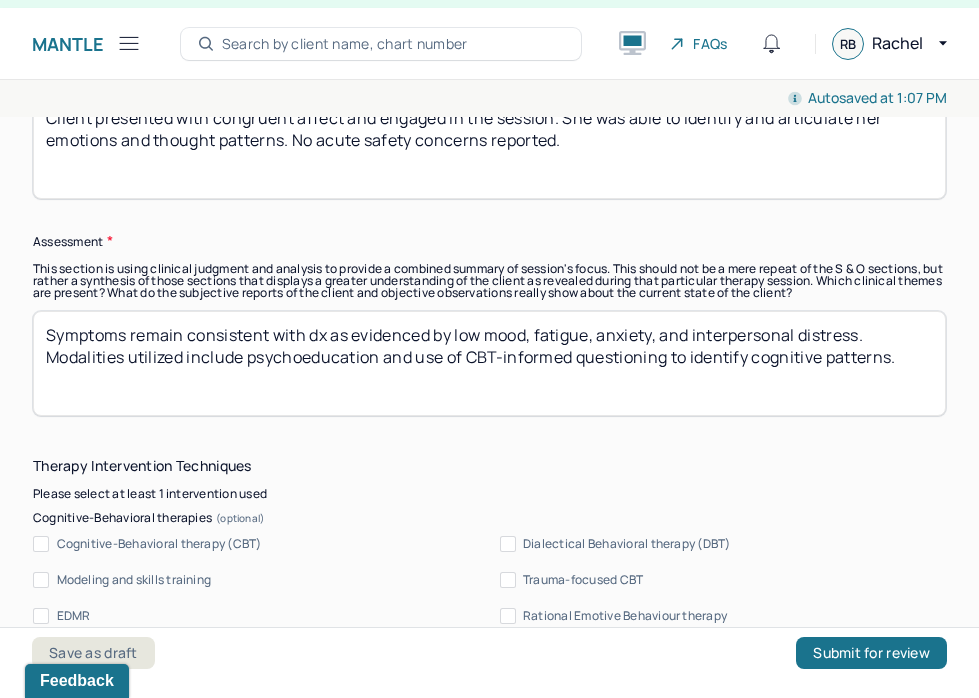 scroll, scrollTop: 1526, scrollLeft: 0, axis: vertical 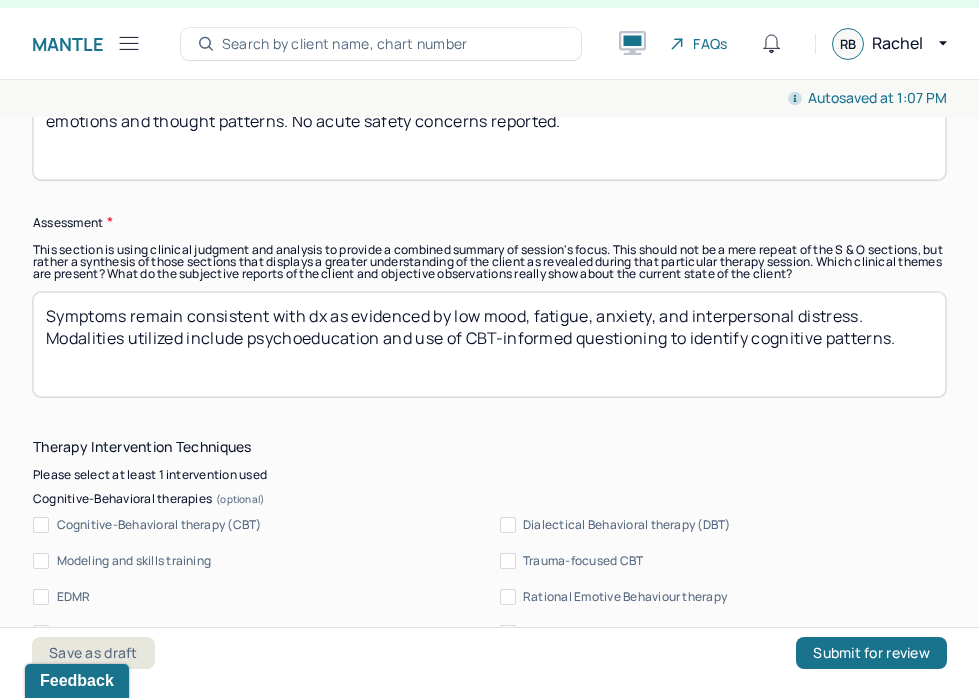type on "Symptoms remain consistent with dx as evidenced by low mood, fatigue, anxiety, and interpersonal distress. Modalities utilized include psychoeducation and use of CBT-informed questioning to identify cognitive patterns." 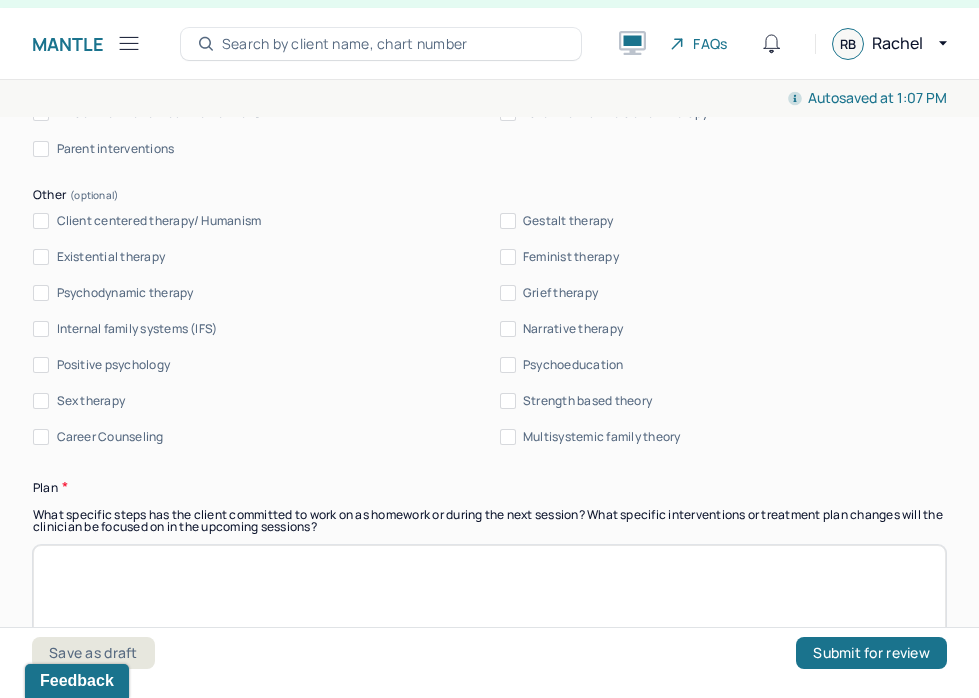 scroll, scrollTop: 1901, scrollLeft: 0, axis: vertical 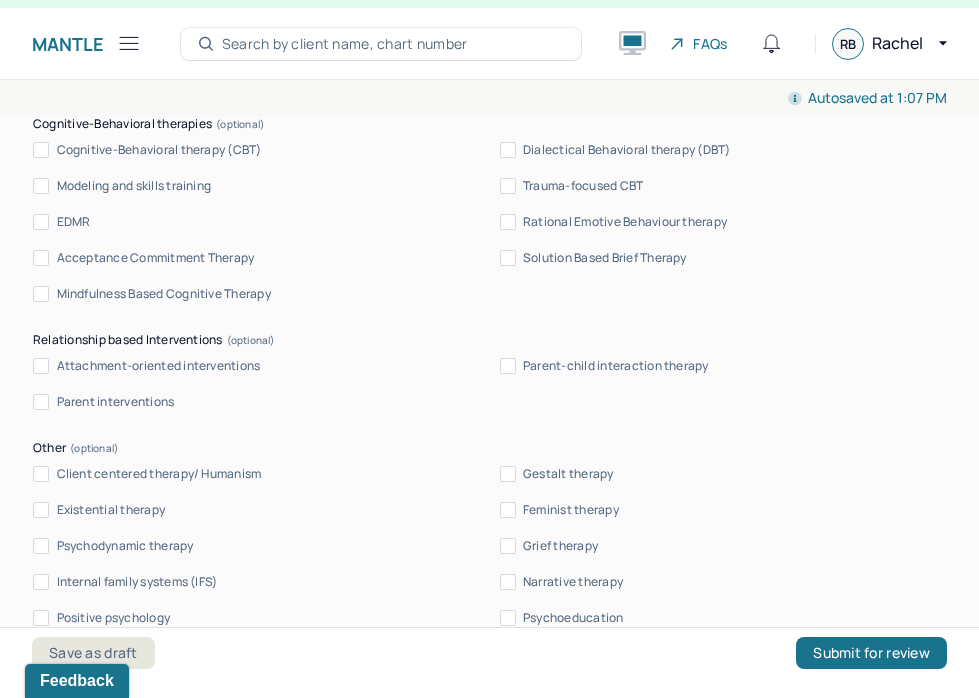 click on "Client centered therapy/ Humanism" at bounding box center (159, 474) 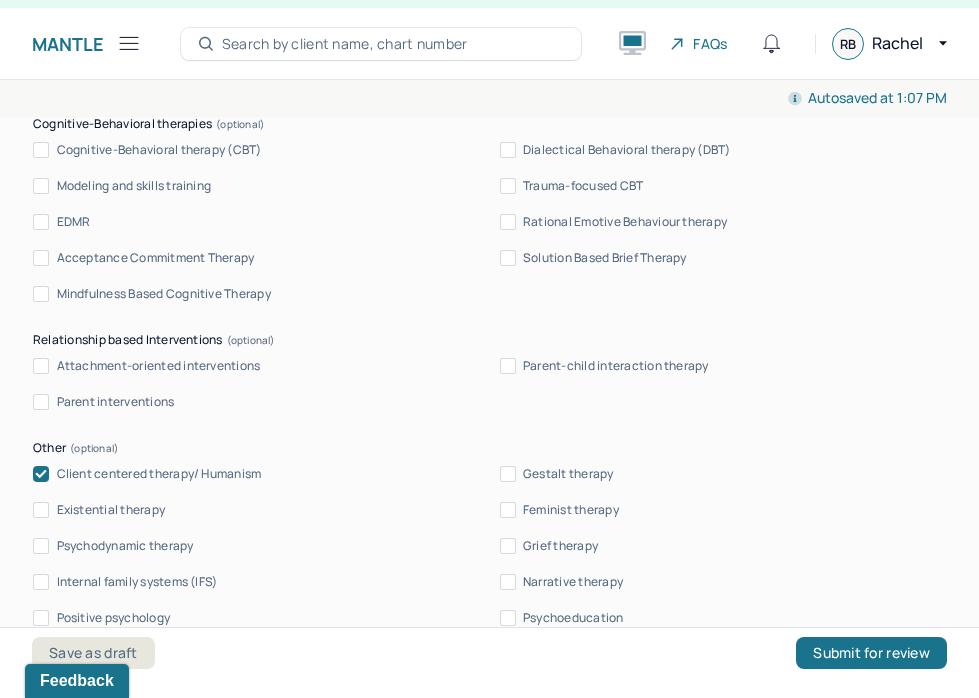scroll, scrollTop: 2032, scrollLeft: 0, axis: vertical 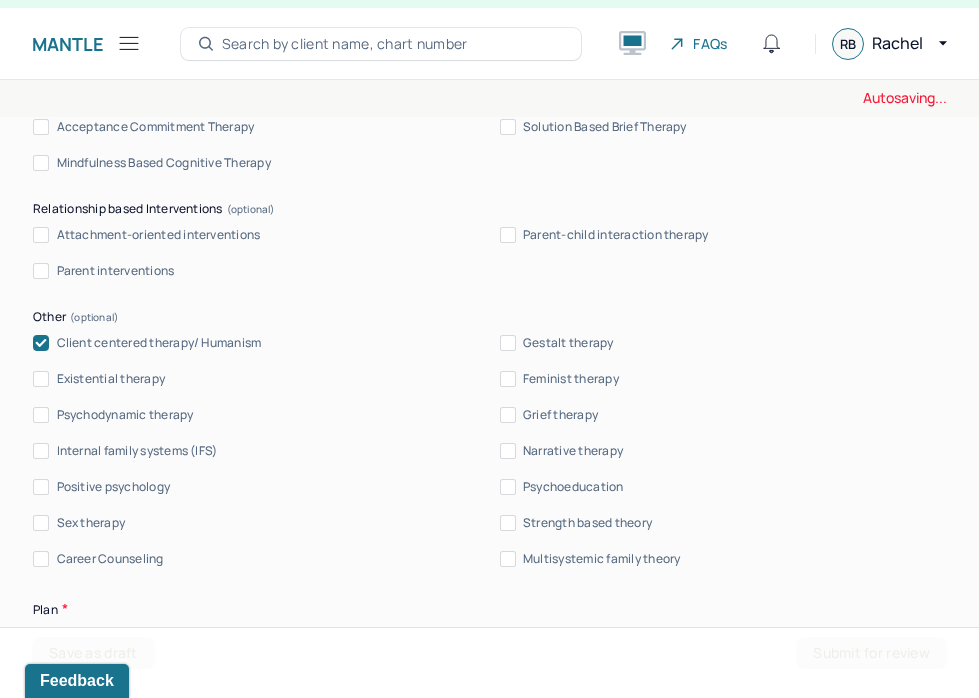 click on "Psychoeducation" at bounding box center [573, 487] 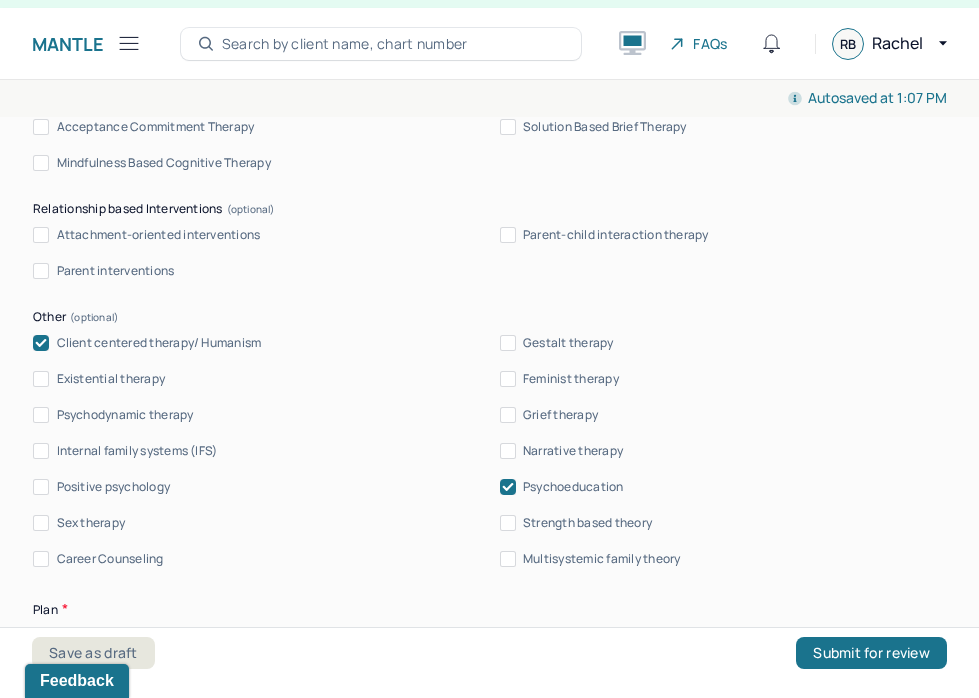 scroll, scrollTop: 1811, scrollLeft: 0, axis: vertical 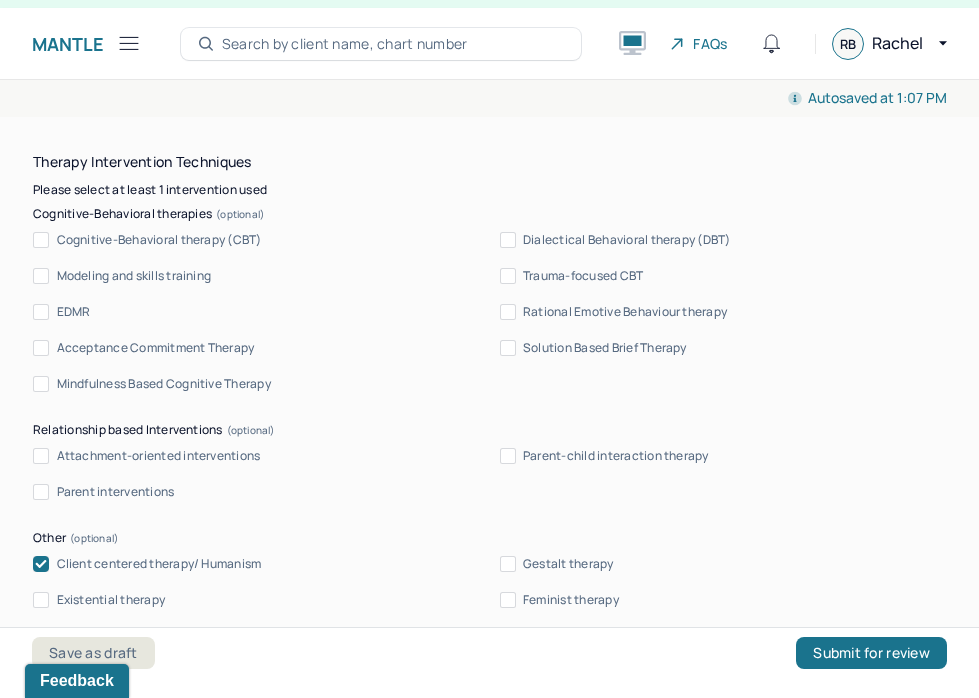 click on "Cognitive-Behavioral therapy (CBT)" at bounding box center (159, 240) 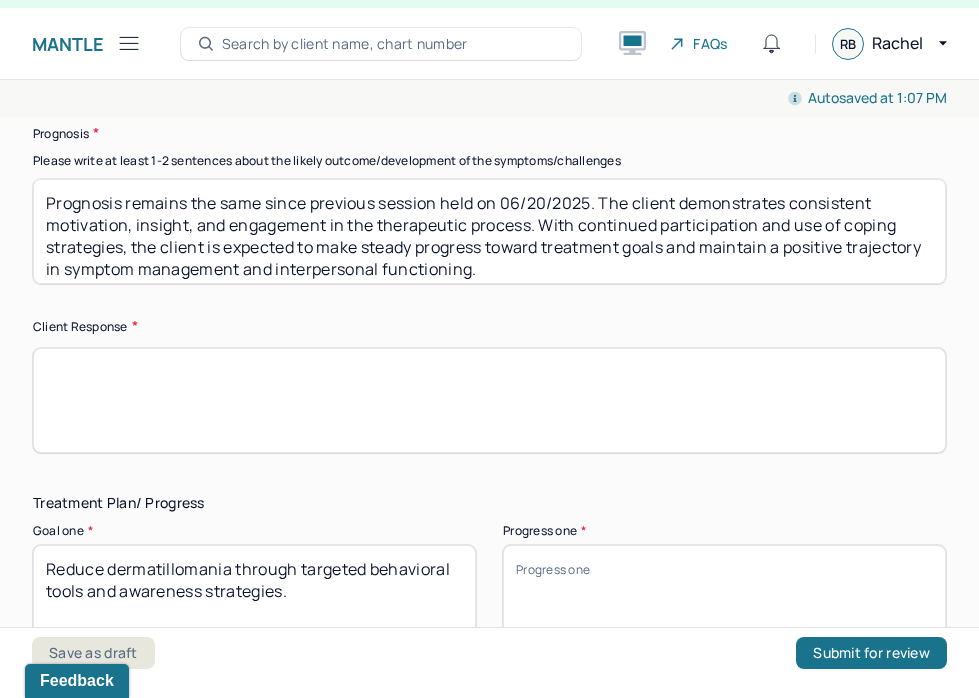 scroll, scrollTop: 2913, scrollLeft: 0, axis: vertical 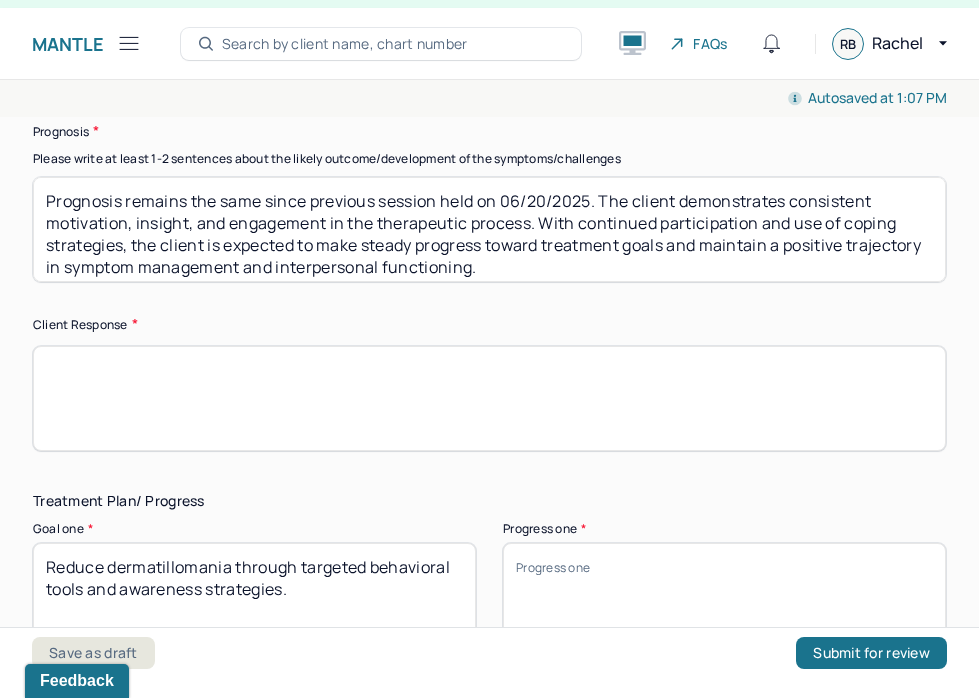 click on "Instructions The fields marked with an asterisk ( * ) are required before you can submit your notes. Before you can submit your session notes, they must be signed. You have the option to save your notes as a draft before making a submission. Appointment location * In person Primary diagnosis * F43.23 ADJUST D/O MIXED ANX & DEPRESS MOOD Secondary diagnosis (optional) Secondary diagnosis Tertiary diagnosis (optional) Tertiary diagnosis Emotional / Behavioural symptoms demonstrated * Causing * Maladaptive Functioning Intention for Session * Encourage personality growth and minimize maladaptive functioning Session Note Subjective This section is for Subjective reporting of your clients, it can include their mood, their reported symptoms, their efforts since your last meeting to implement your homework or recommendations or any questions they have Objective How did they present themselves? Was there nervous talking or lack of eye contact? Assessment Therapy Intervention Techniques Cognitive-Behavioral therapies *" at bounding box center (489, -435) 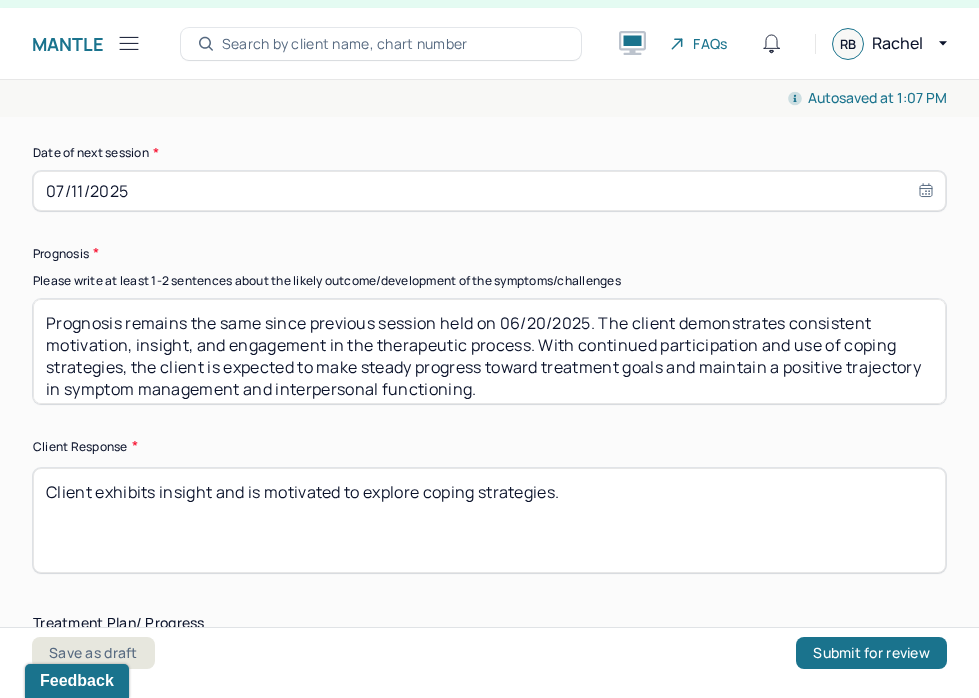 scroll, scrollTop: 2776, scrollLeft: 0, axis: vertical 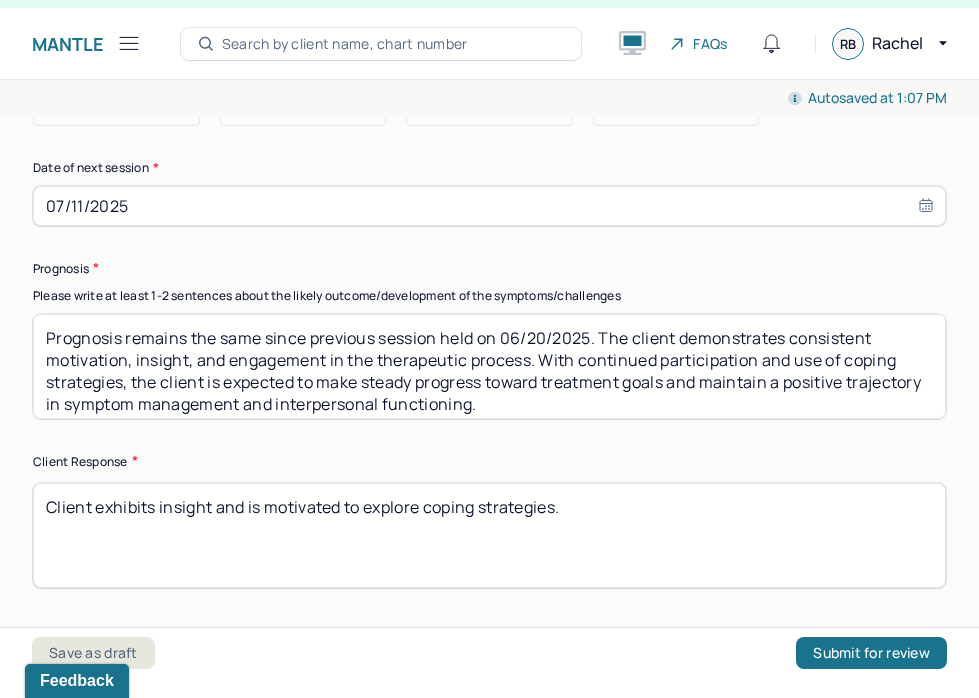 click on "Client exhibits insight and is motivated to explore coping strategies." at bounding box center [489, 535] 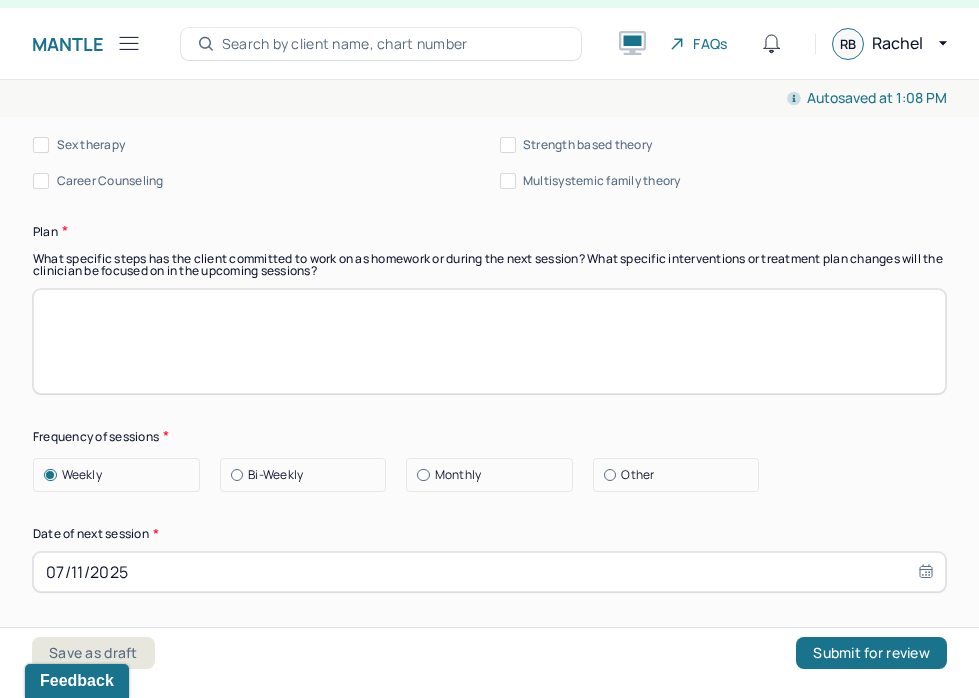 scroll, scrollTop: 2409, scrollLeft: 0, axis: vertical 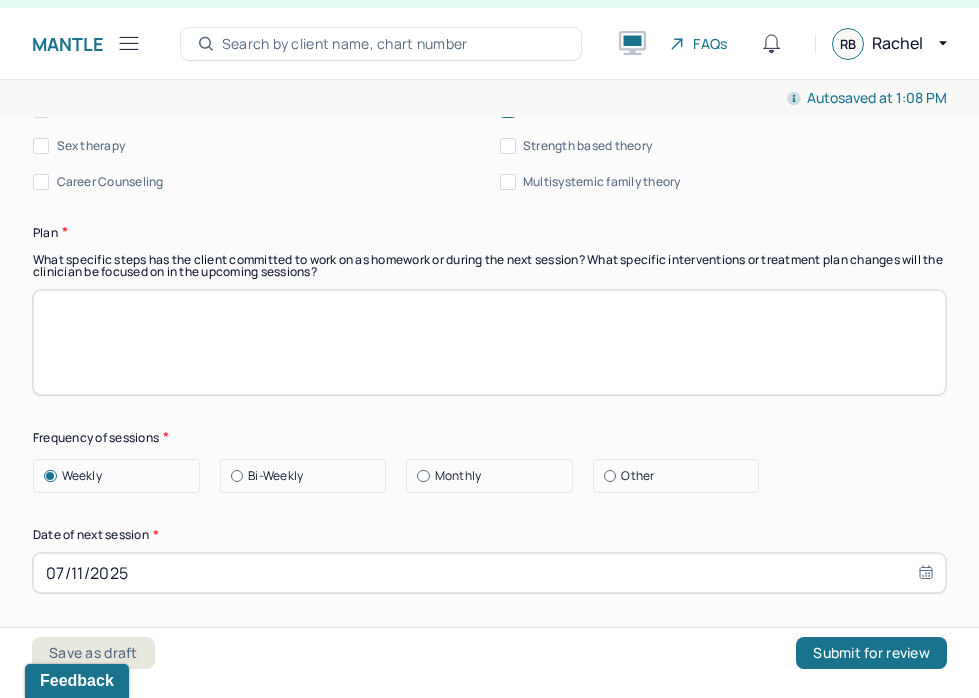 type on "Client continues to exhibit insight and is motivated to explore coping strategies." 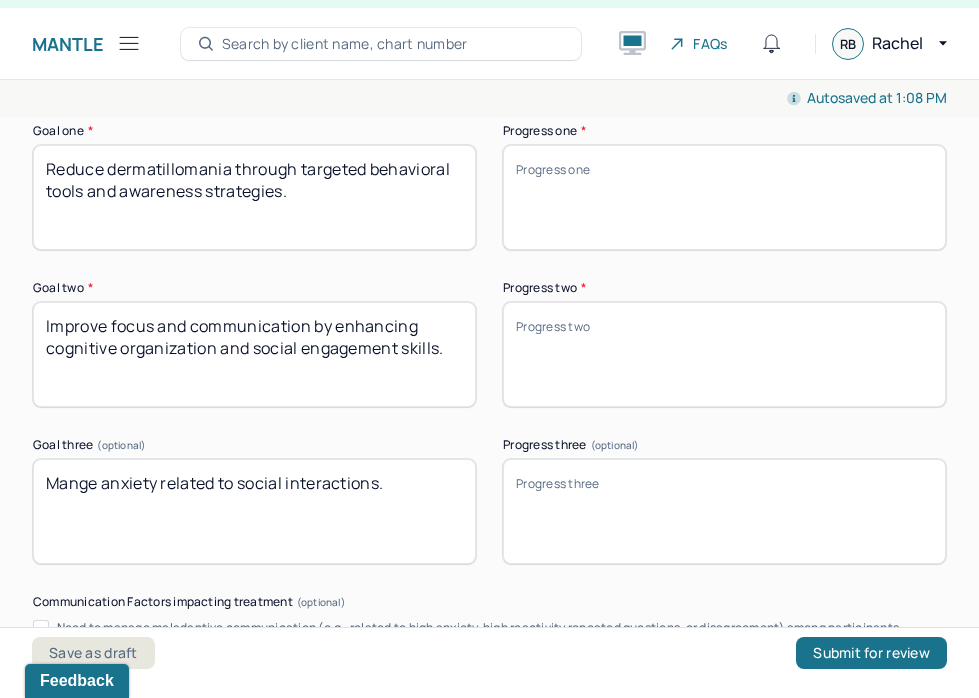 scroll, scrollTop: 3303, scrollLeft: 0, axis: vertical 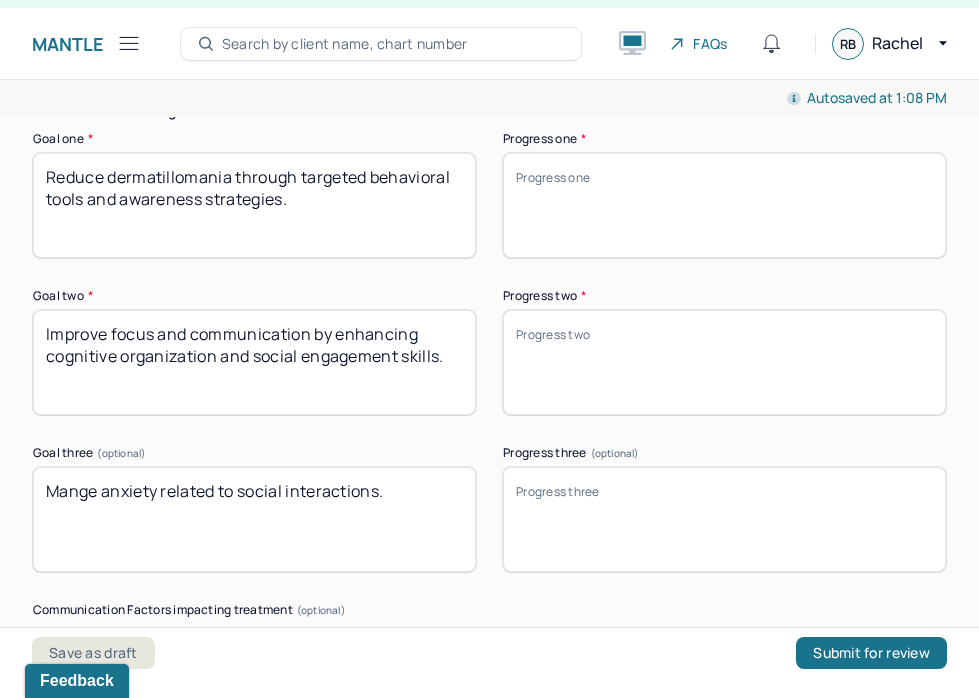 type on "Continue to build on cognitive and communication skills in future sessions. Treatment goals remain appropriate." 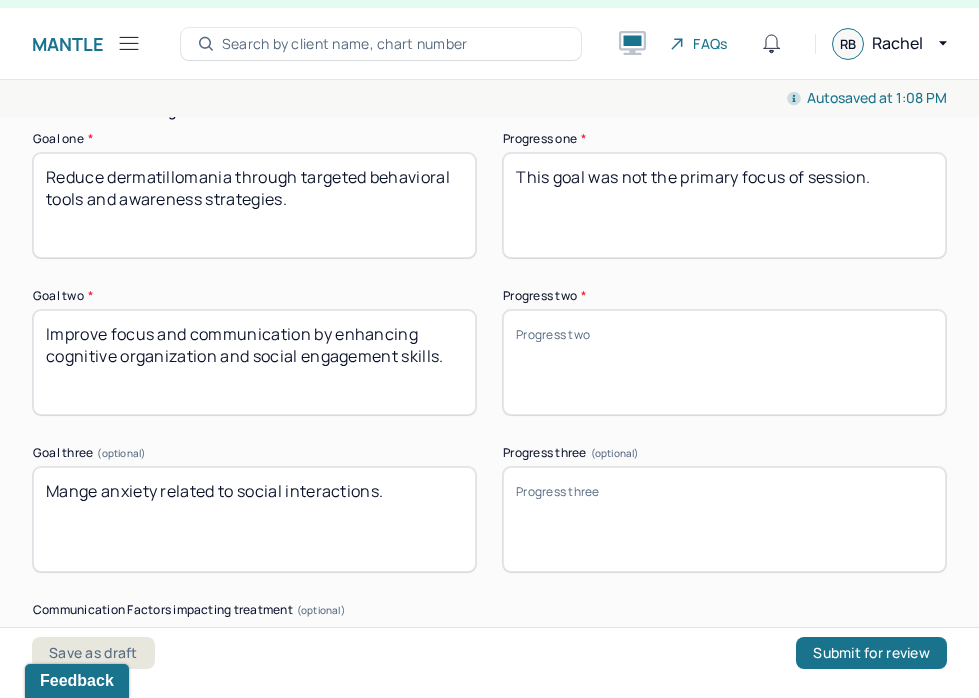 type on "This goal was not the primary focus of session." 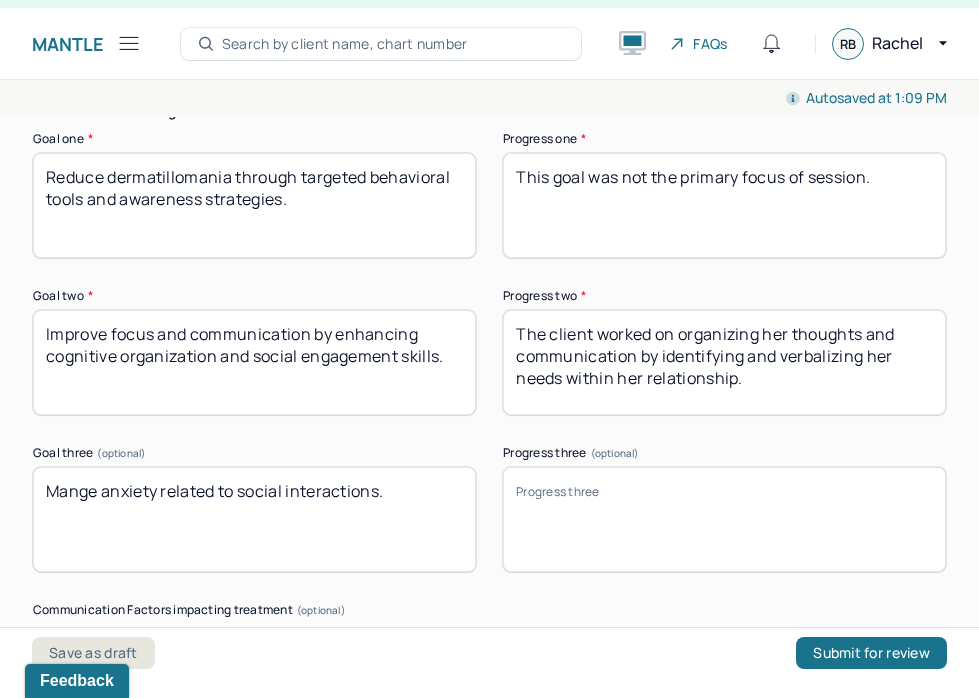 type on "The client worked on organizing her thoughts and communication by identifying and verbalizing her needs within her relationship." 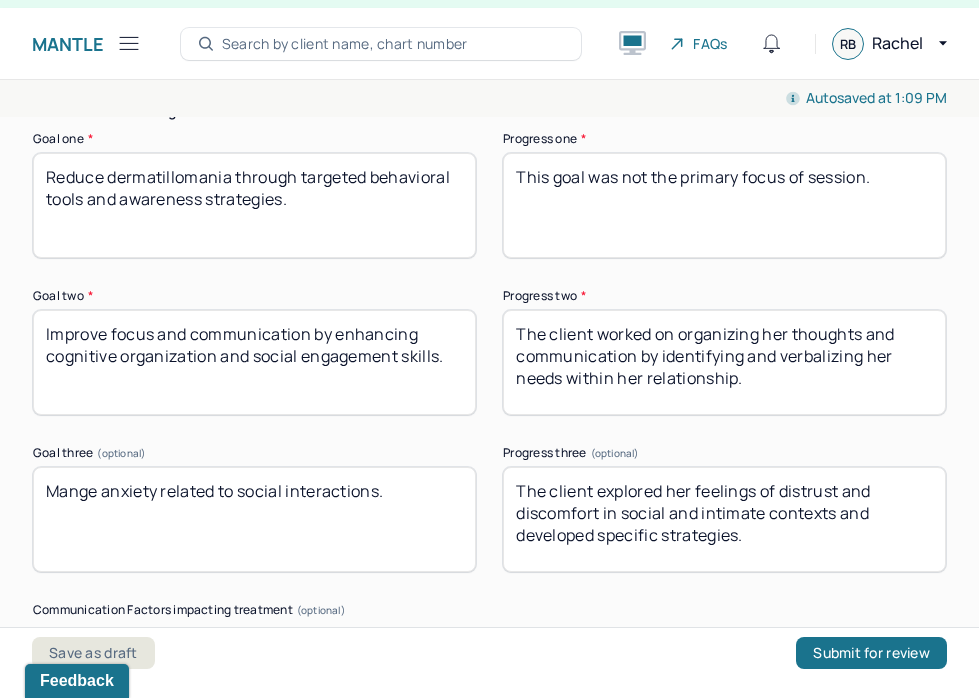 type on "The client explored her feelings of distrust and discomfort in social and intimate contexts and developed specific strategies." 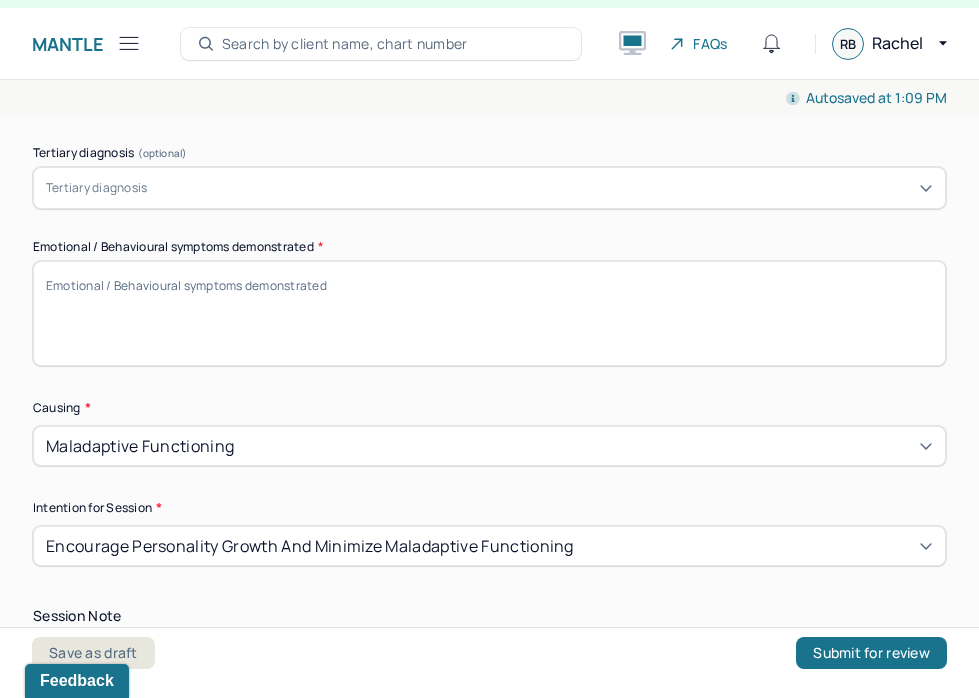 scroll, scrollTop: 662, scrollLeft: 0, axis: vertical 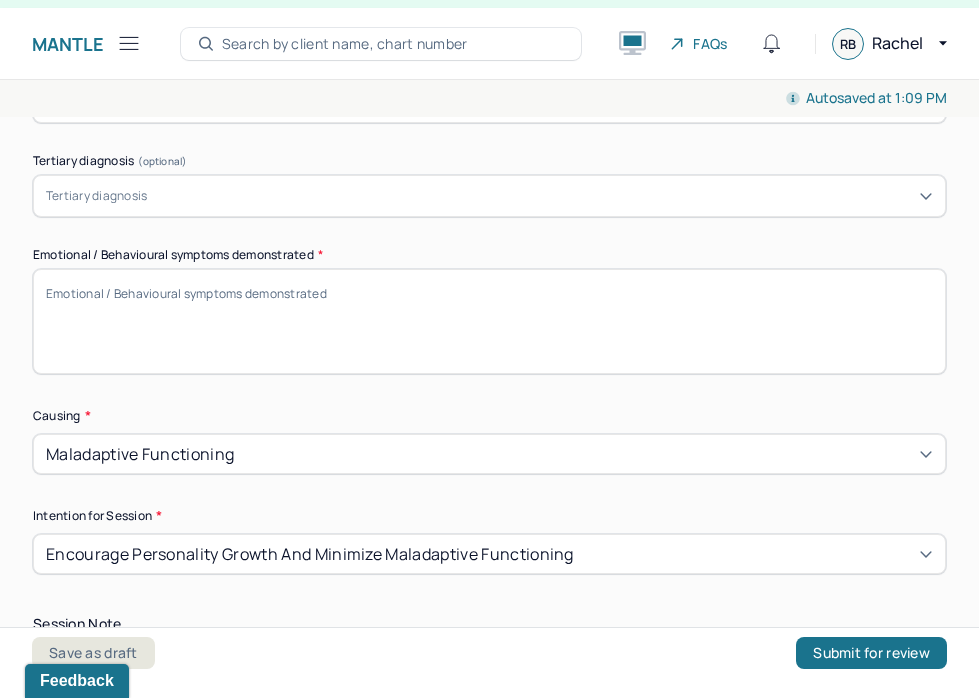 paste on "Client presented with congruent affect and engaged in the session." 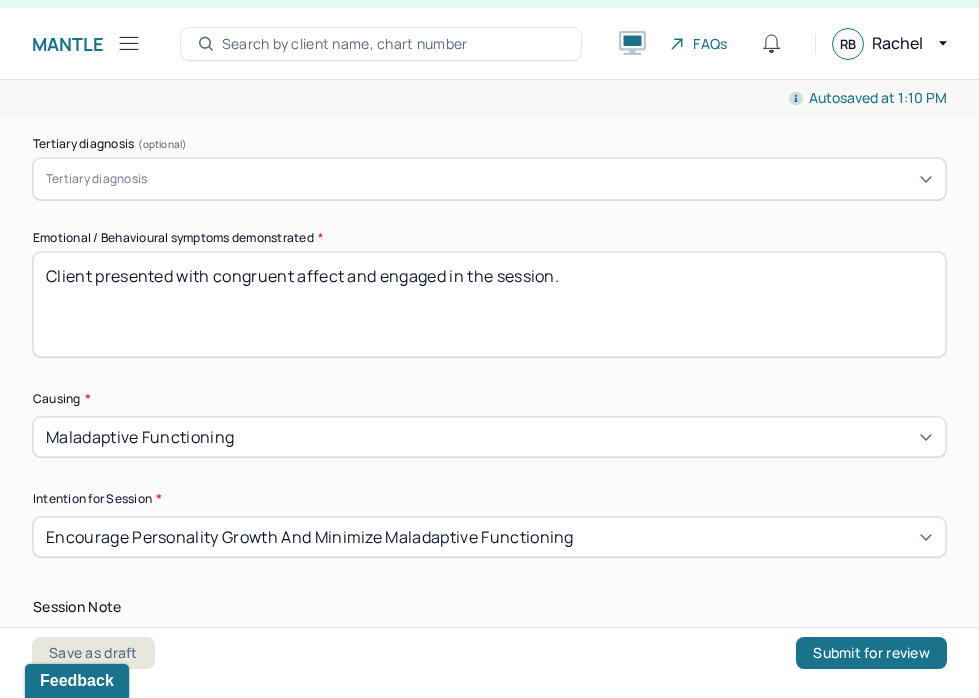 scroll, scrollTop: 681, scrollLeft: 0, axis: vertical 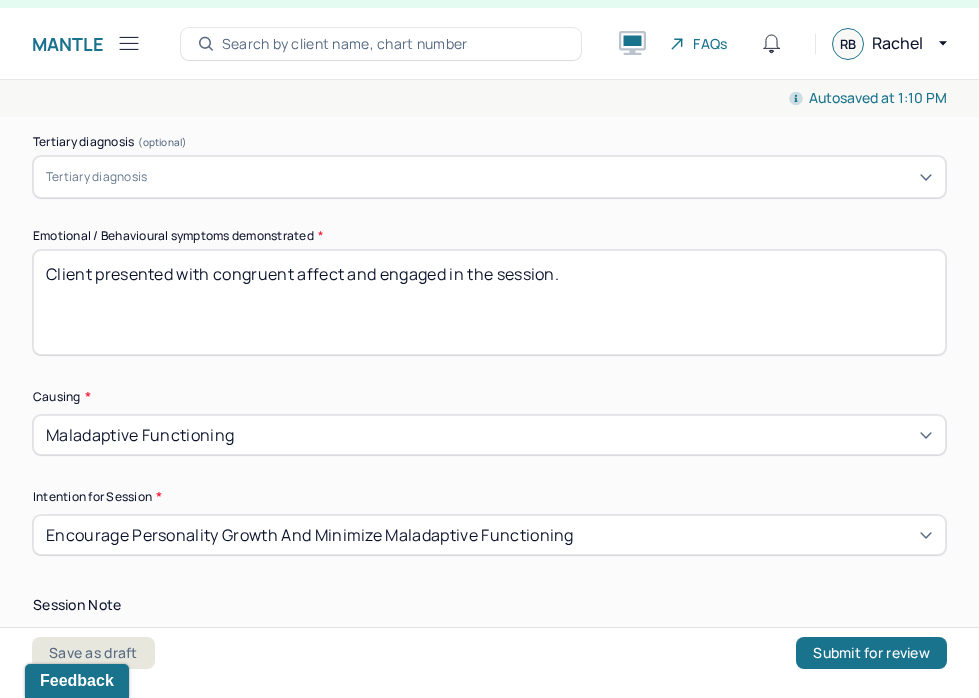 drag, startPoint x: 353, startPoint y: 317, endPoint x: 97, endPoint y: 277, distance: 259.10617 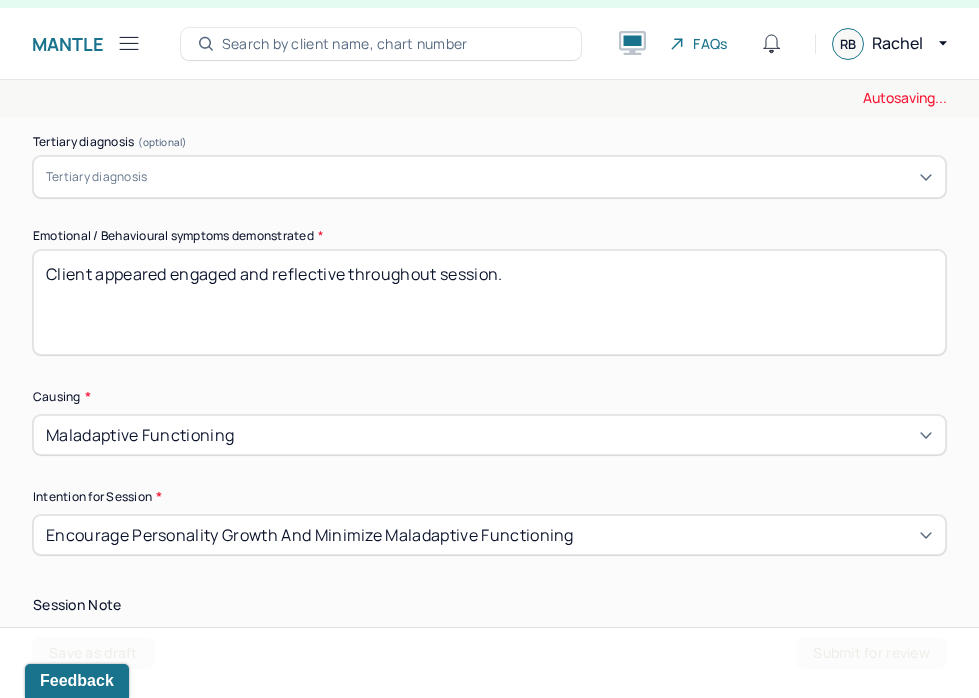 type on "Client appeared engaged and reflective throughout session." 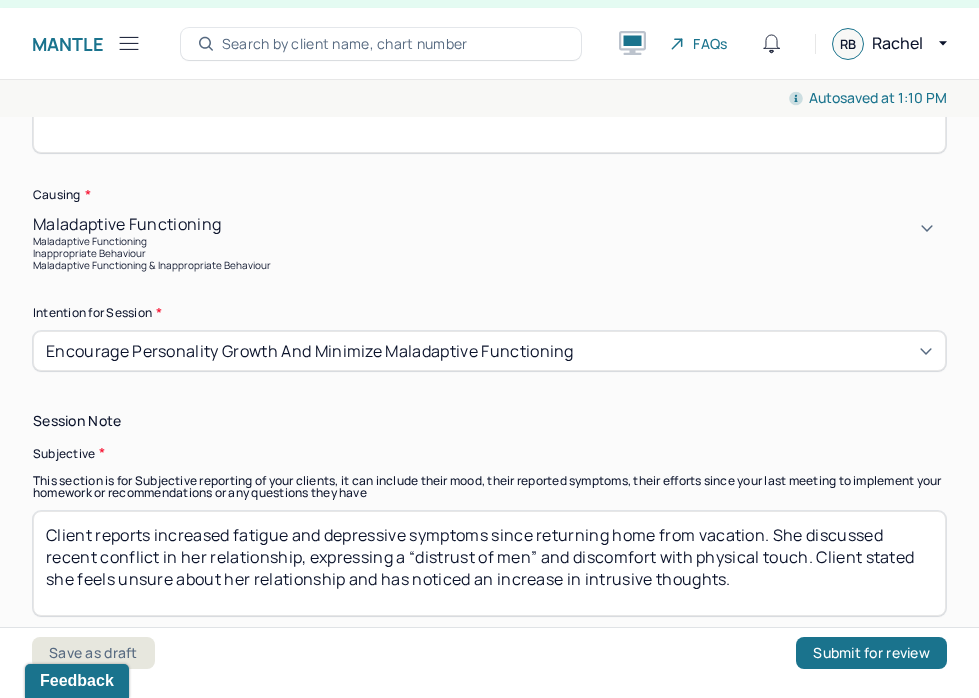scroll, scrollTop: 861, scrollLeft: 0, axis: vertical 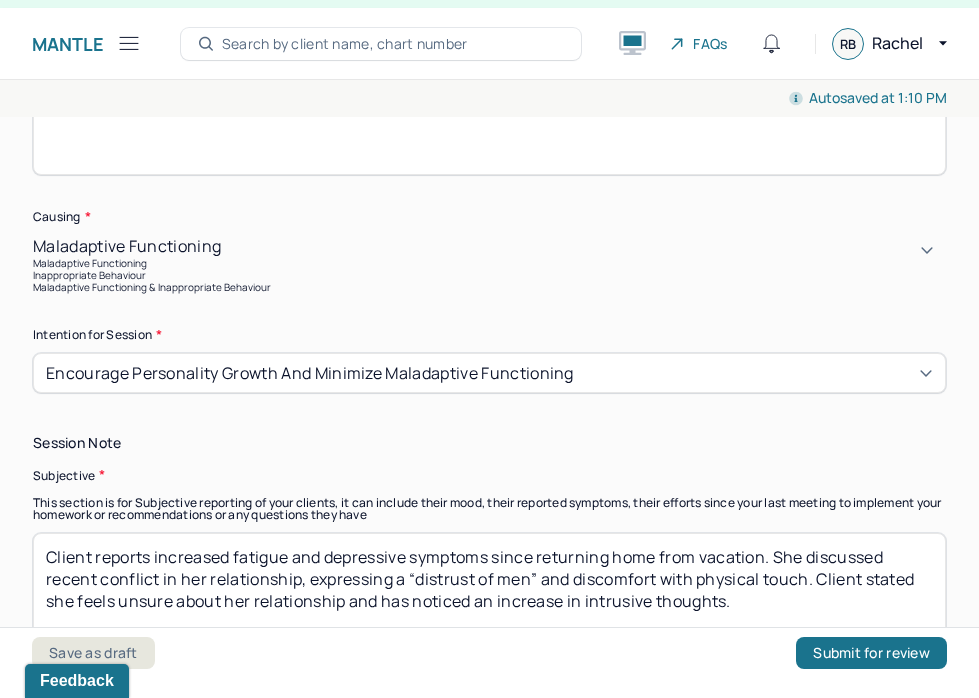 click on "Autosaved at 1:10 PM Appointment Details     Client name [FIRST] [LAST] Date of service 07/11/2025 Time 10:00am - 11:00am Duration 1hr Appointment type individual therapy Provider name [FIRST] [LAST] Note type Individual soap note Appointment Details     Client name [FIRST] [LAST] Date of service 07/11/2025 Time 10:00am - 11:00am Duration 1hr Appointment type individual therapy Provider name [FIRST] [LAST] Note type Individual soap note   Load previous session note   Instructions The fields marked with an asterisk ( * ) are required before you can submit your notes. Before you can submit your session notes, they must be signed. You have the option to save your notes as a draft before making a submission. Appointment location * In person Primary diagnosis * F43.23 ADJUST D/O MIXED ANX & DEPRESS MOOD Secondary diagnosis (optional) Secondary diagnosis Tertiary diagnosis (optional) Tertiary diagnosis Emotional / Behavioural symptoms demonstrated * Client appeared engaged and reflective throughout session. Causing * *" at bounding box center (489, 389) 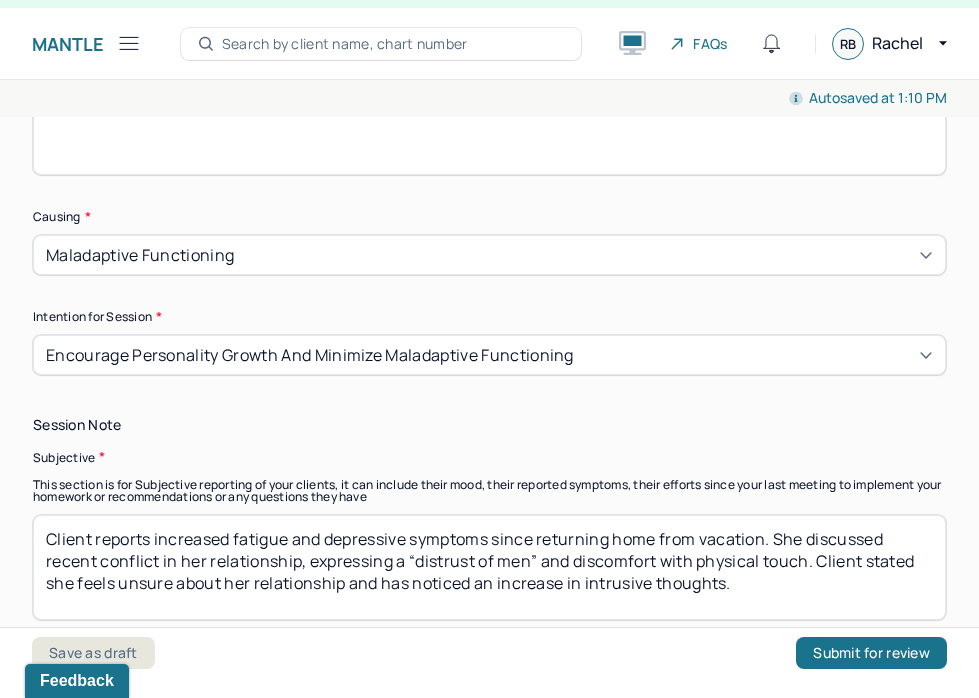 scroll, scrollTop: 36, scrollLeft: 0, axis: vertical 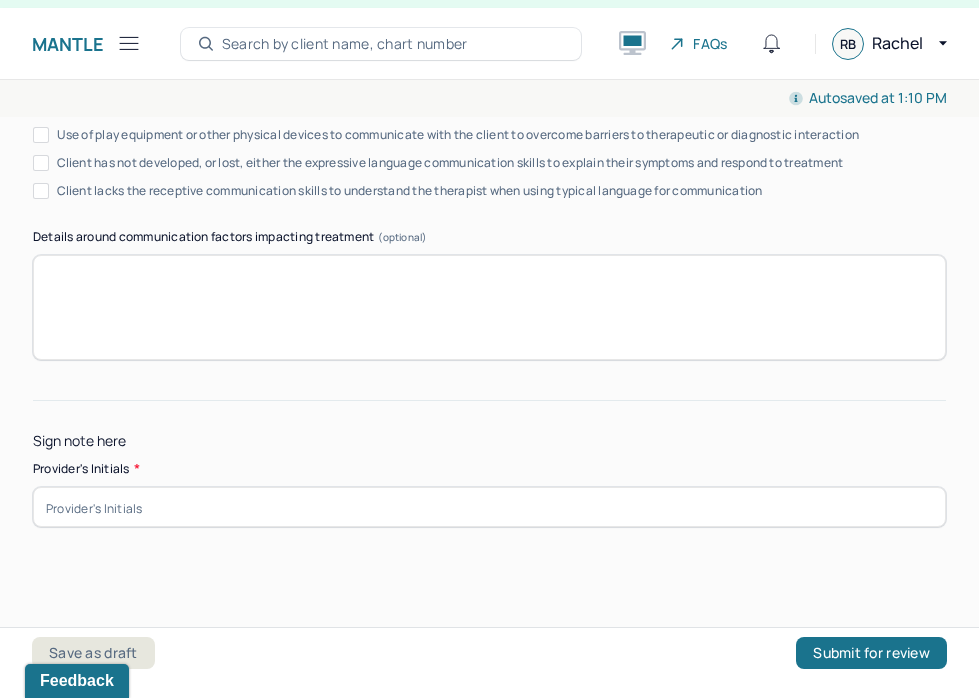 click at bounding box center [489, 507] 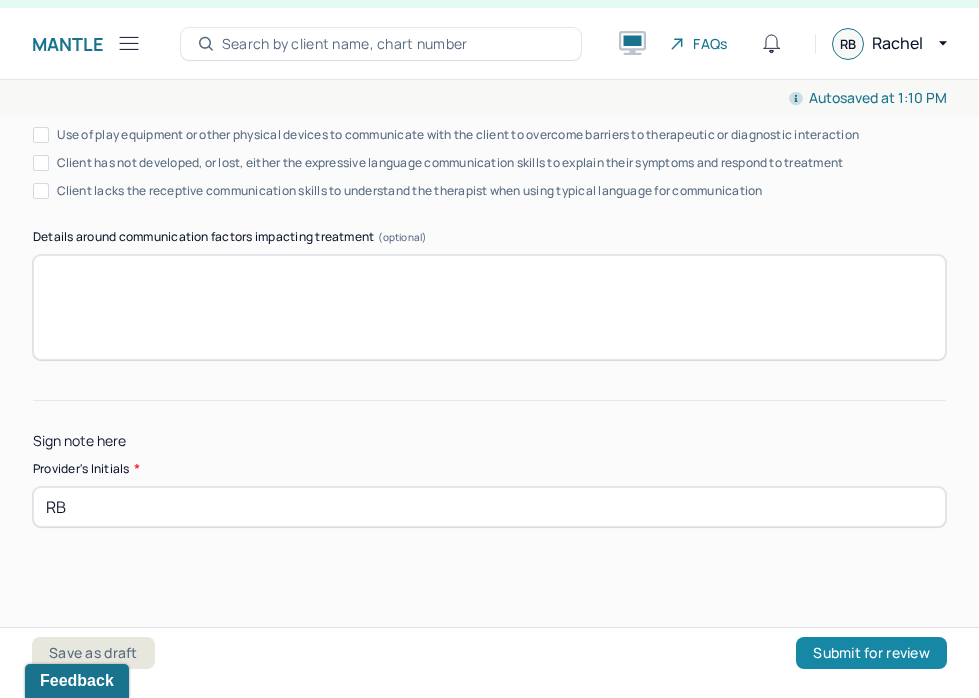 type on "RB" 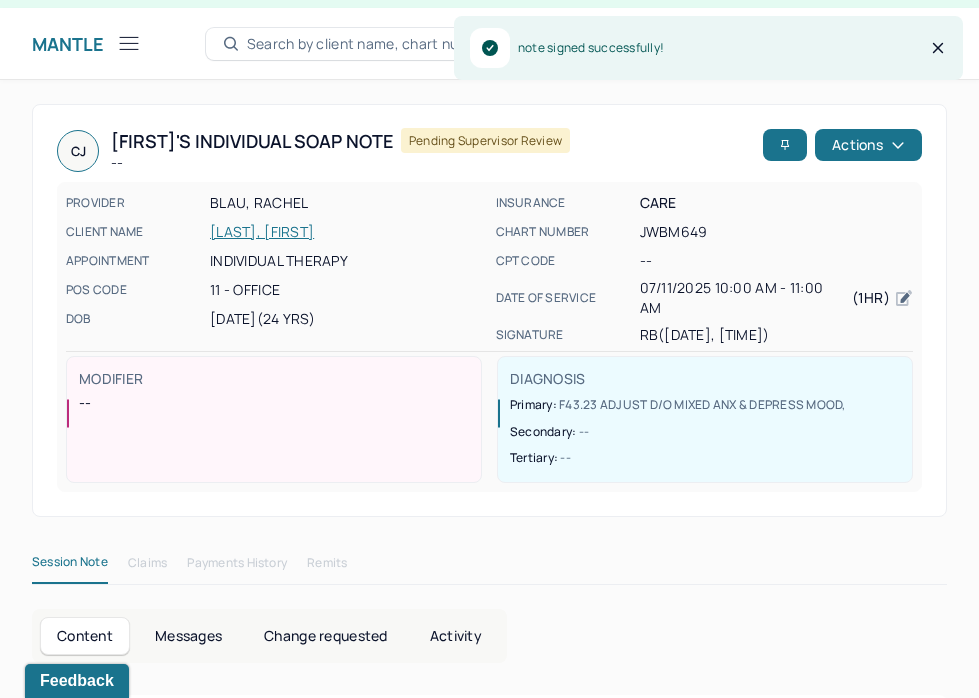 click on "Mantle     Note   Search by client name, chart number     FAQs     RB [LAST]" at bounding box center [489, 44] 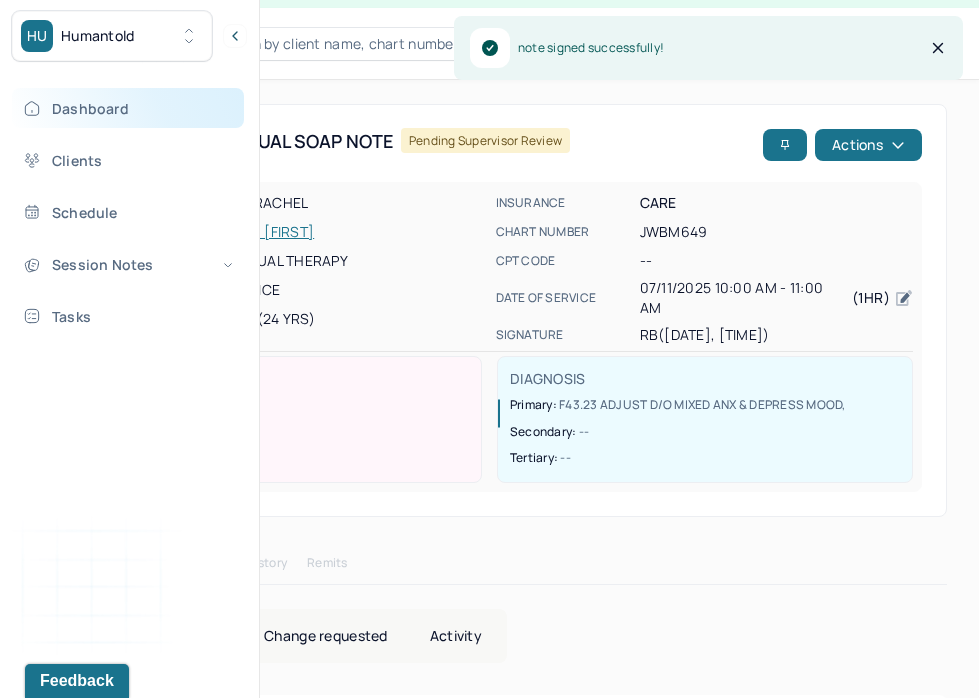 click on "Dashboard" at bounding box center (128, 108) 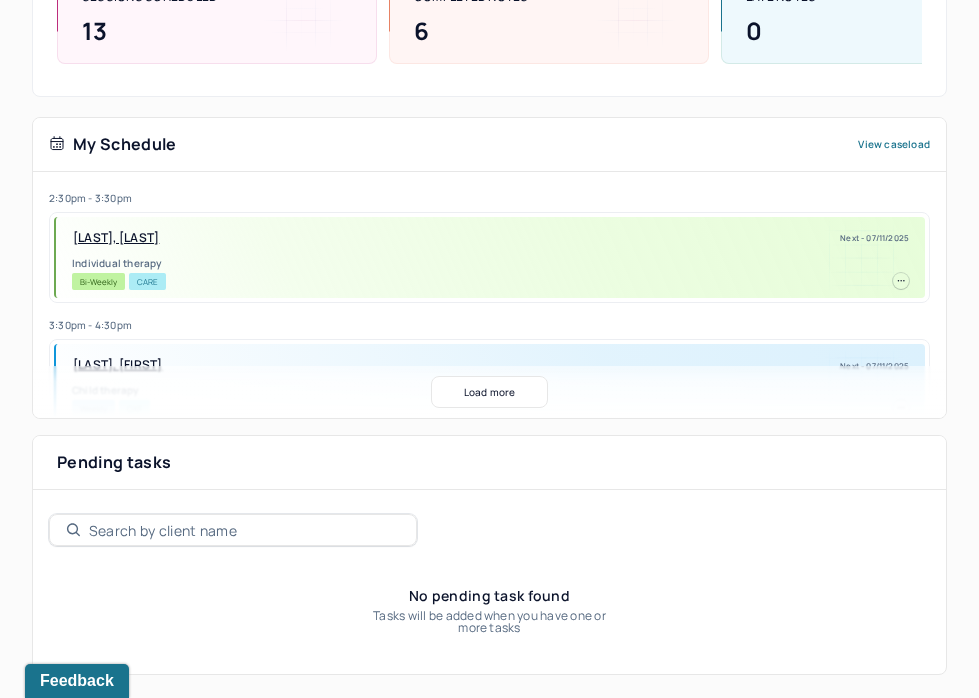 scroll, scrollTop: 0, scrollLeft: 0, axis: both 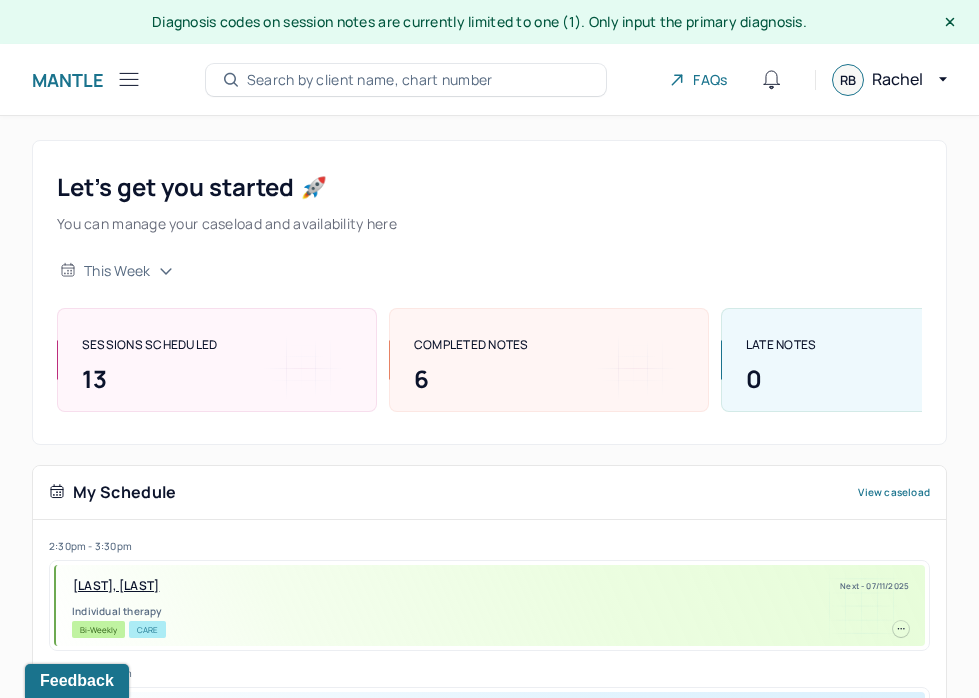 click 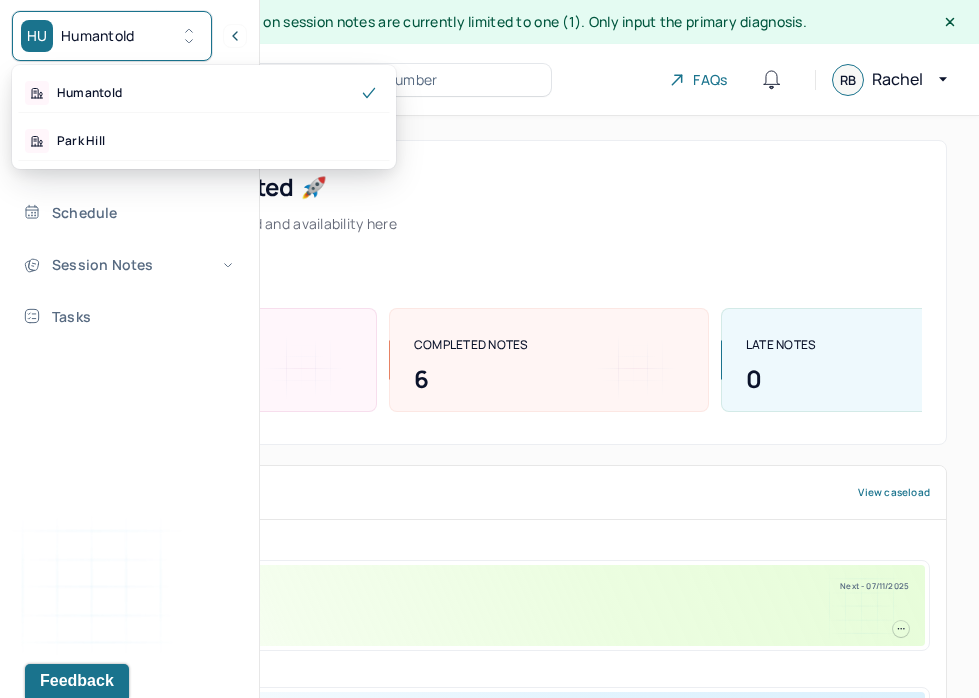 click on "Humantold" at bounding box center (98, 36) 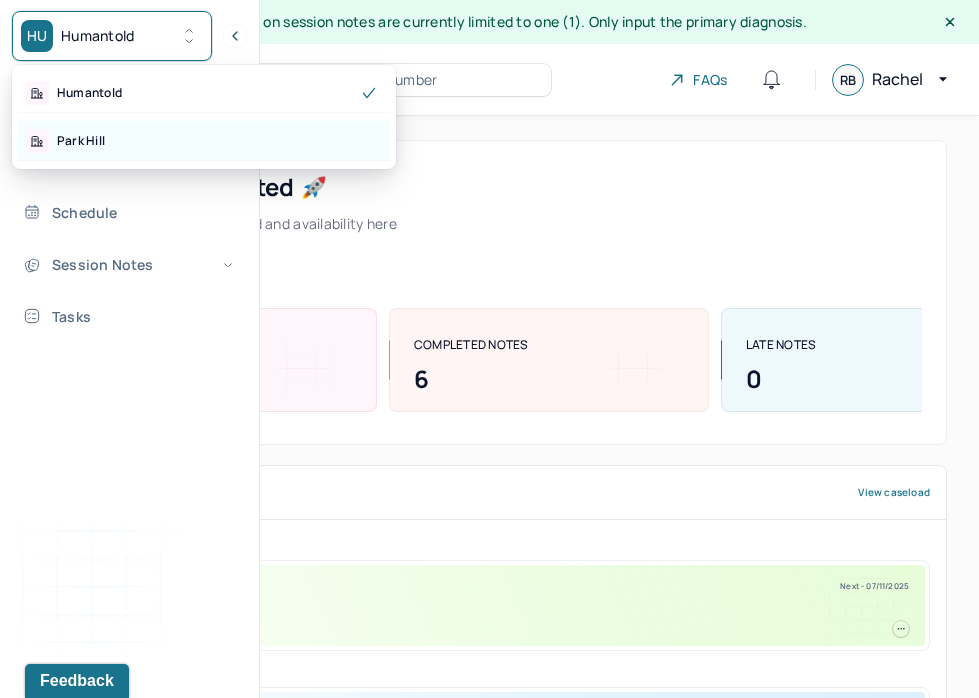 click on "Park Hill" at bounding box center [204, 141] 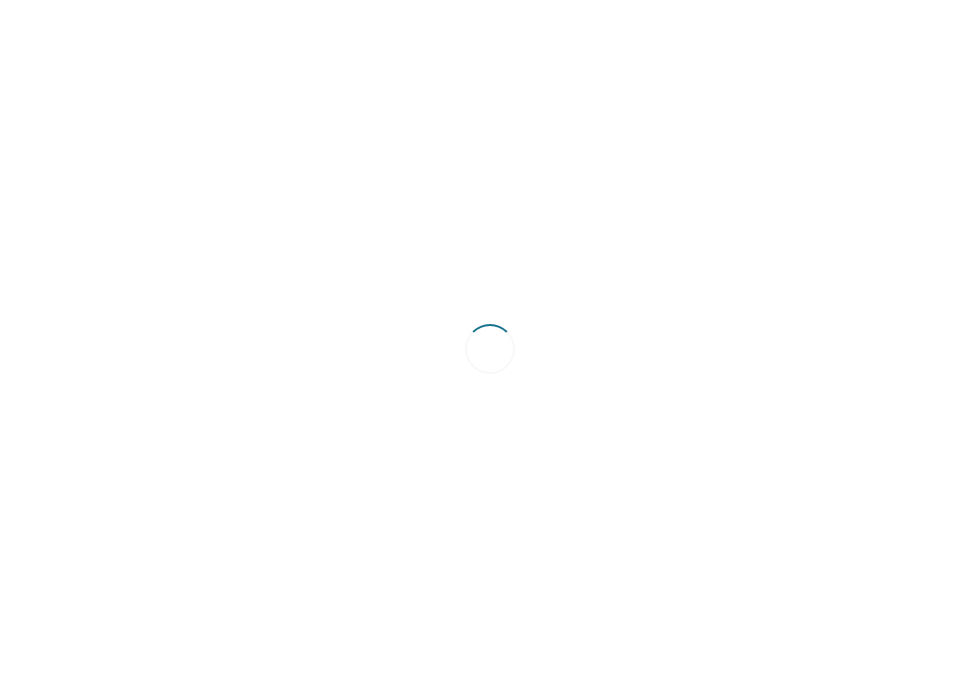 scroll, scrollTop: 0, scrollLeft: 0, axis: both 